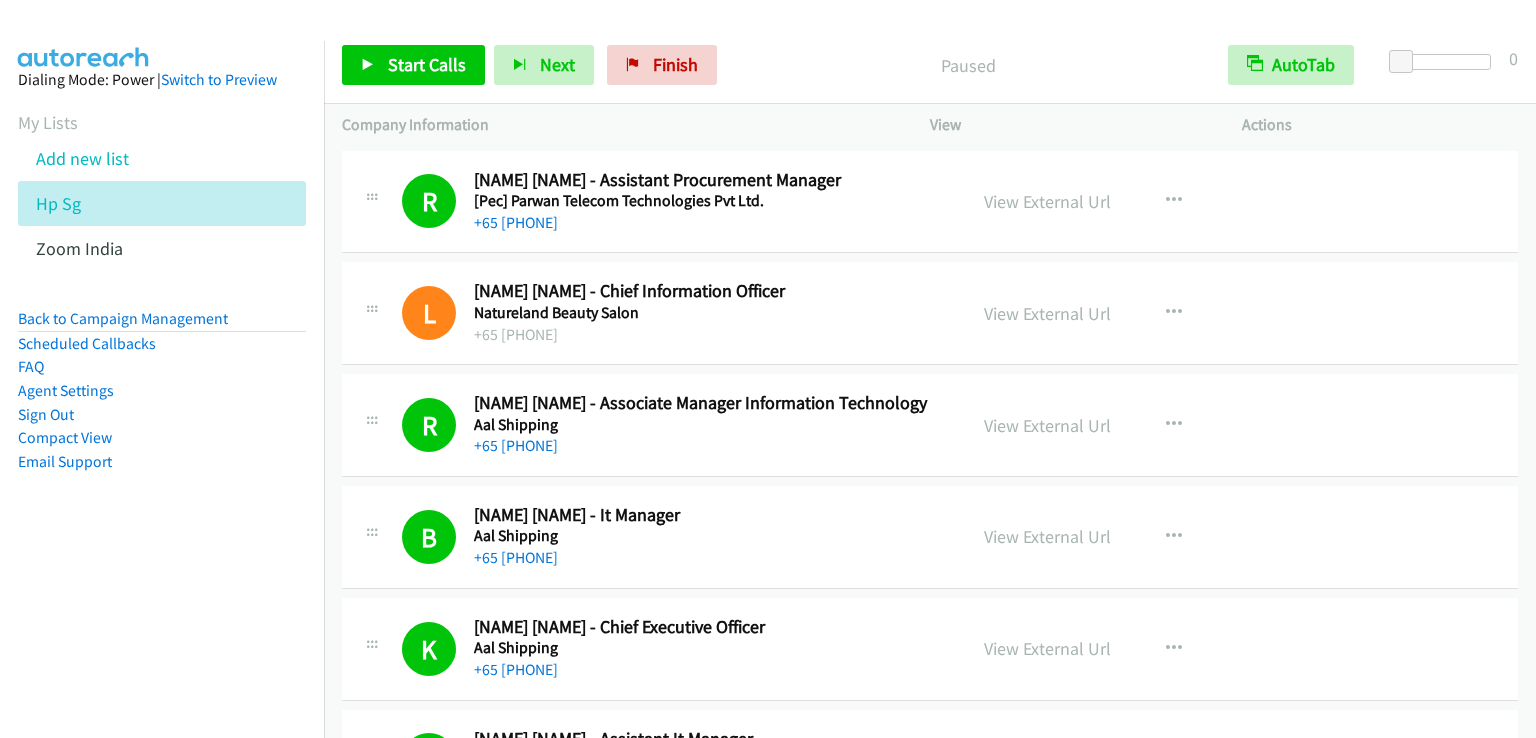 scroll, scrollTop: 0, scrollLeft: 0, axis: both 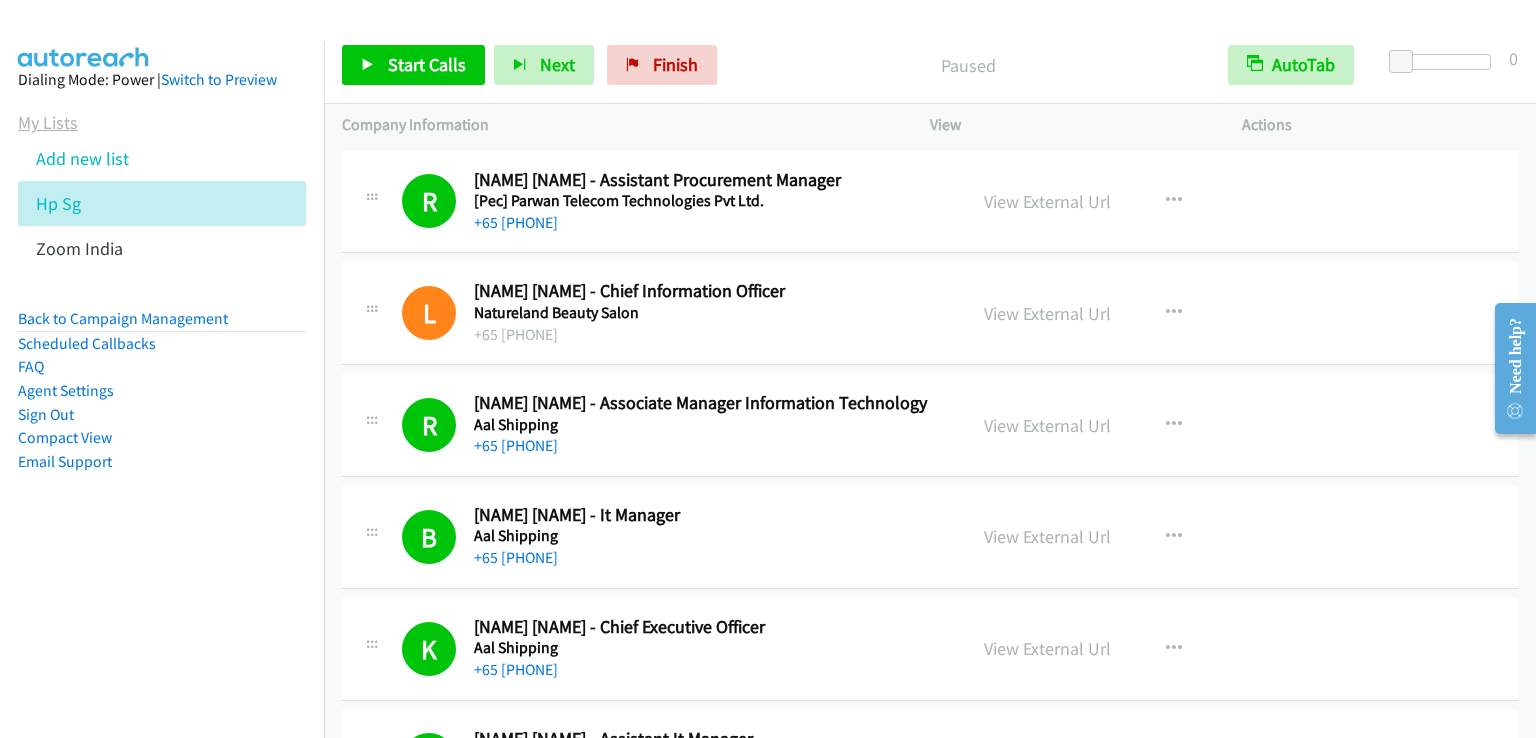 click on "My Lists" at bounding box center [48, 122] 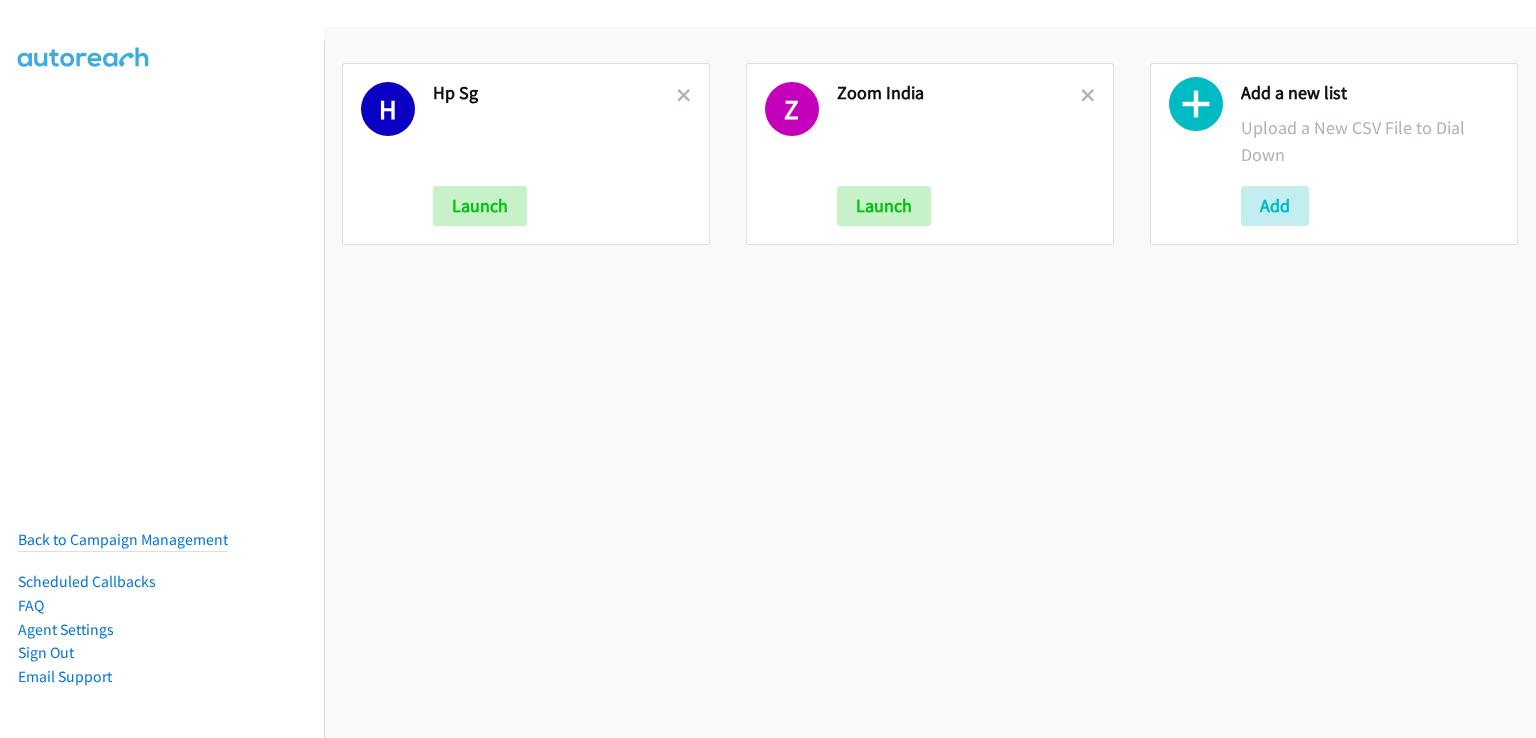 scroll, scrollTop: 0, scrollLeft: 0, axis: both 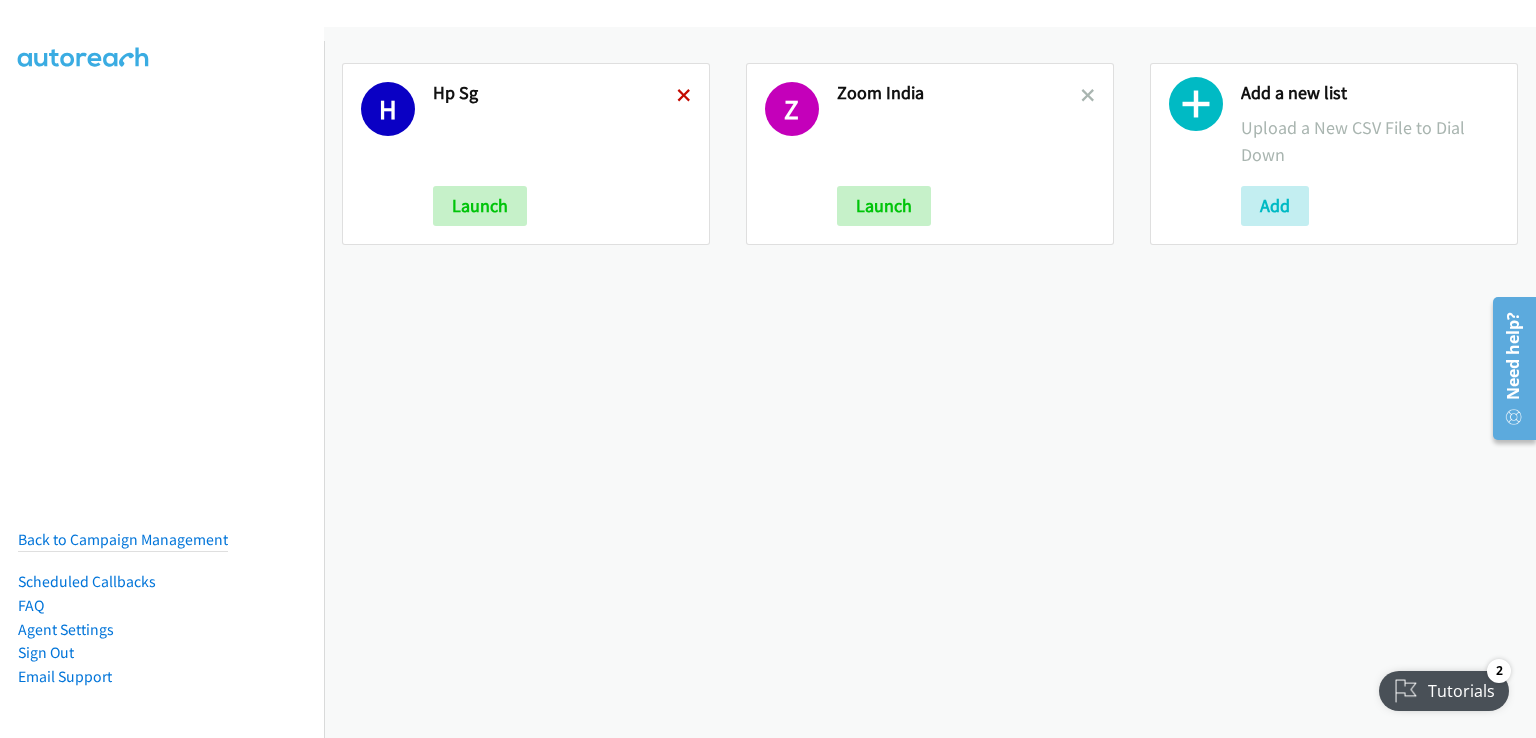 click at bounding box center [684, 97] 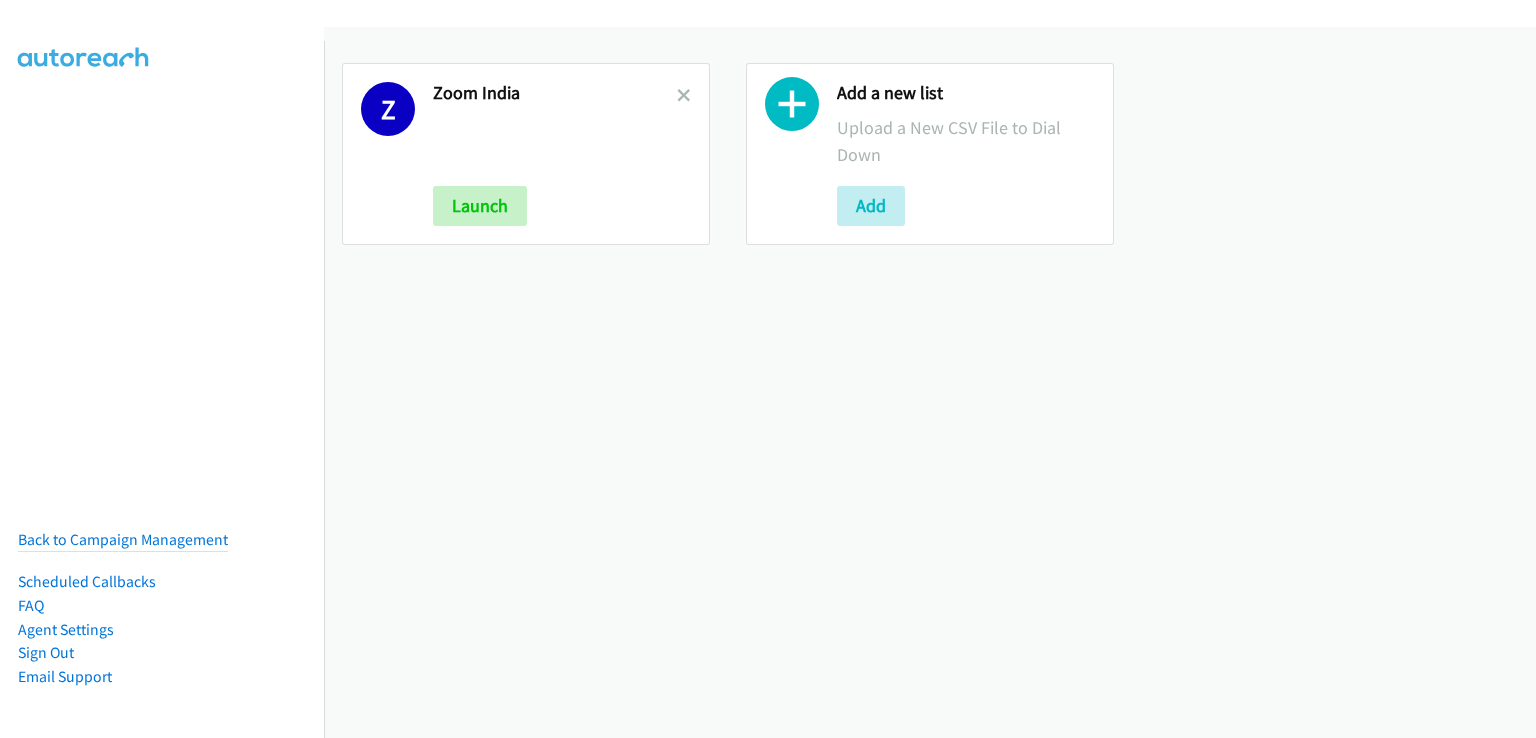 scroll, scrollTop: 0, scrollLeft: 0, axis: both 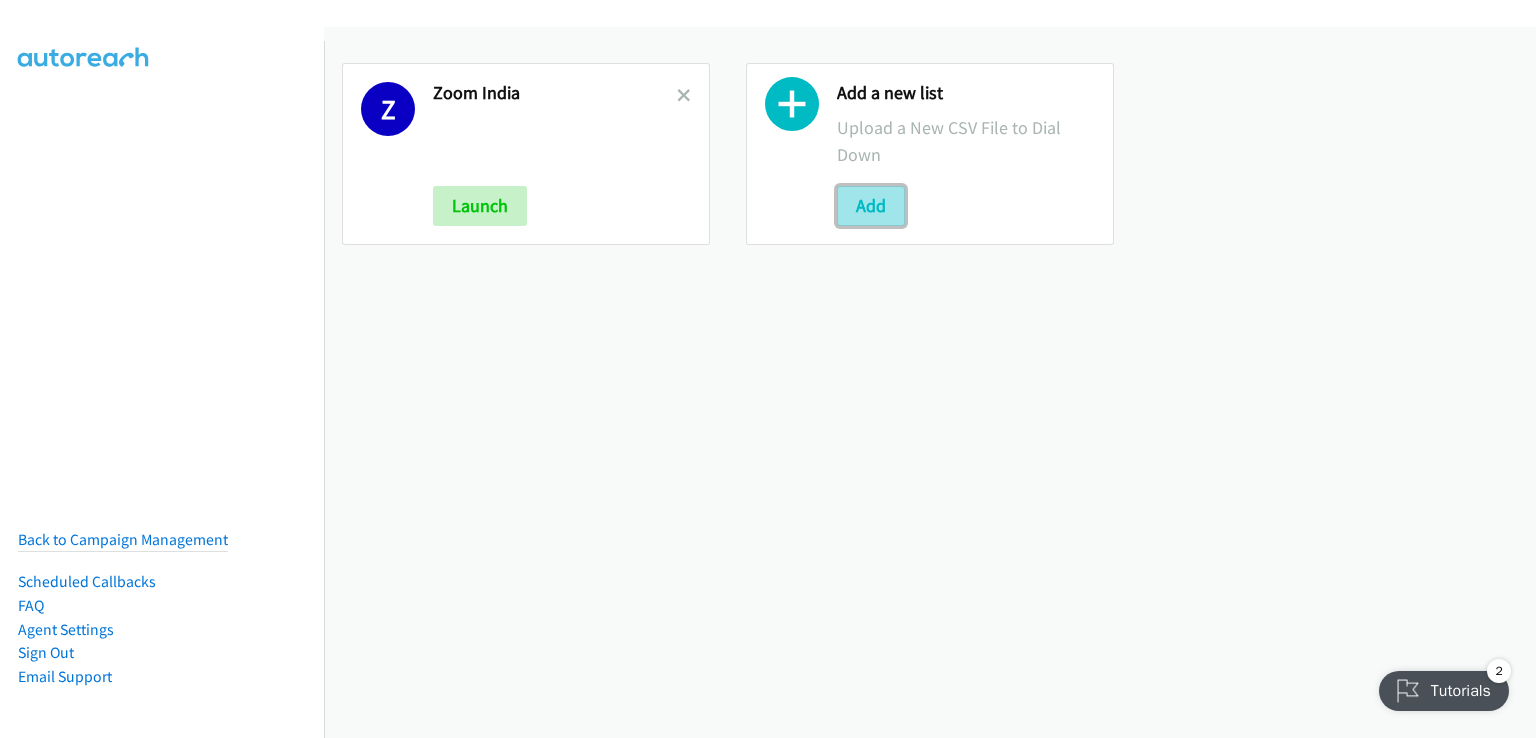 click on "Add" at bounding box center (871, 206) 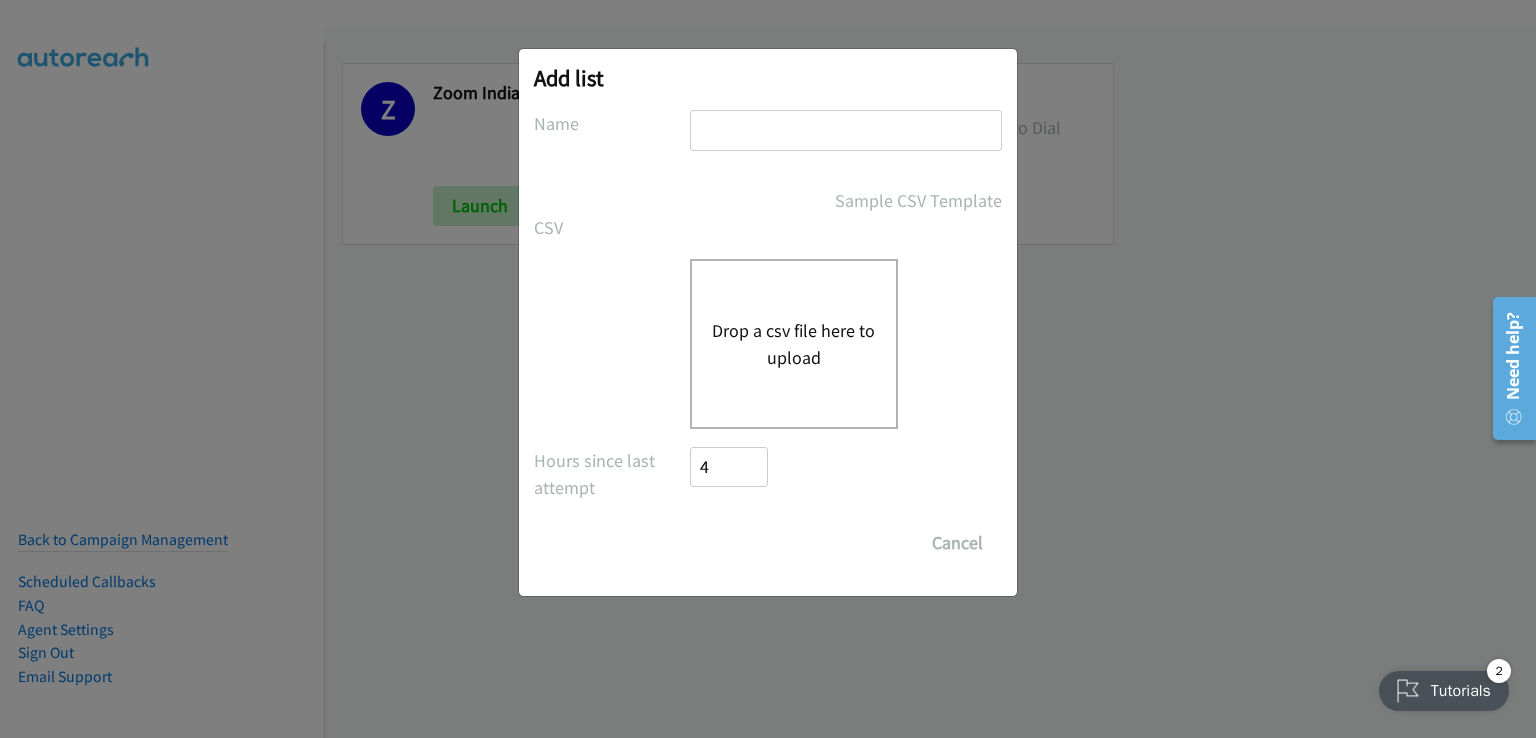 click on "Drop a csv file here to upload" at bounding box center [794, 344] 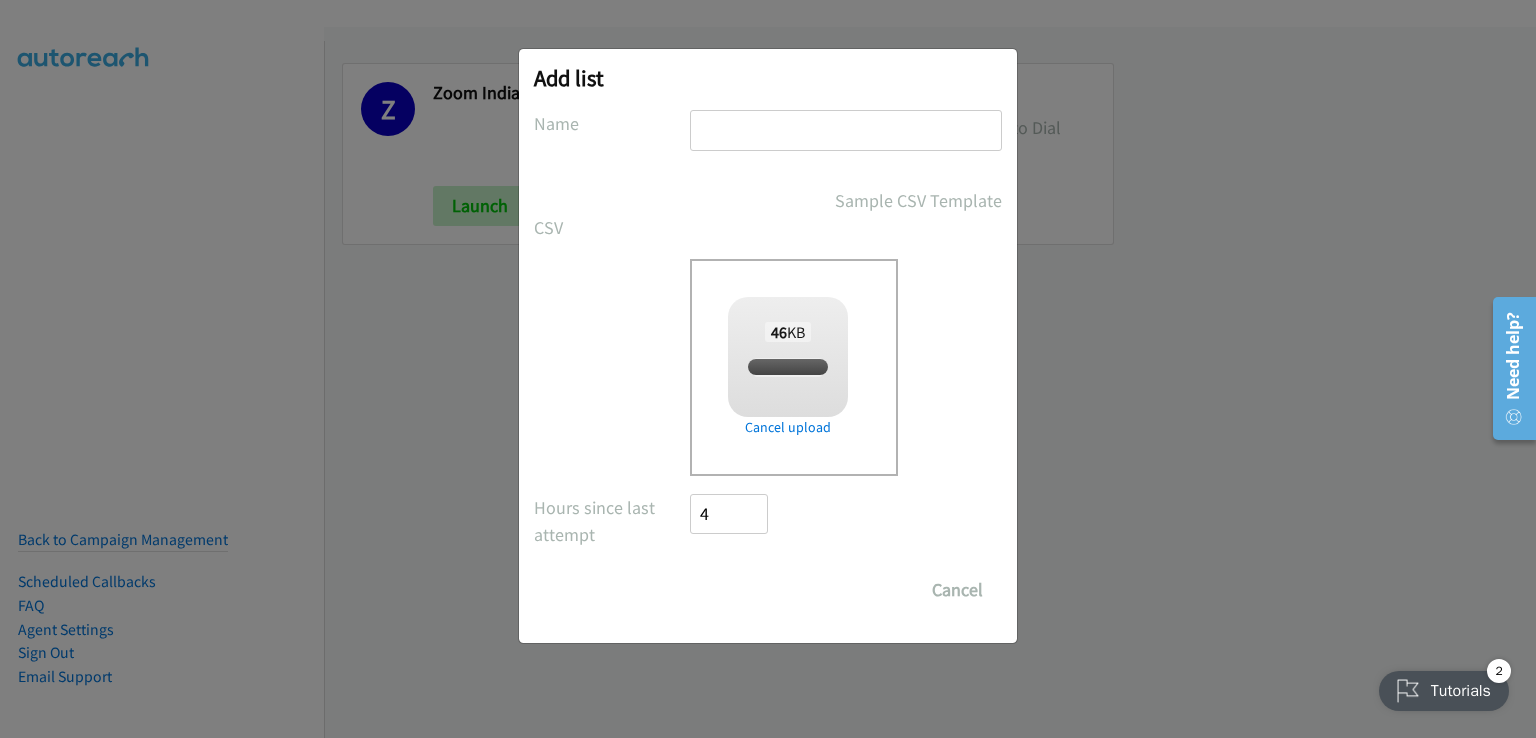 checkbox on "true" 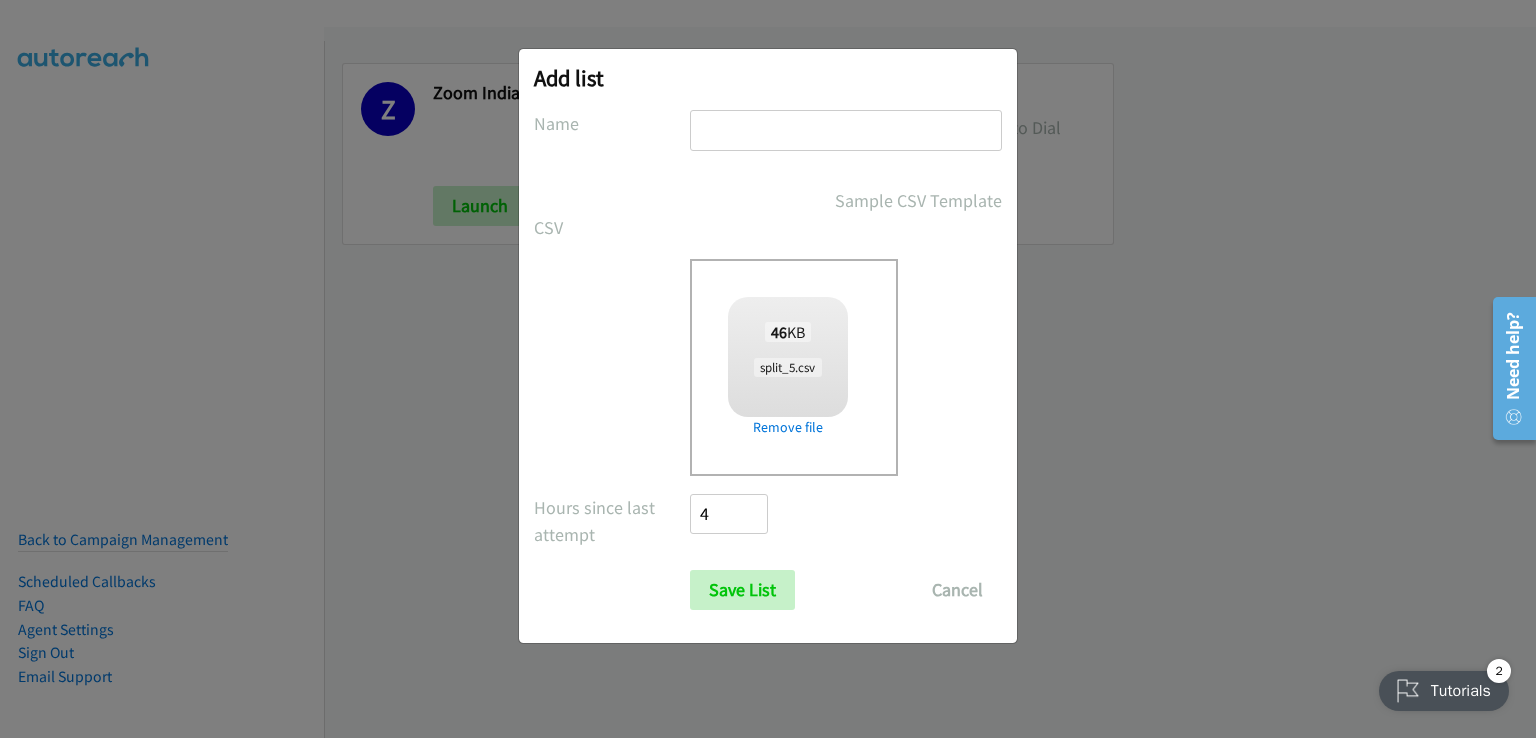 click at bounding box center (846, 130) 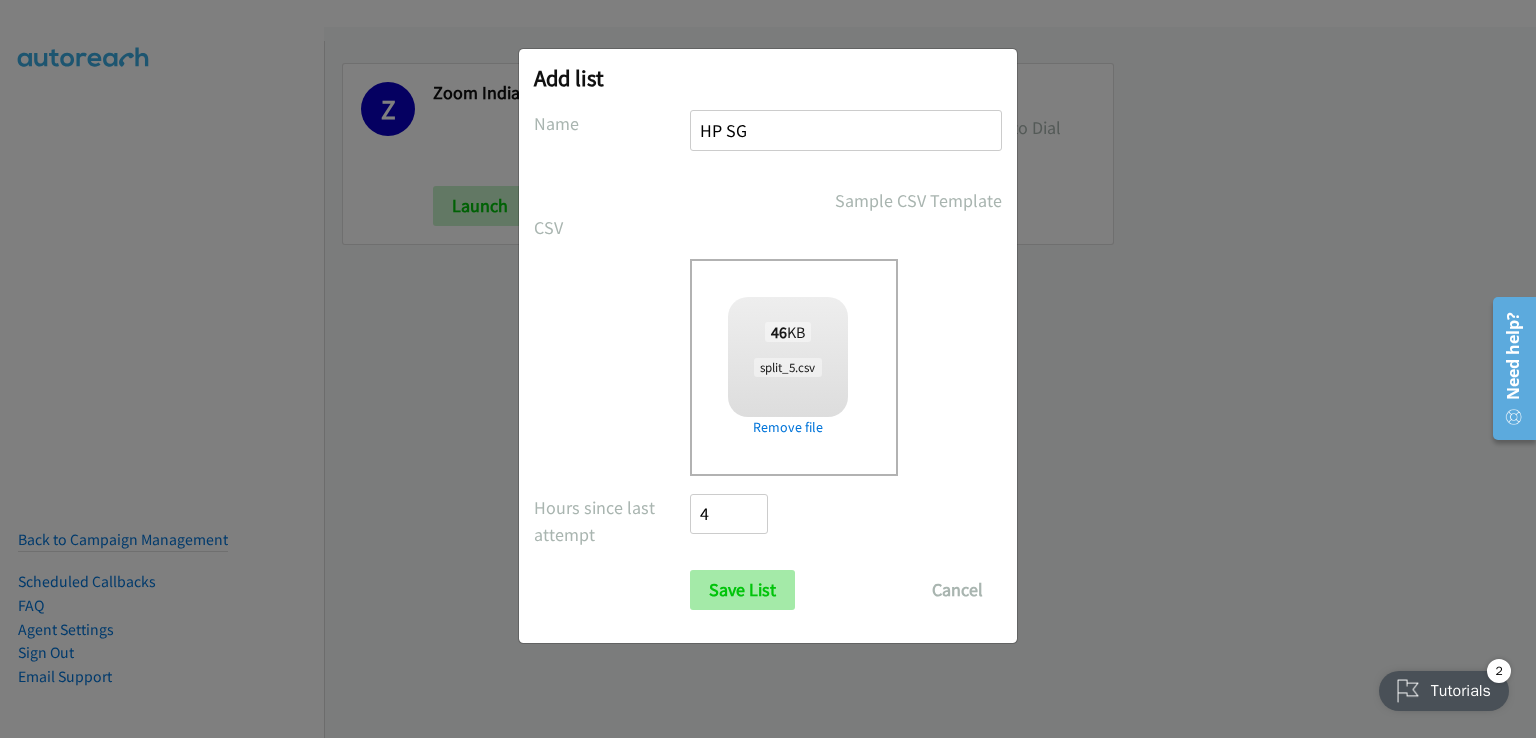 type on "HP SG" 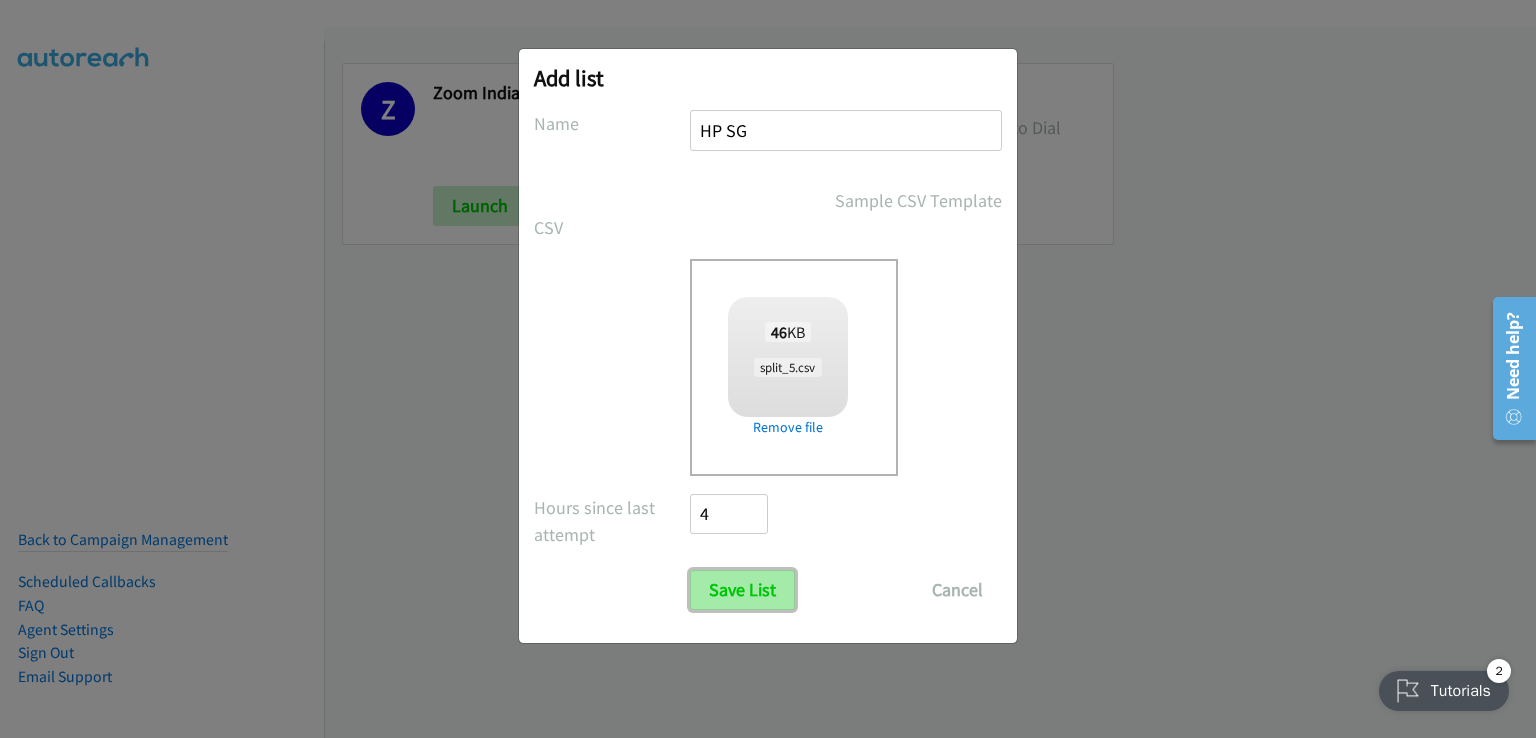 click on "Save List" at bounding box center [742, 590] 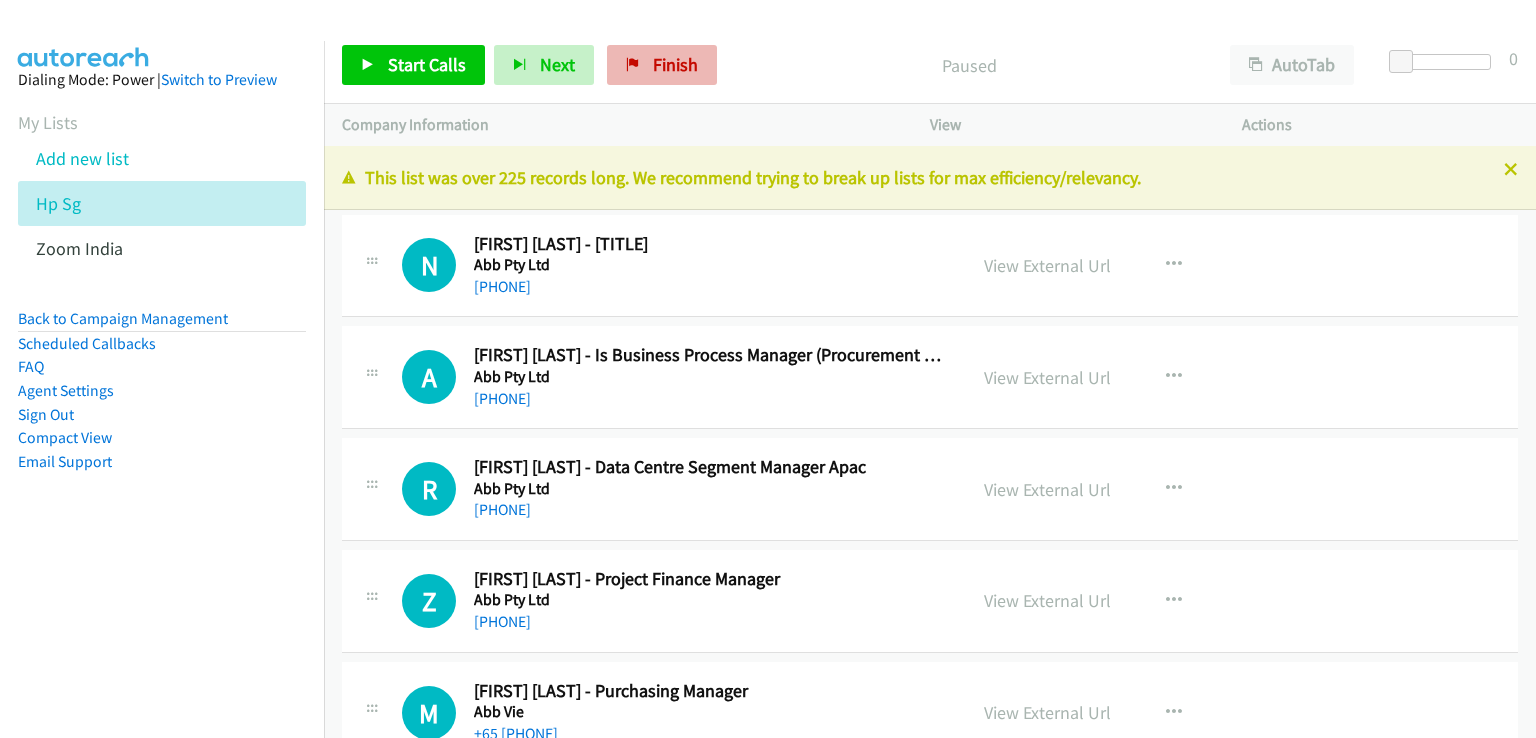 scroll, scrollTop: 0, scrollLeft: 0, axis: both 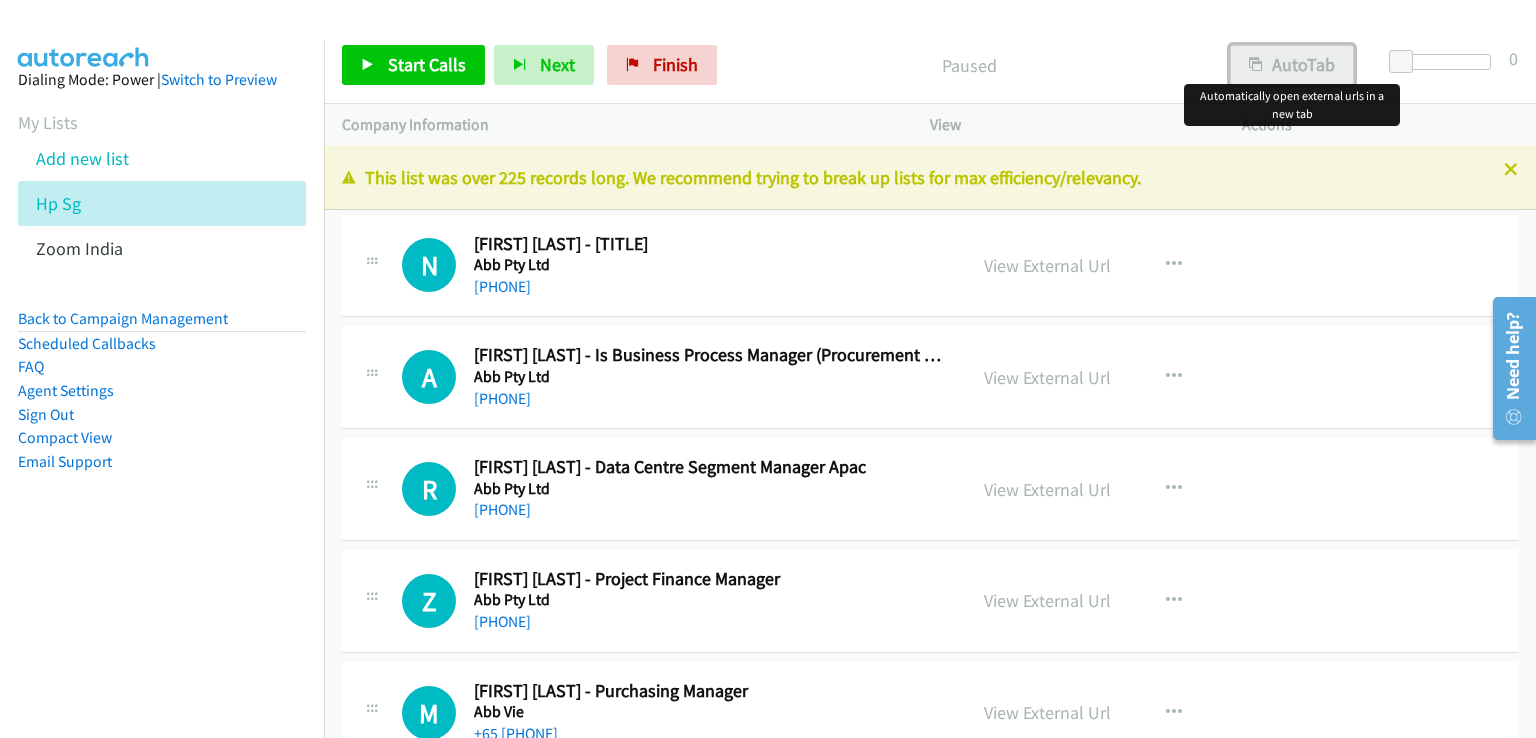 click on "AutoTab" at bounding box center [1292, 65] 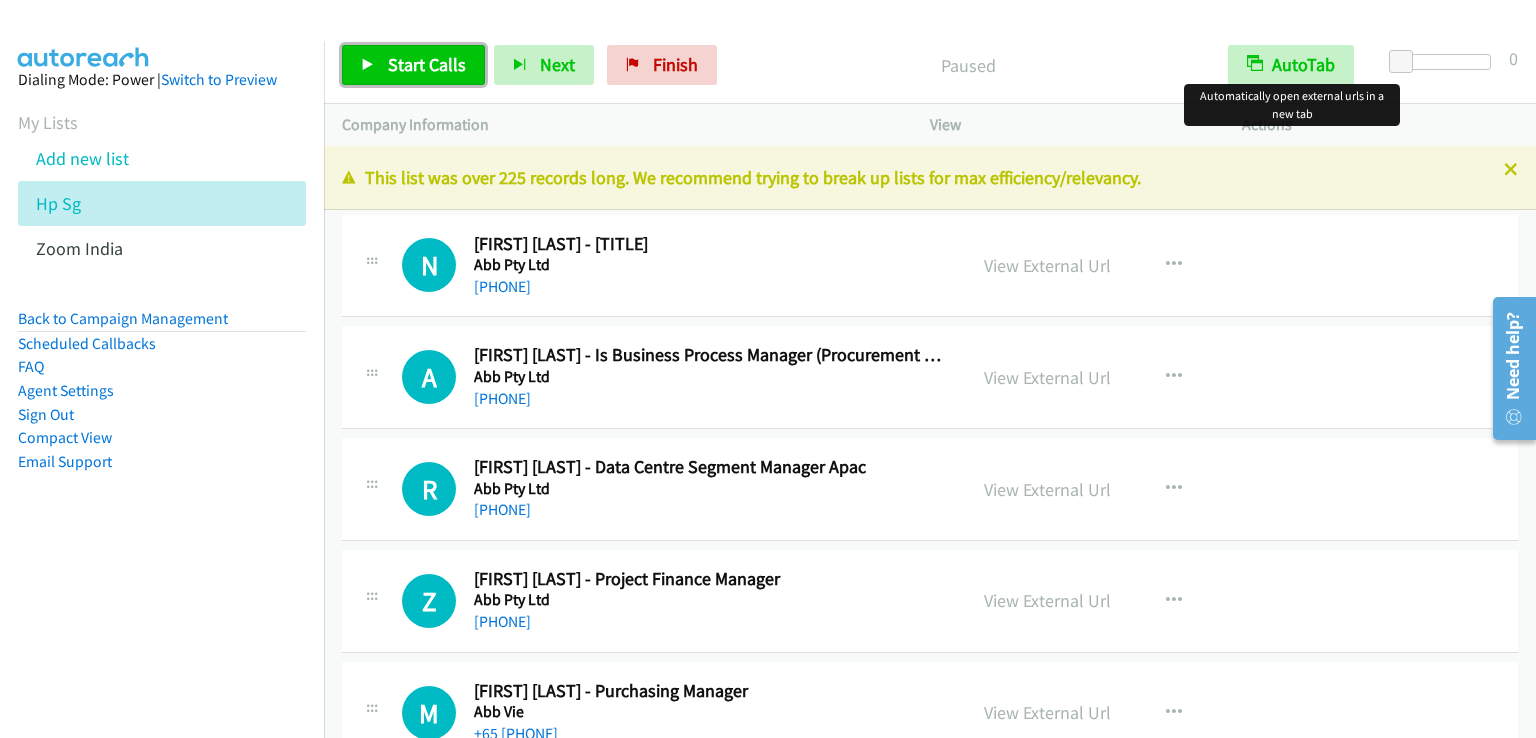 click on "Start Calls" at bounding box center [427, 64] 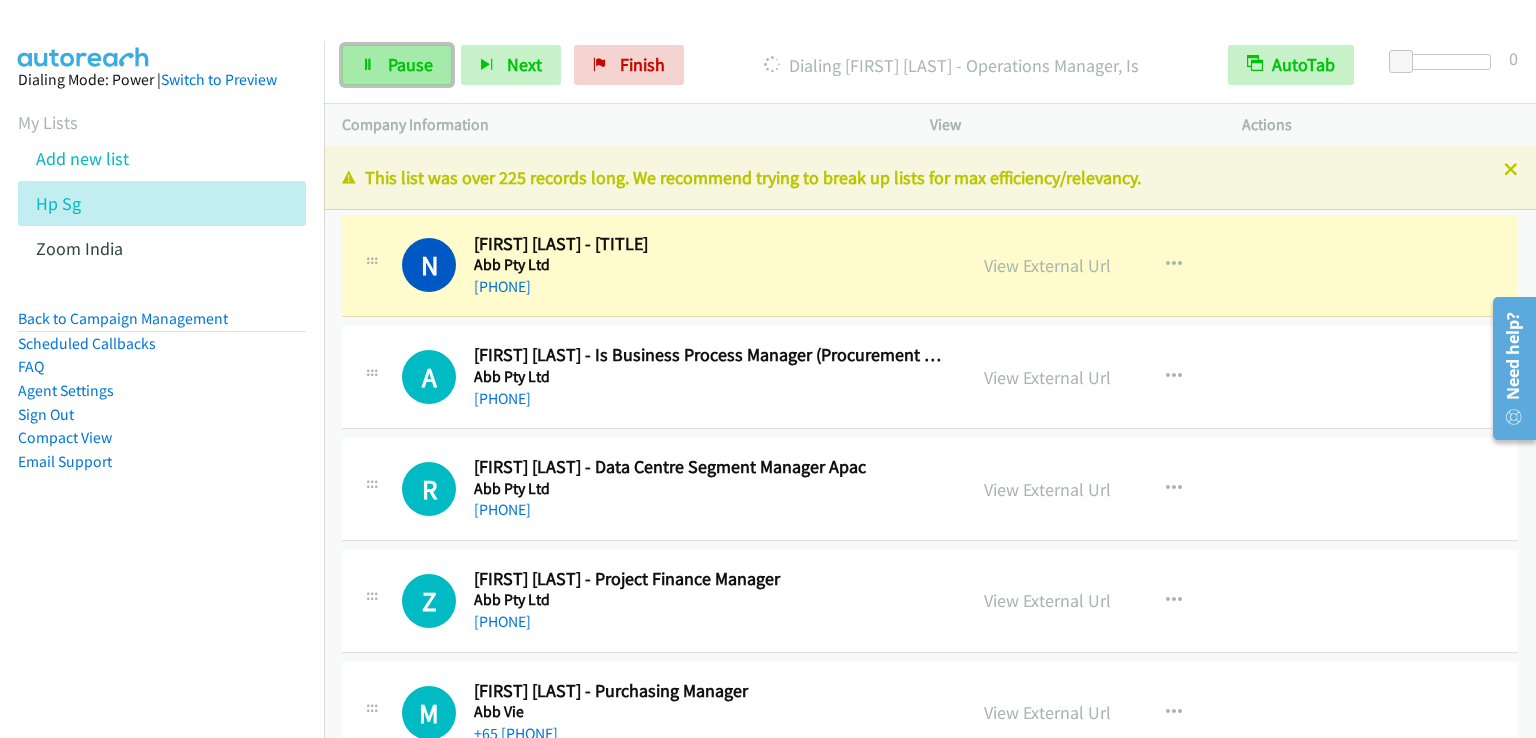 click on "Pause" at bounding box center [410, 64] 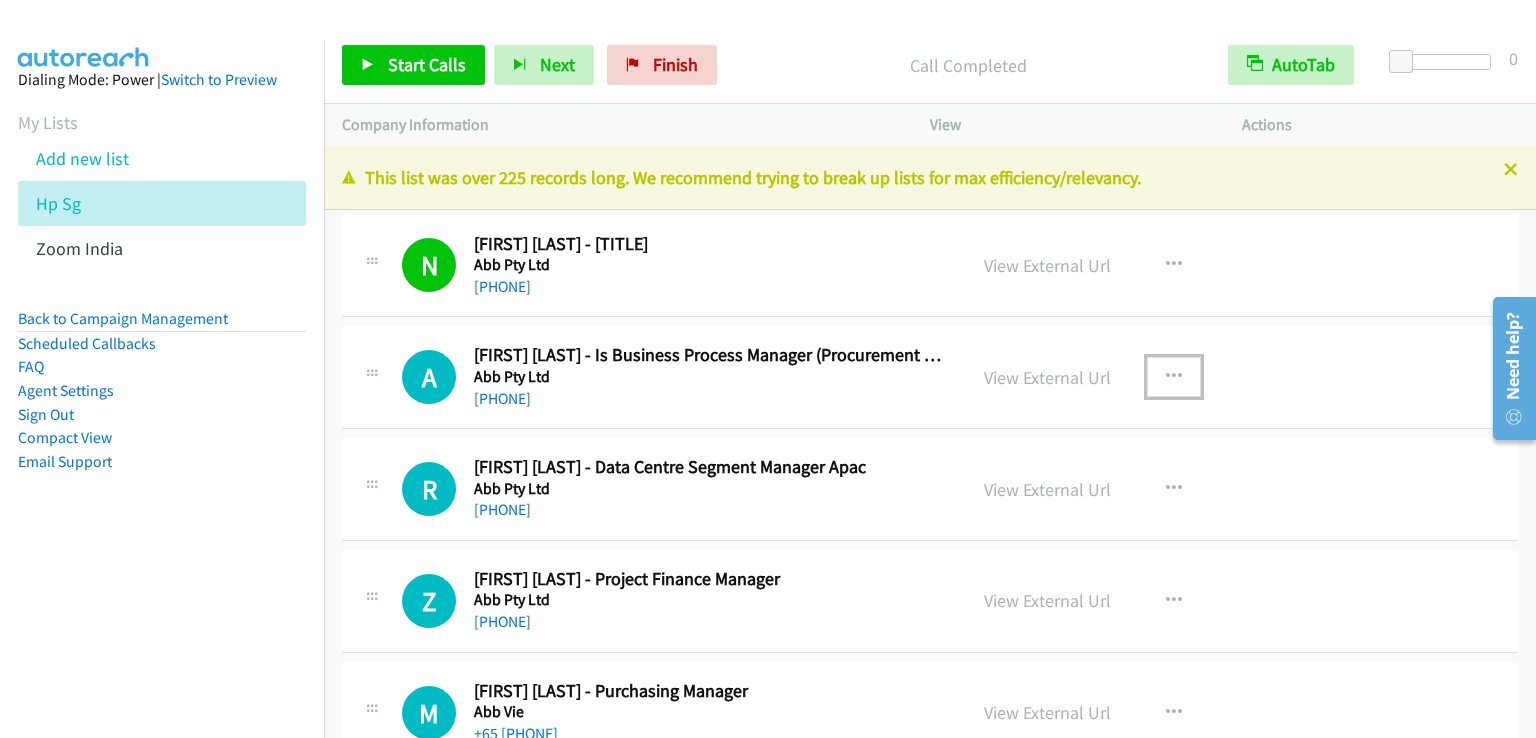 click at bounding box center (1174, 377) 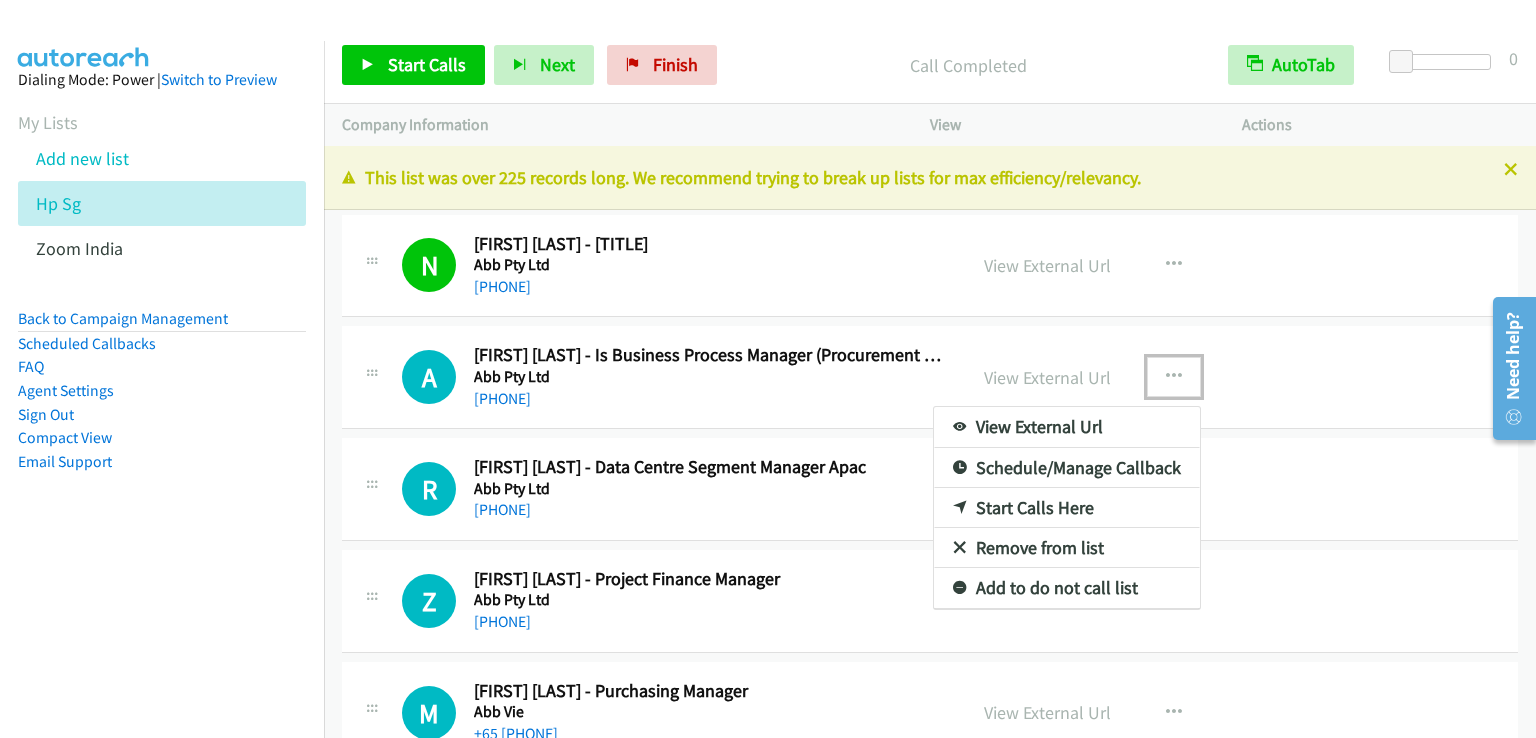 click at bounding box center (768, 369) 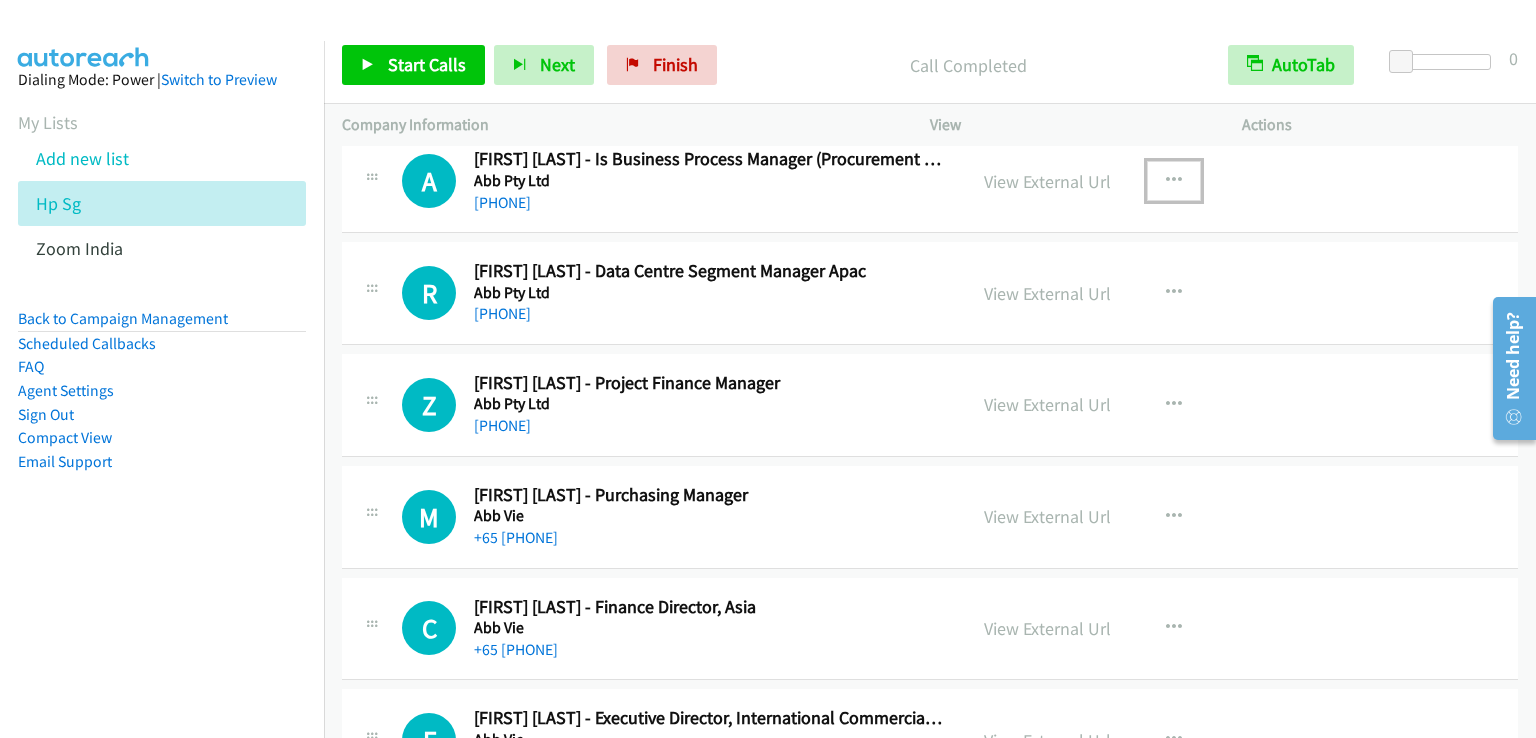 scroll, scrollTop: 200, scrollLeft: 0, axis: vertical 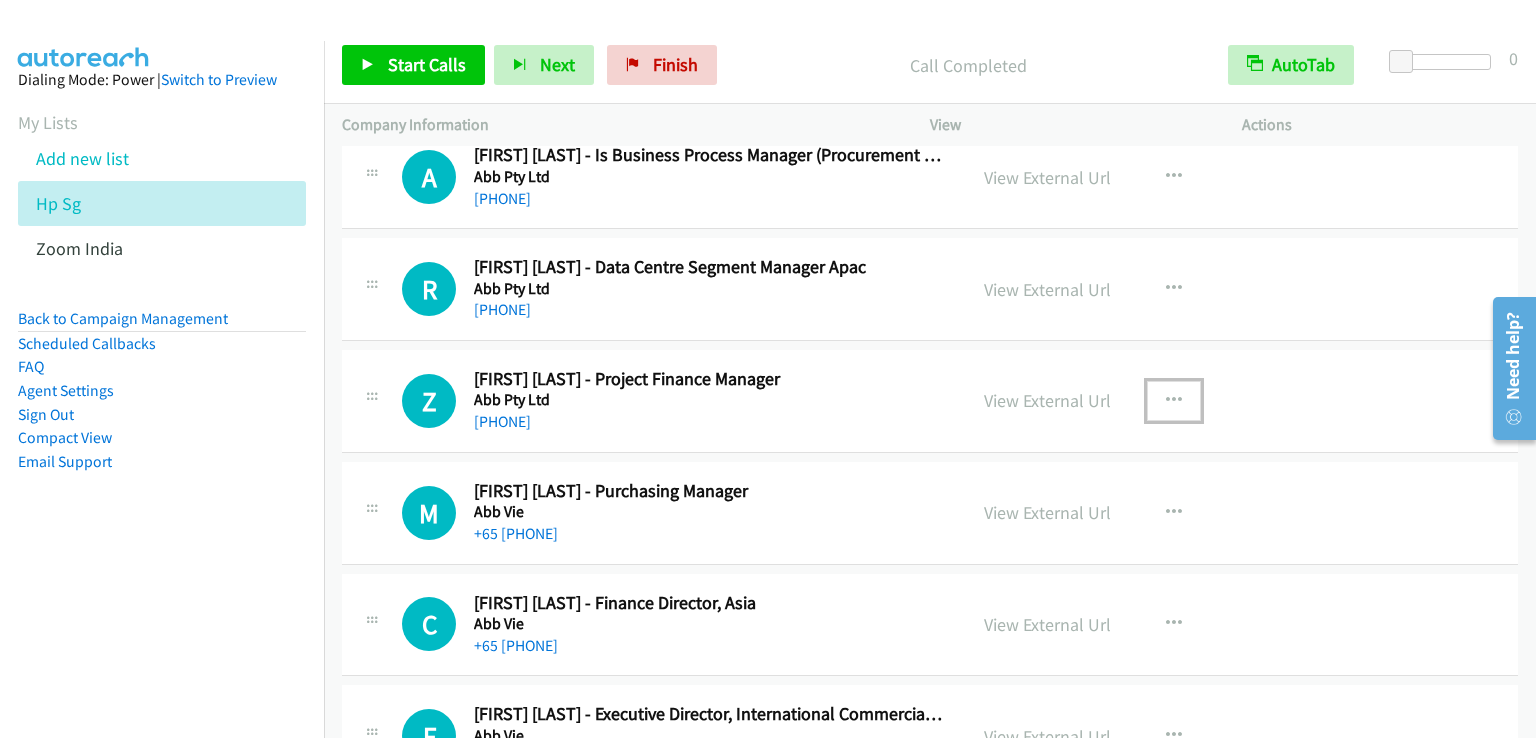 click at bounding box center [1174, 401] 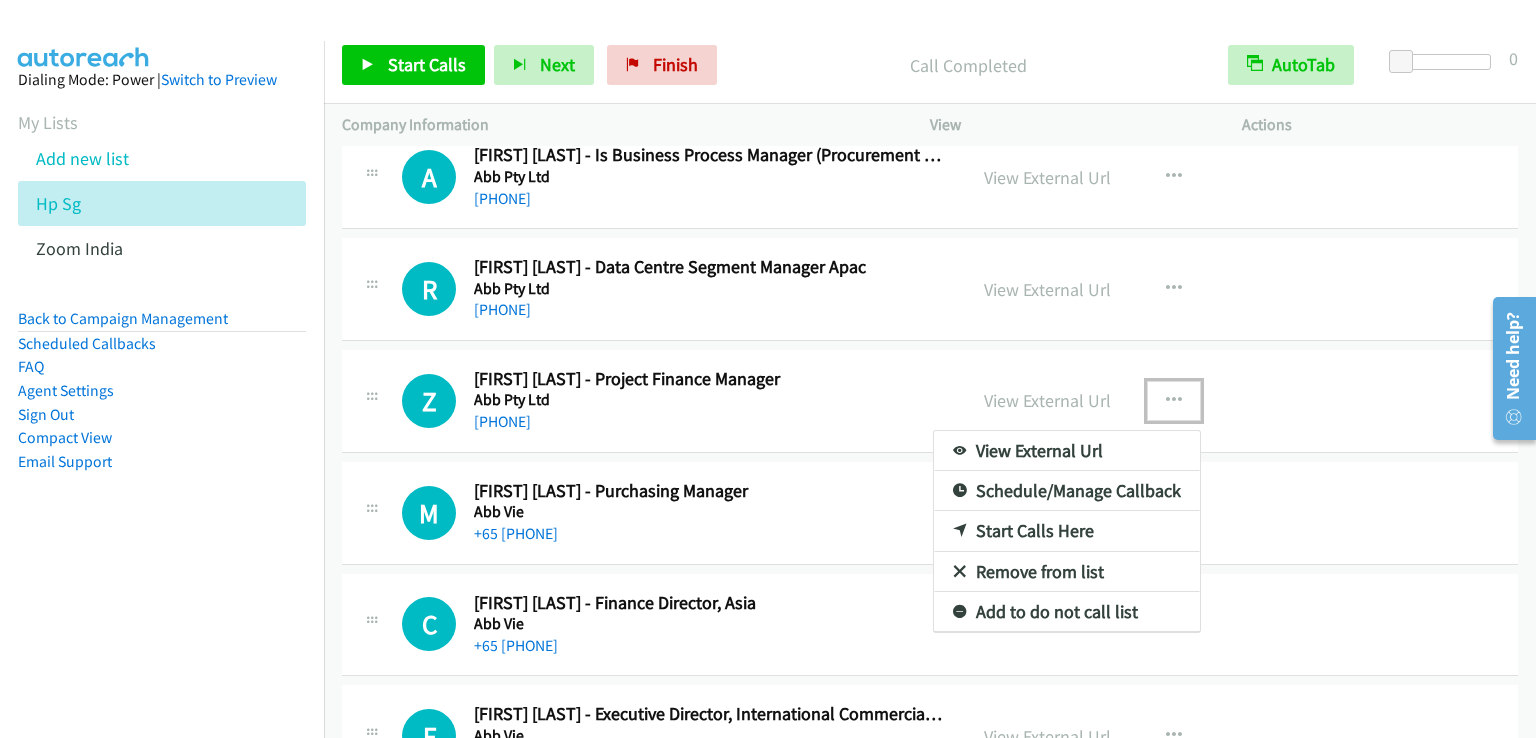 click on "Start Calls Here" at bounding box center [1067, 531] 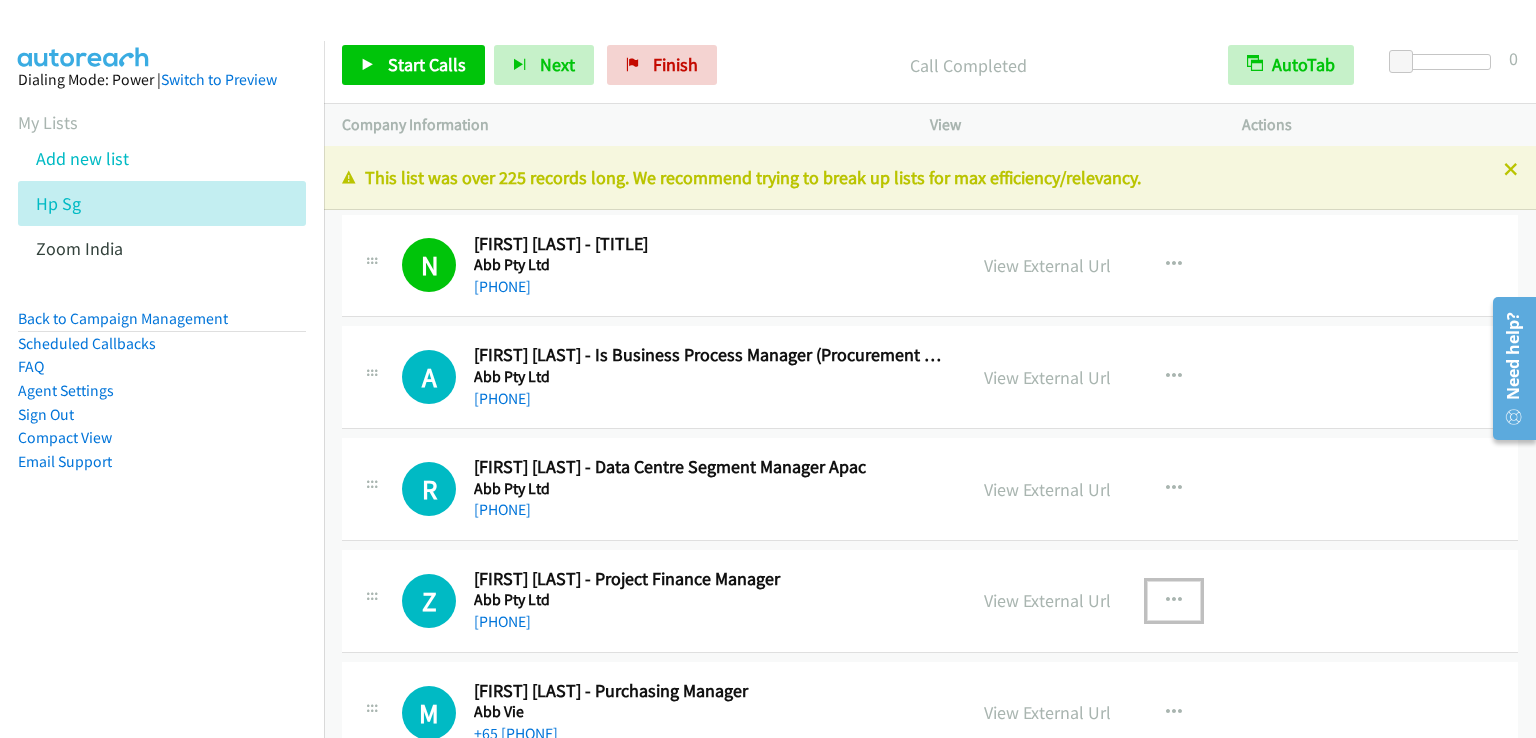 scroll, scrollTop: 0, scrollLeft: 0, axis: both 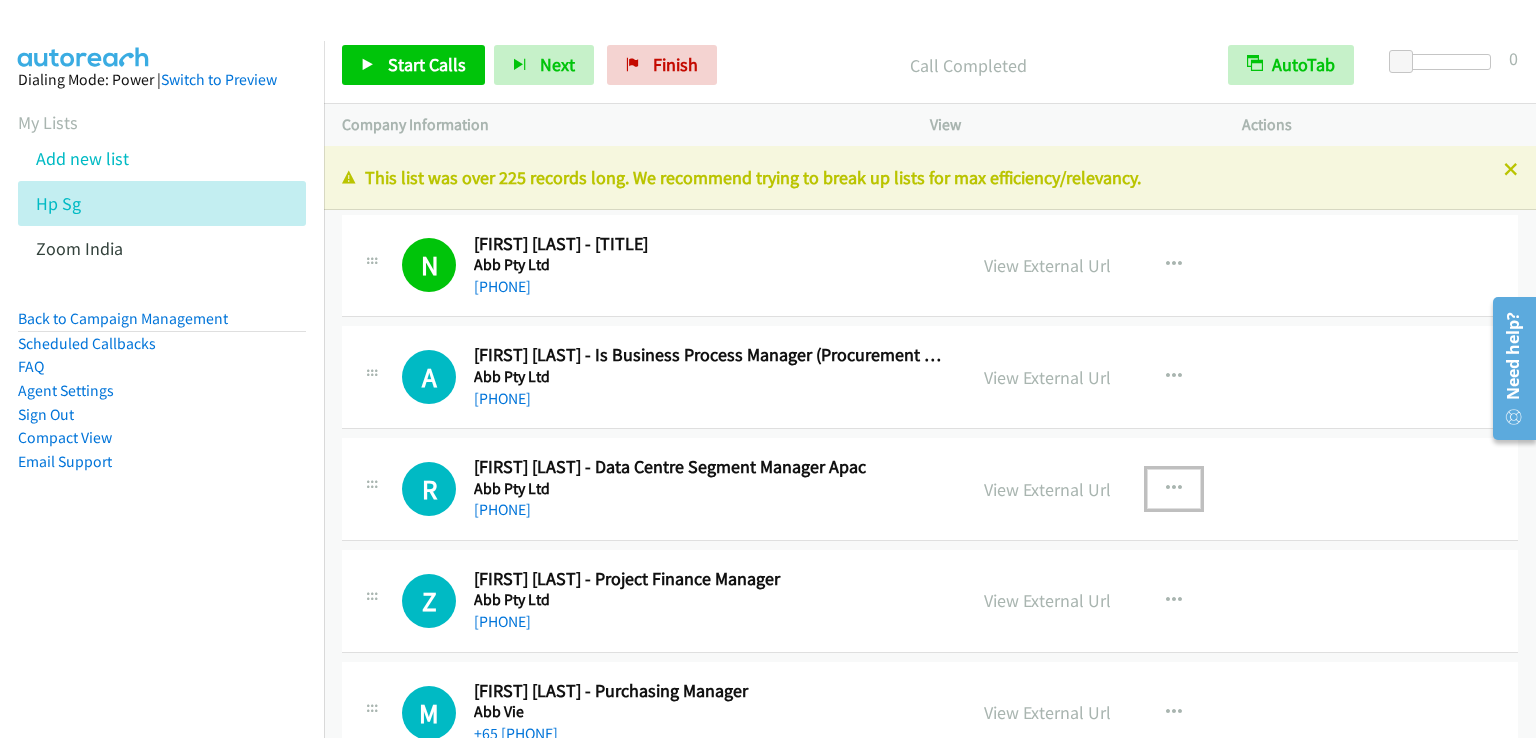 click at bounding box center (1174, 489) 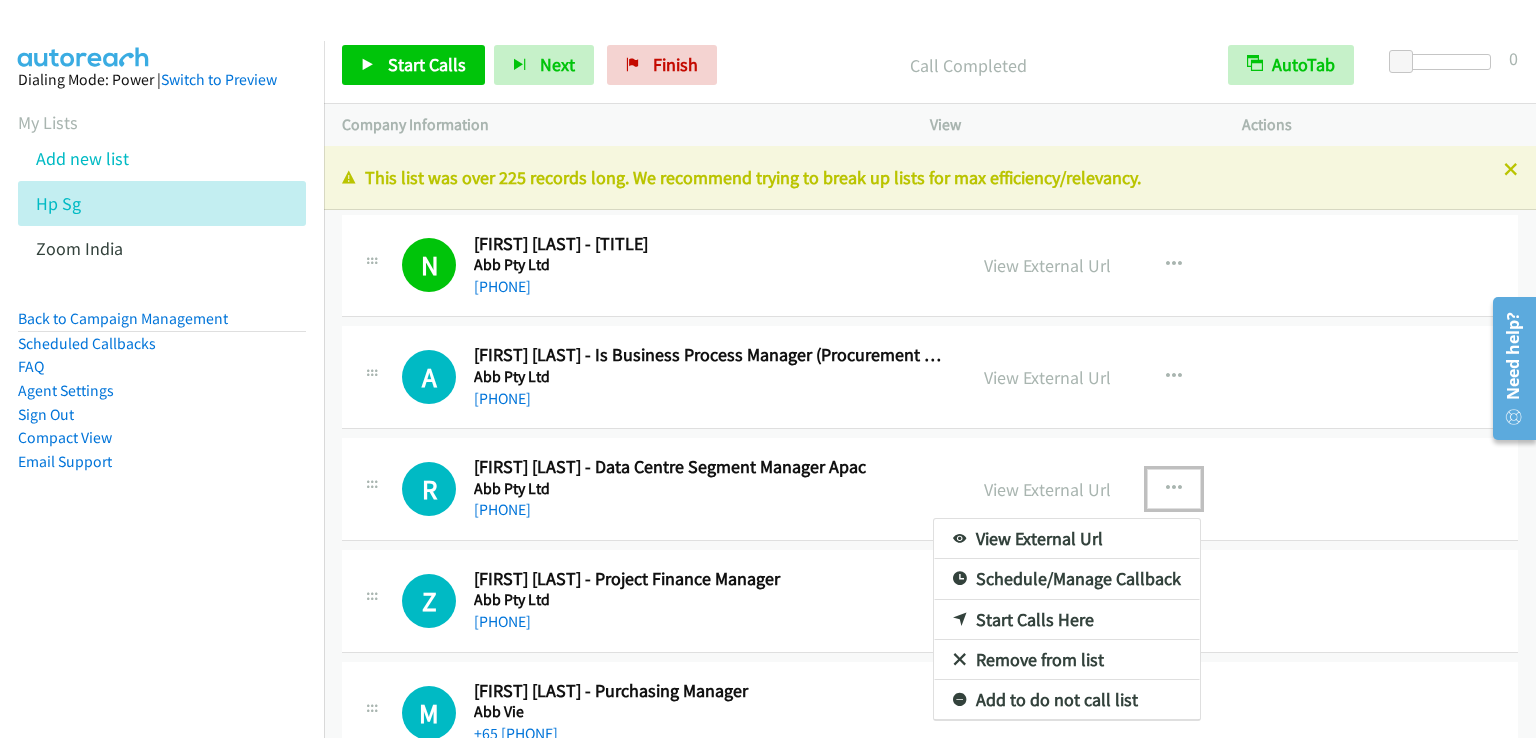 click on "Start Calls Here" at bounding box center [1067, 620] 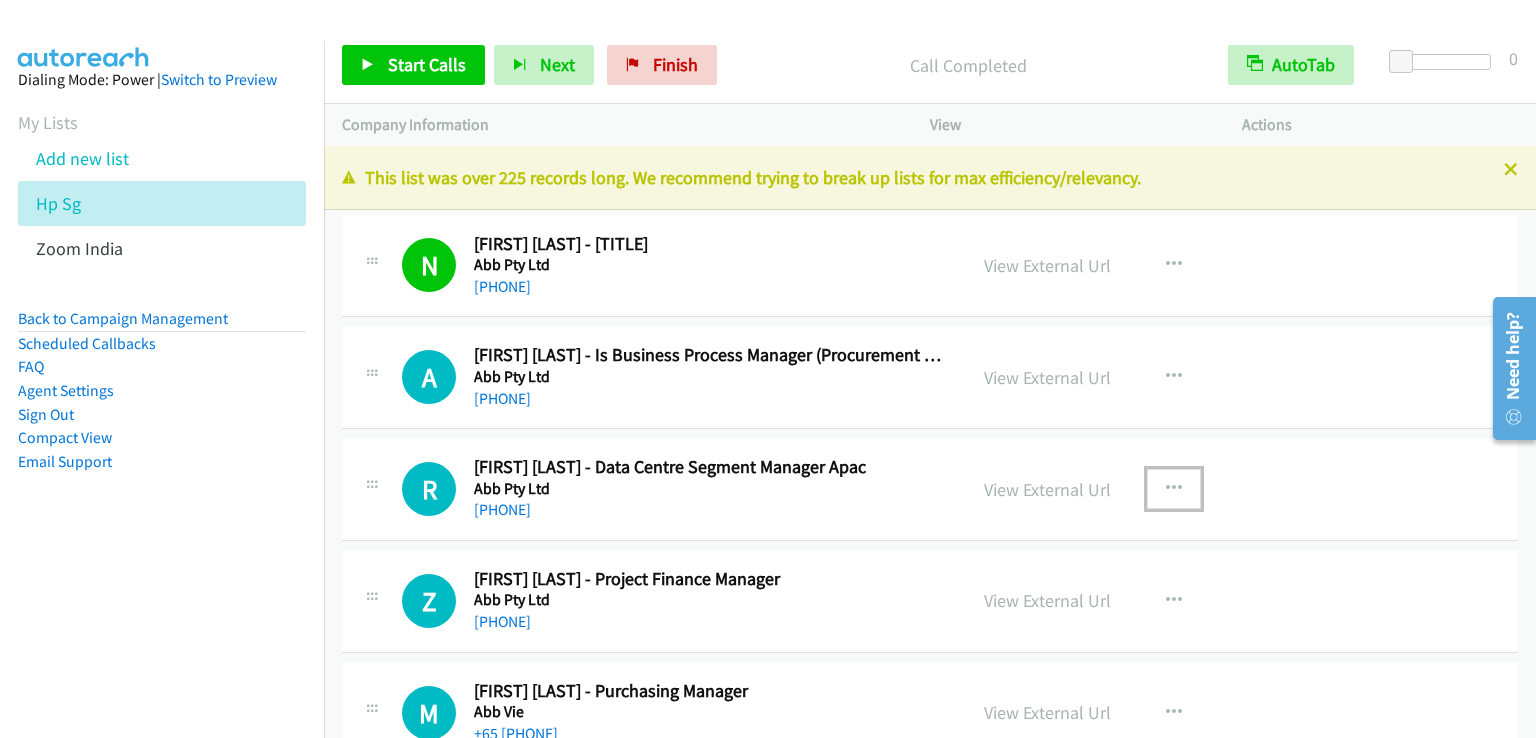 click at bounding box center [1174, 489] 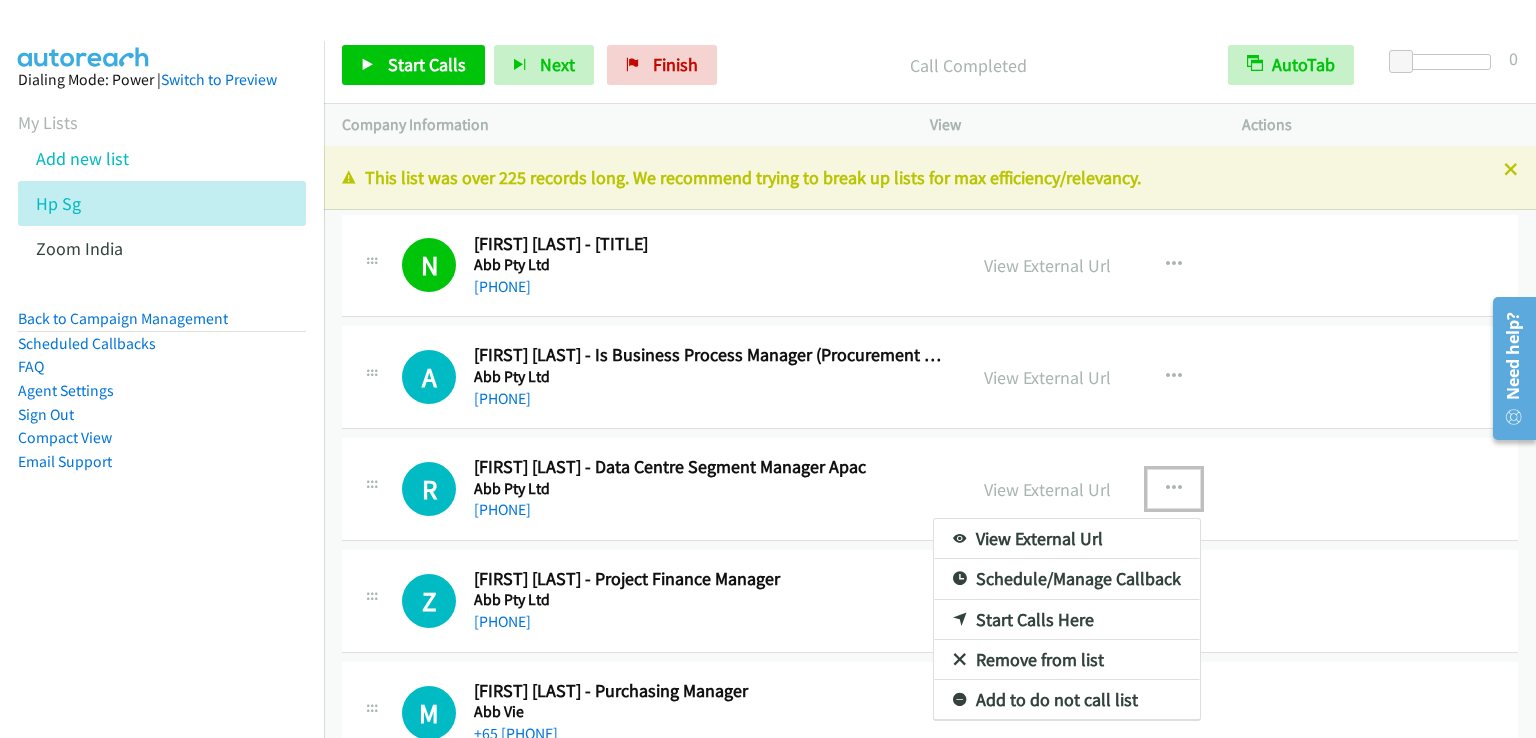 click on "Start Calls Here" at bounding box center [1067, 620] 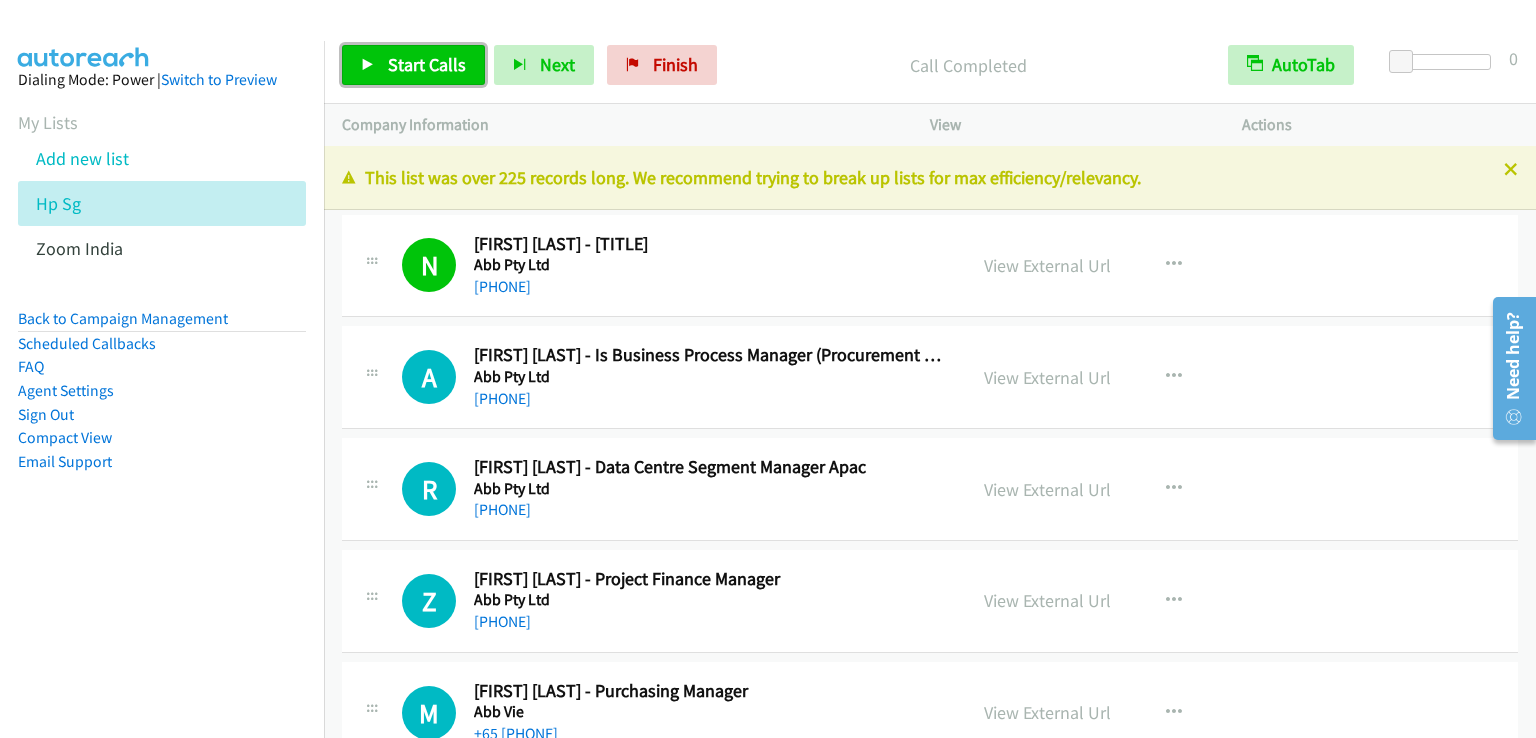 click on "Start Calls" at bounding box center (427, 64) 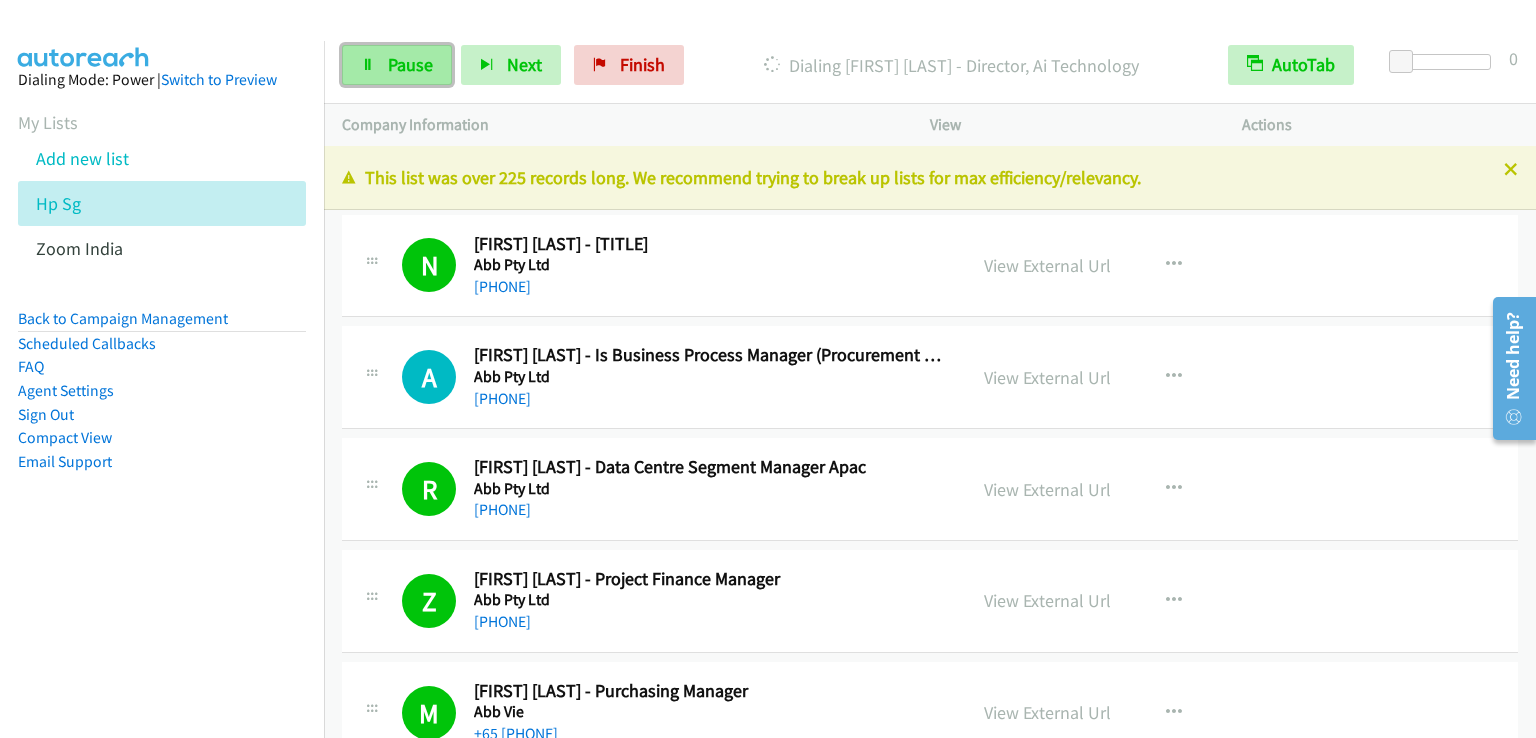 click on "Pause" at bounding box center [410, 64] 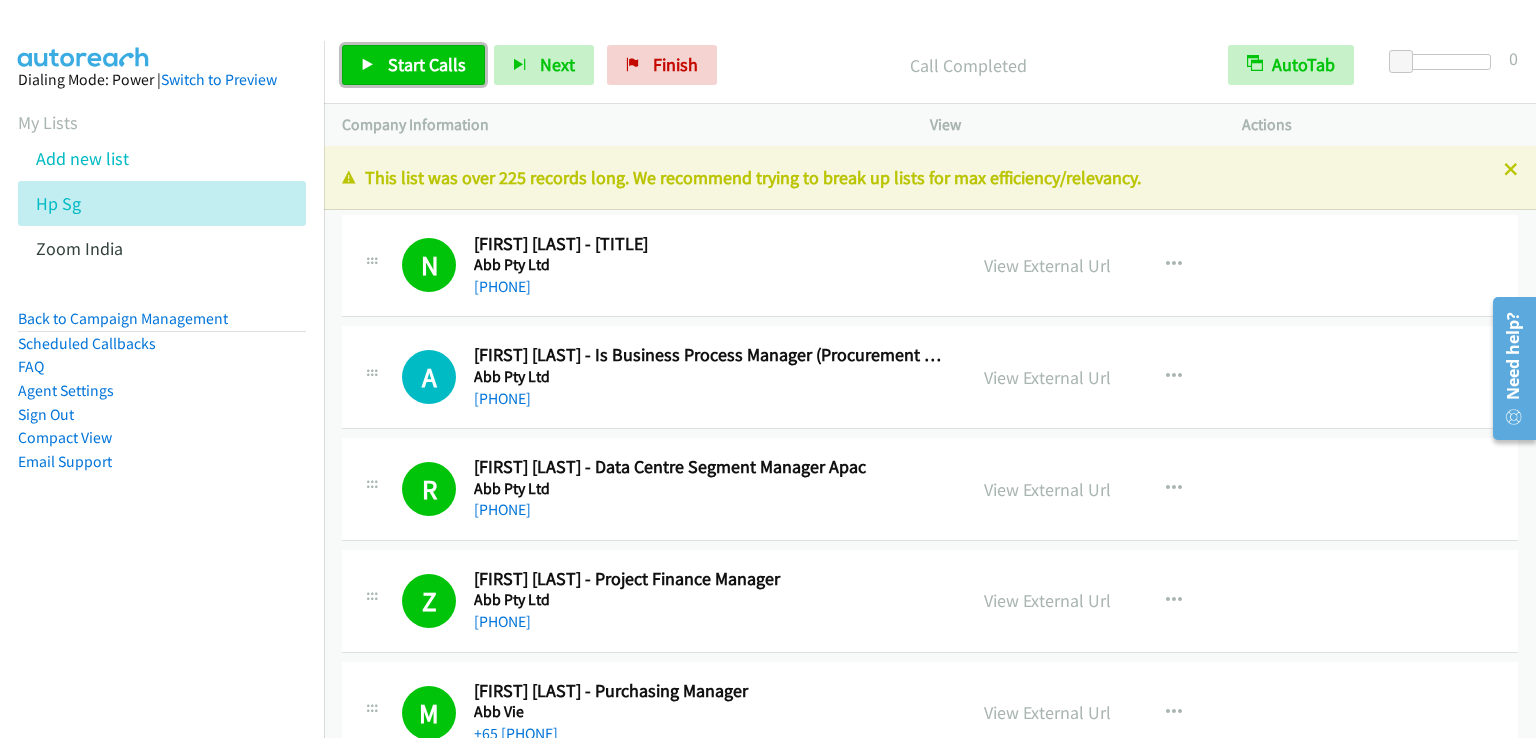 click on "Start Calls" at bounding box center [427, 64] 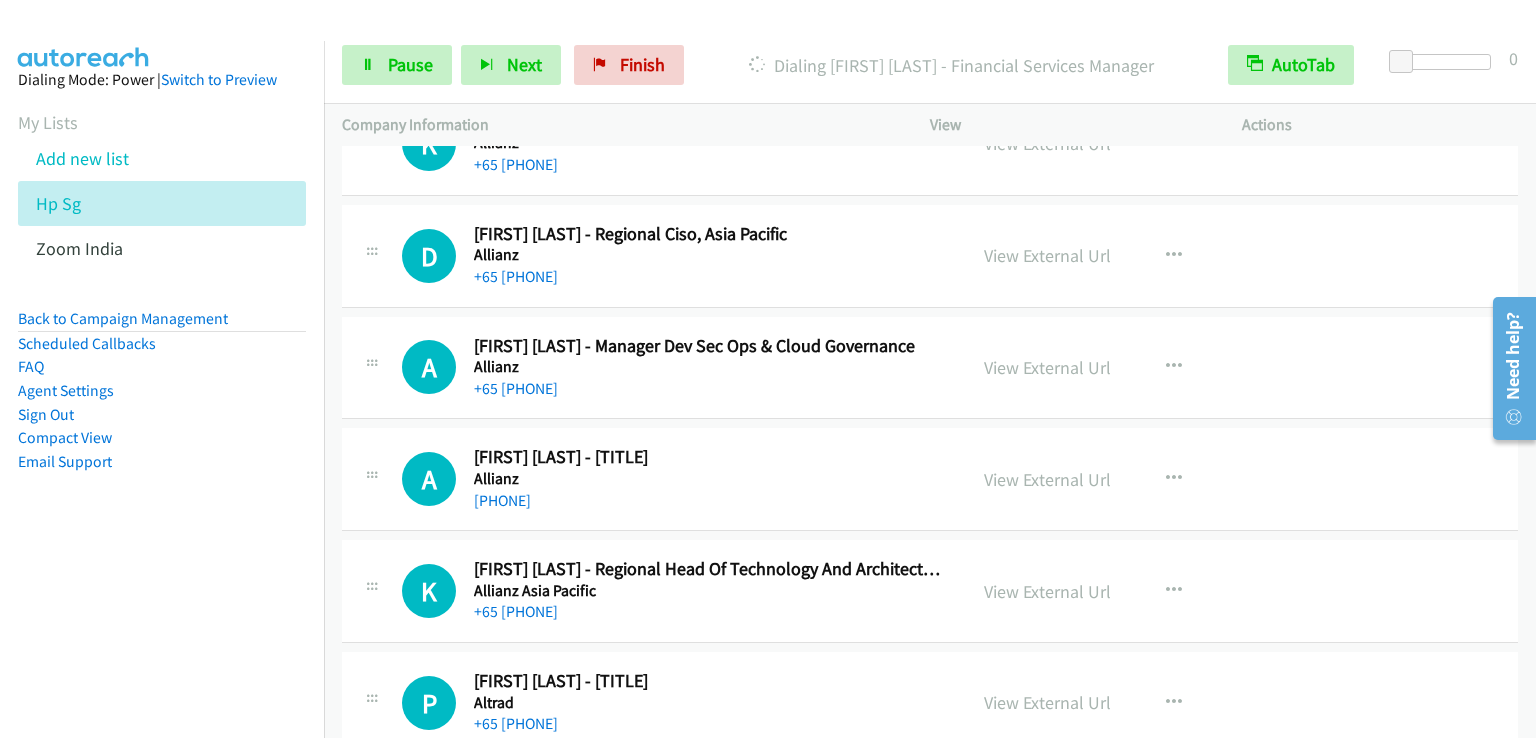 scroll, scrollTop: 13000, scrollLeft: 0, axis: vertical 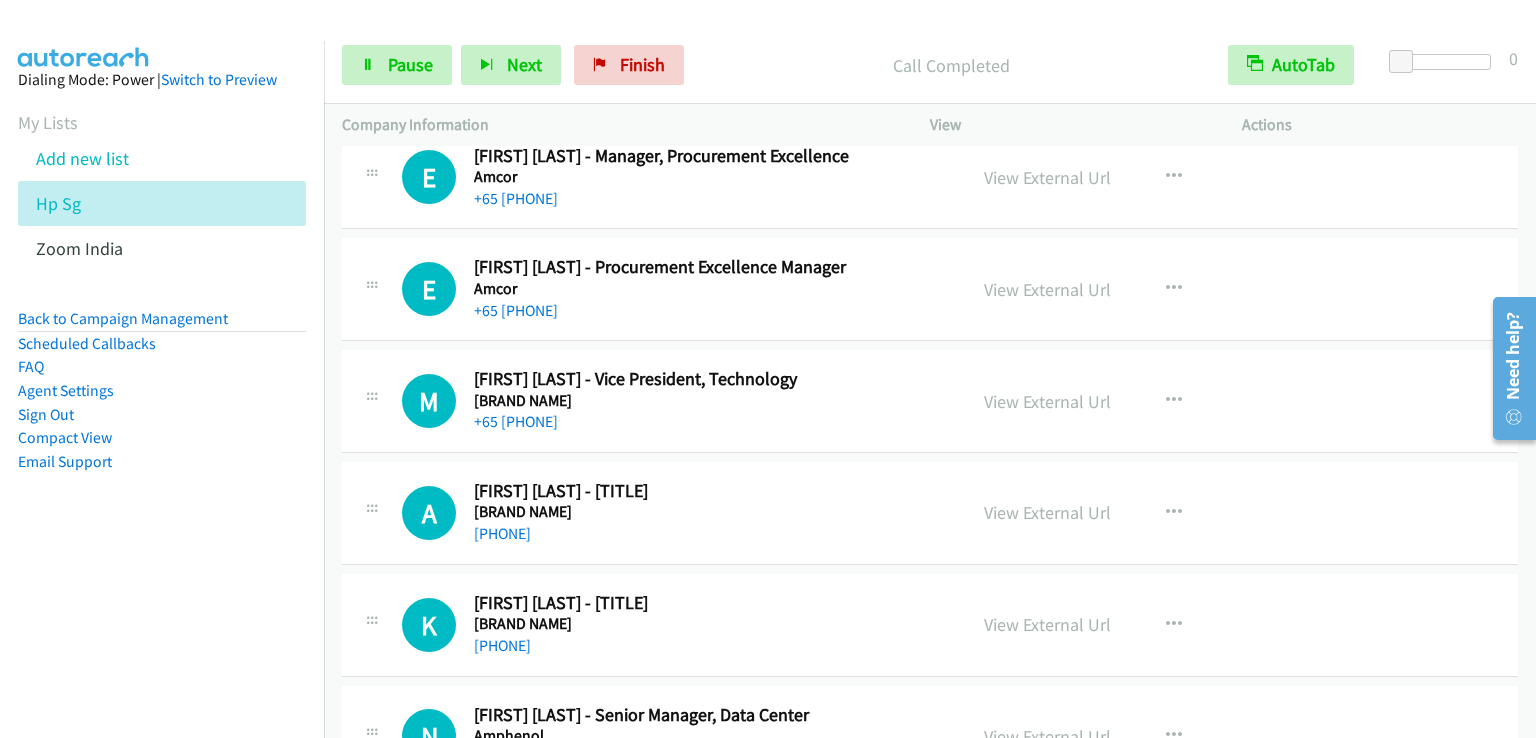 drag, startPoint x: 1529, startPoint y: 442, endPoint x: 1532, endPoint y: 485, distance: 43.104523 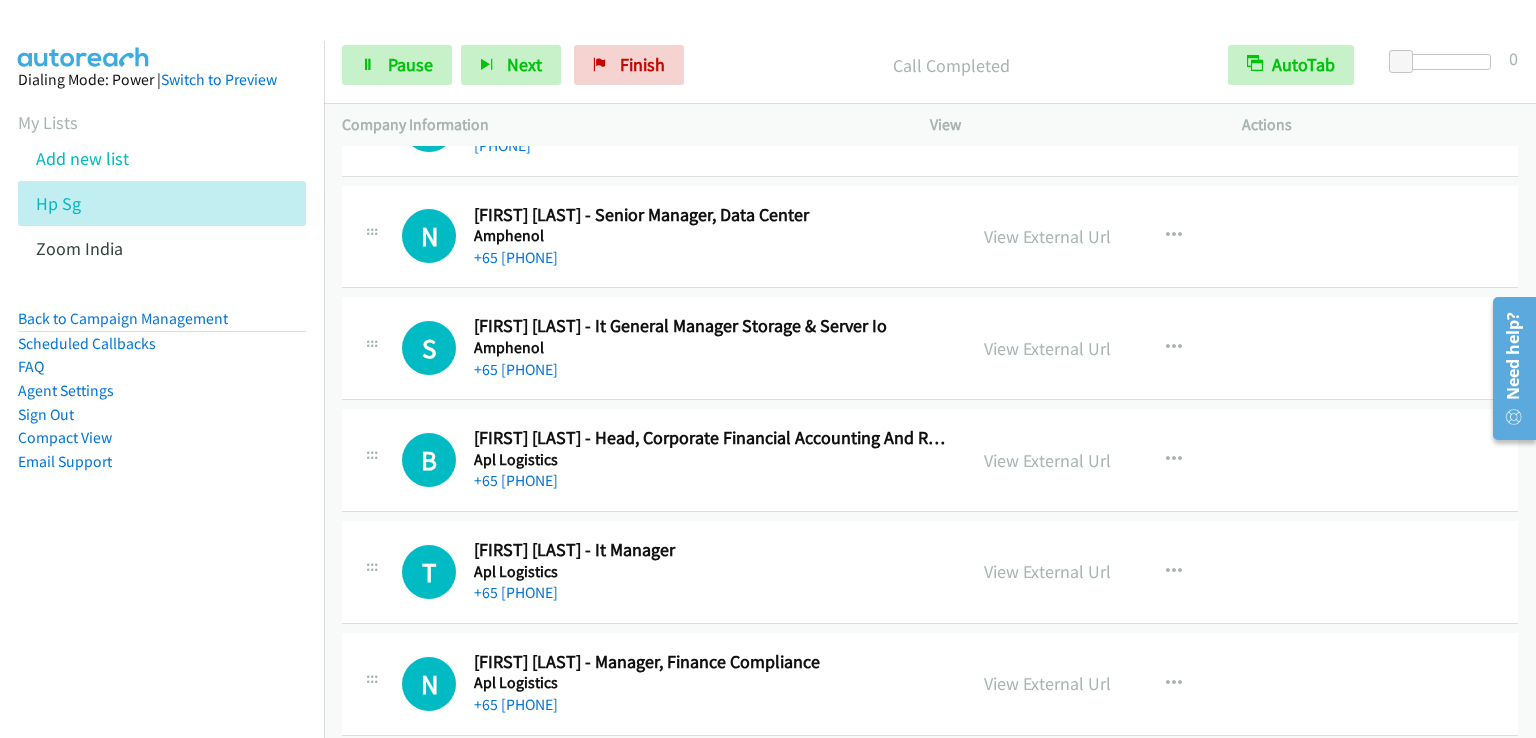 scroll, scrollTop: 15400, scrollLeft: 0, axis: vertical 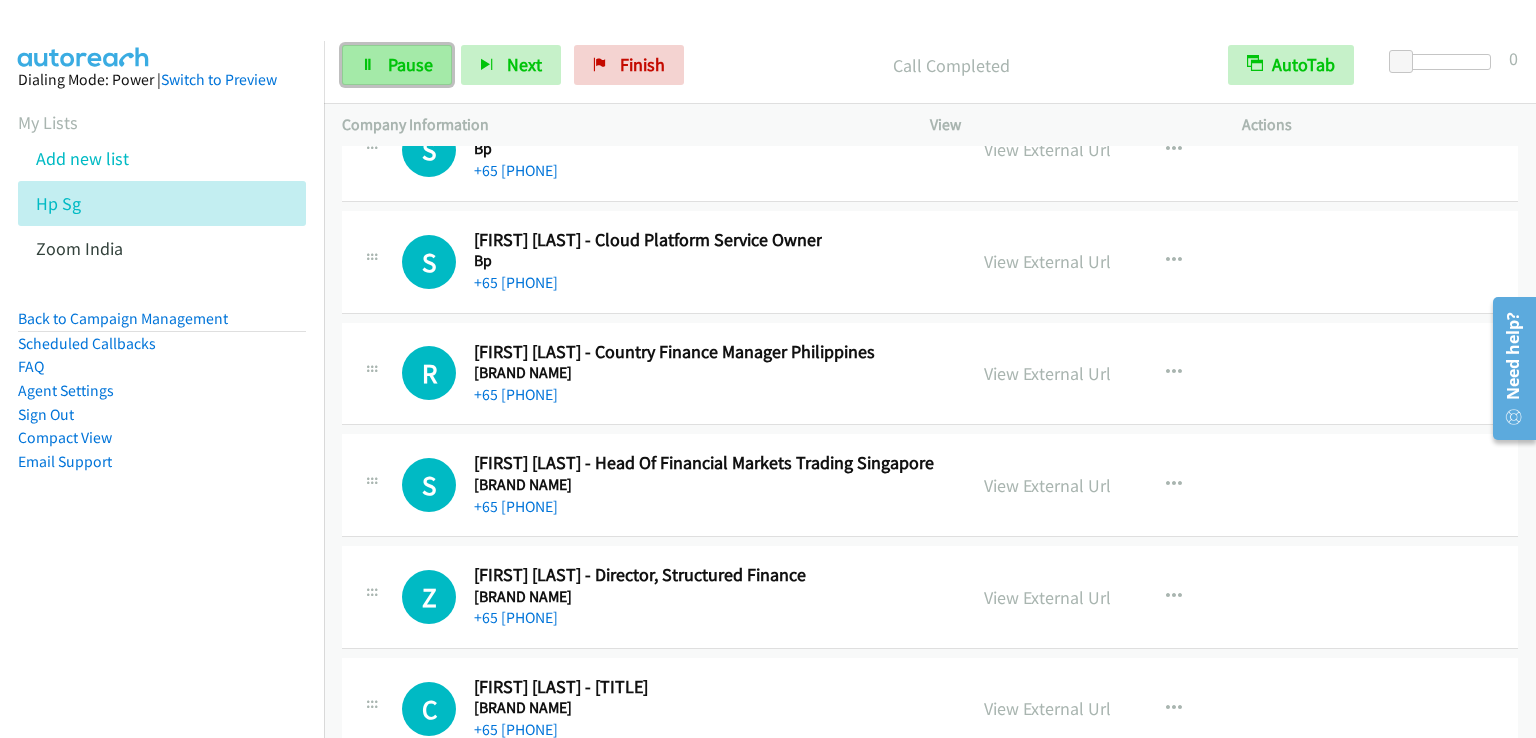 click on "Pause" at bounding box center [410, 64] 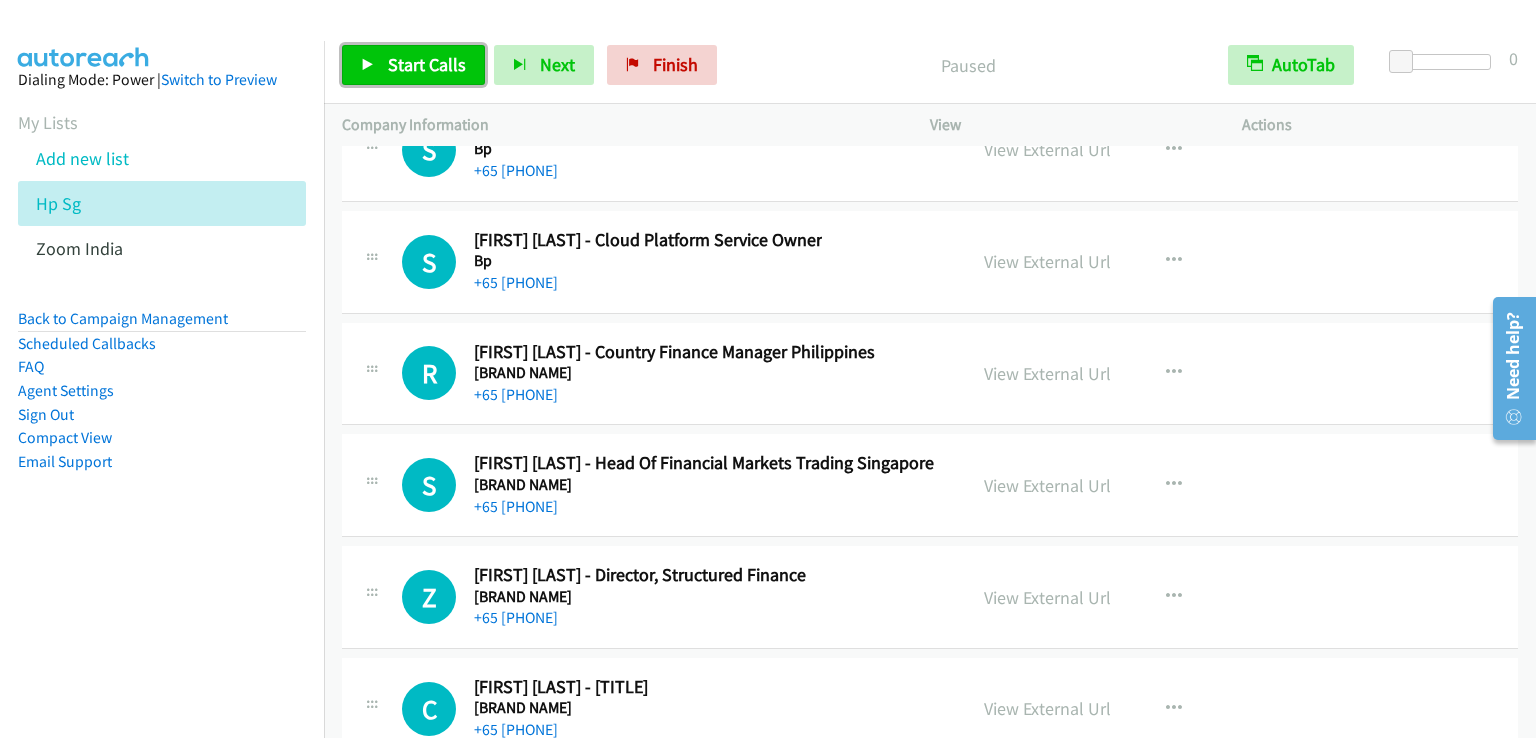 click on "Start Calls" at bounding box center [427, 64] 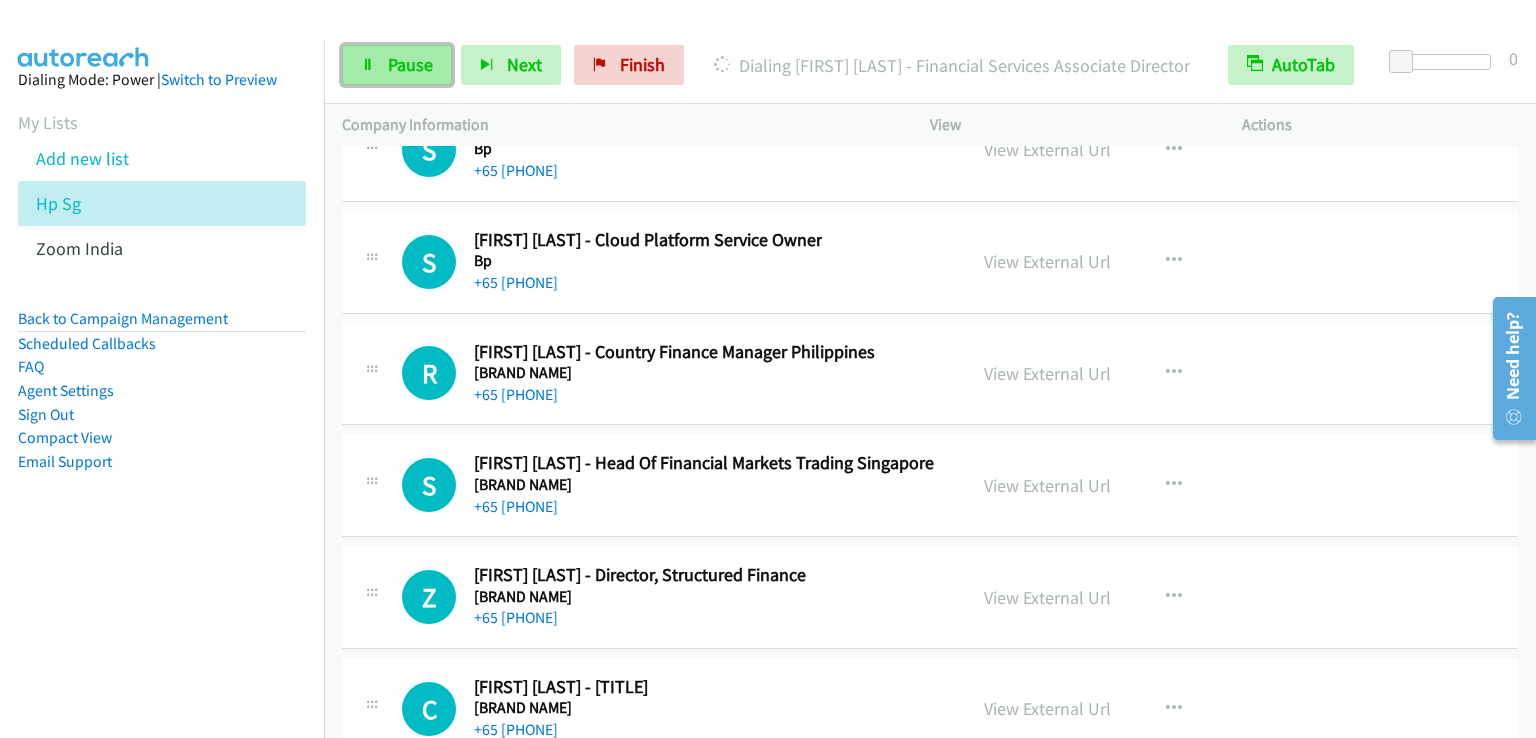 click on "Pause" at bounding box center (410, 64) 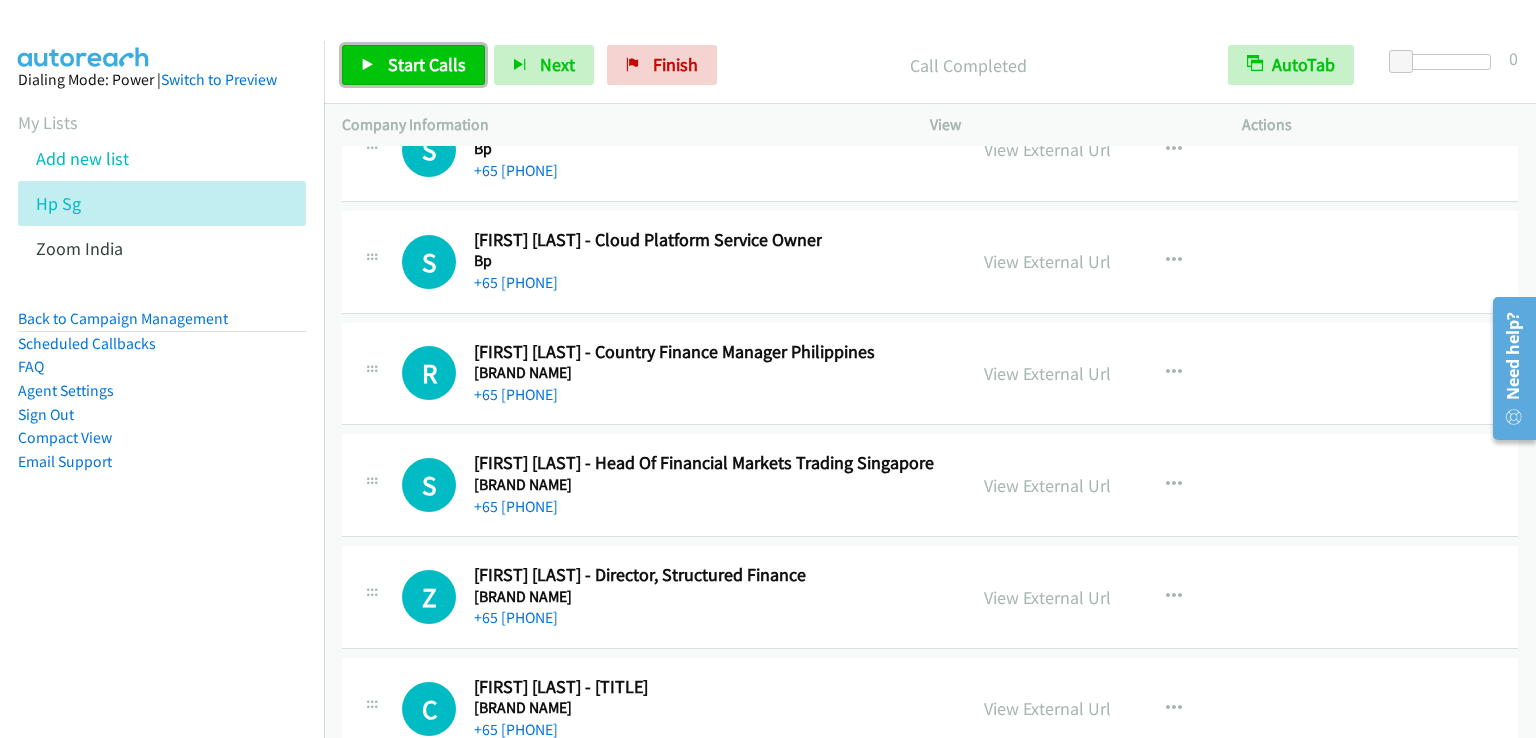 click on "Start Calls" at bounding box center [427, 64] 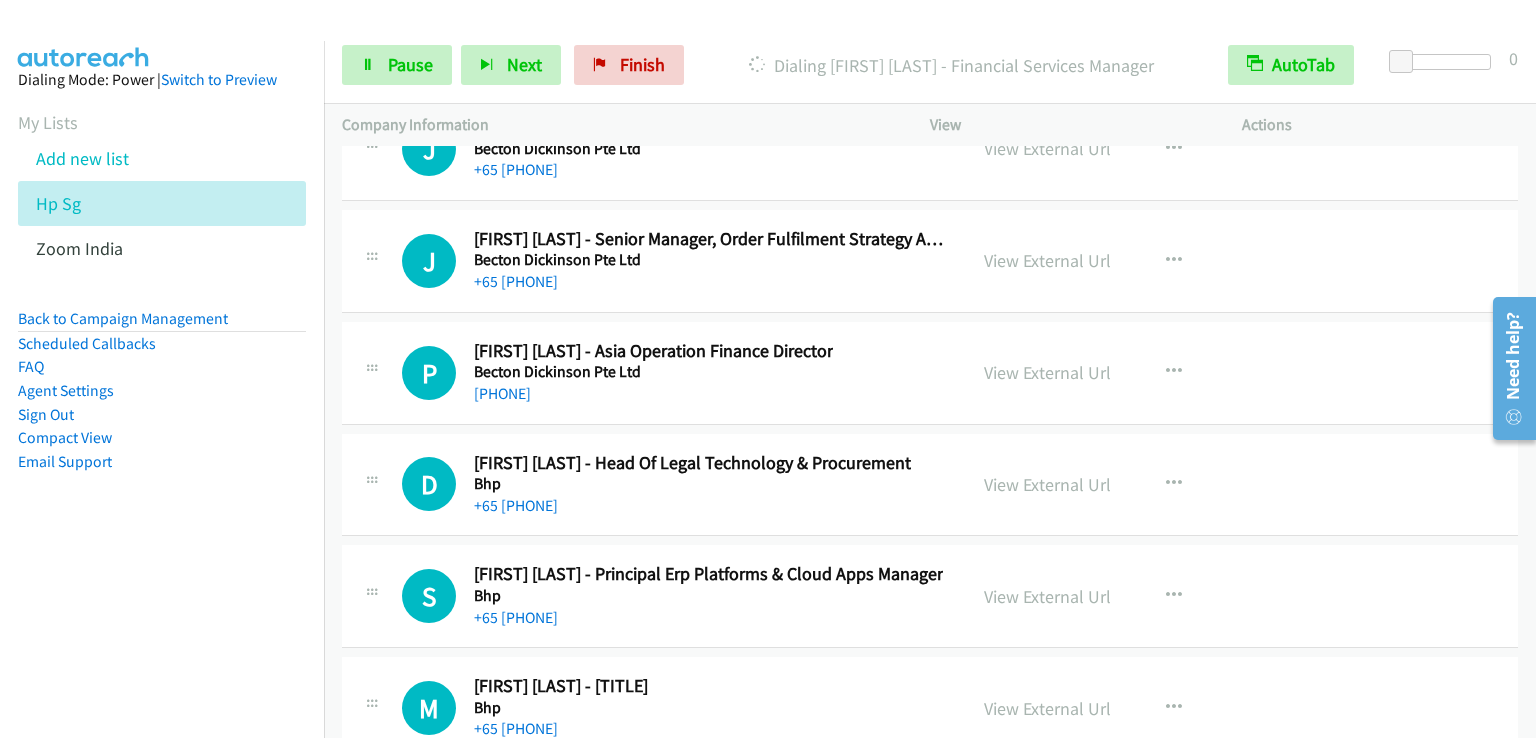scroll, scrollTop: 26116, scrollLeft: 0, axis: vertical 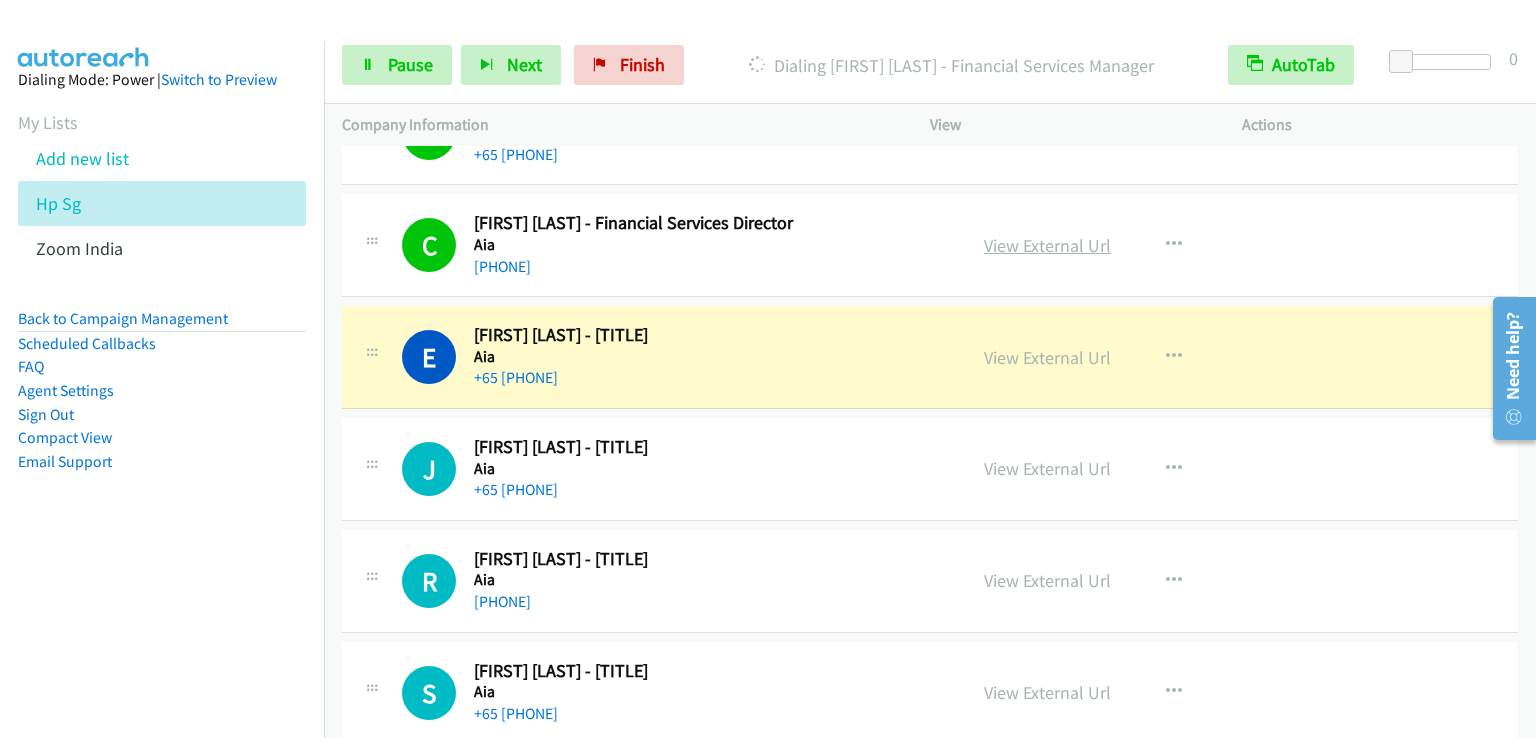 click on "View External Url" at bounding box center [1047, 245] 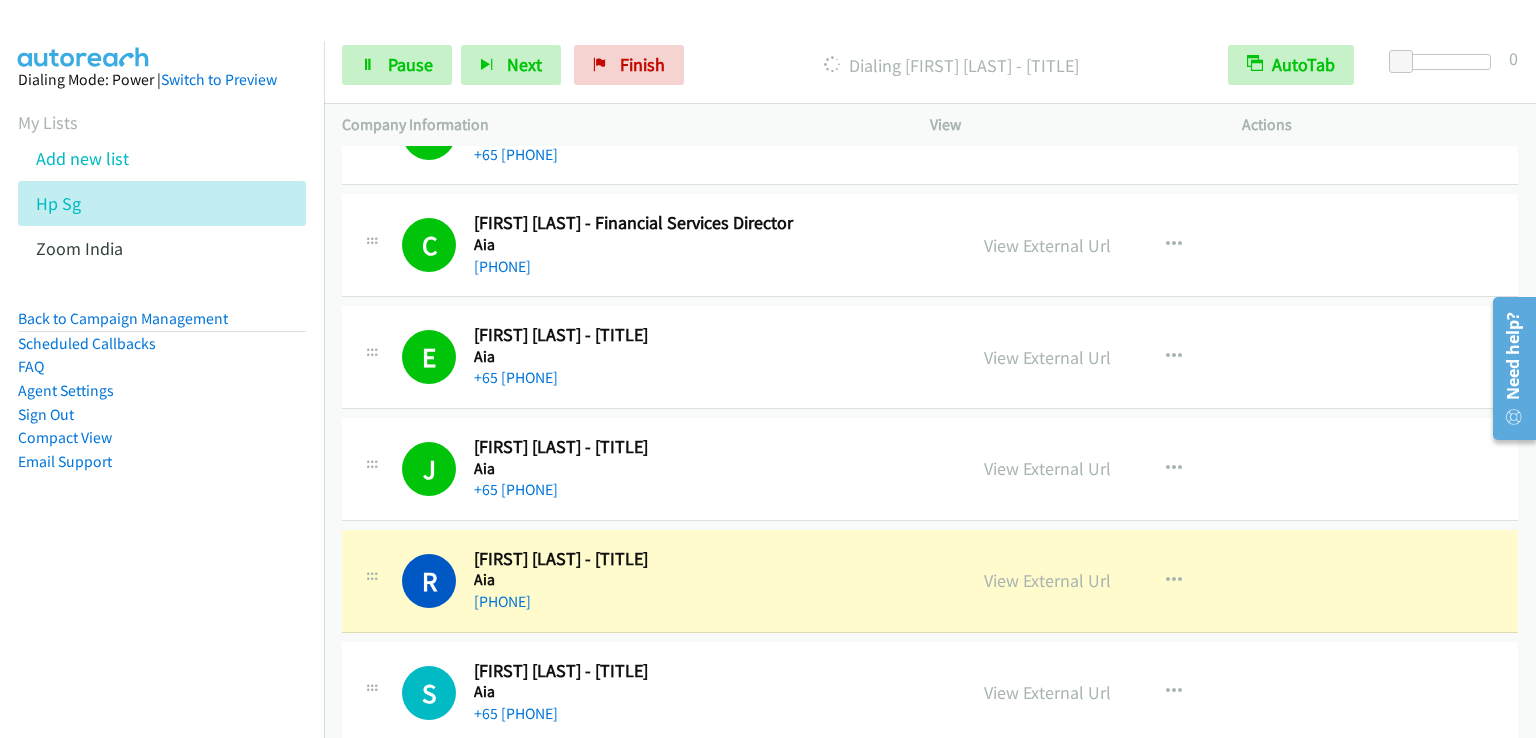 click on "Dialing Mode: Power
|
Switch to Preview
My Lists
Add new list
Hp Sg
Zoom India
Back to Campaign Management
Scheduled Callbacks
FAQ
Agent Settings
Sign Out
Compact View
Email Support" at bounding box center (162, 410) 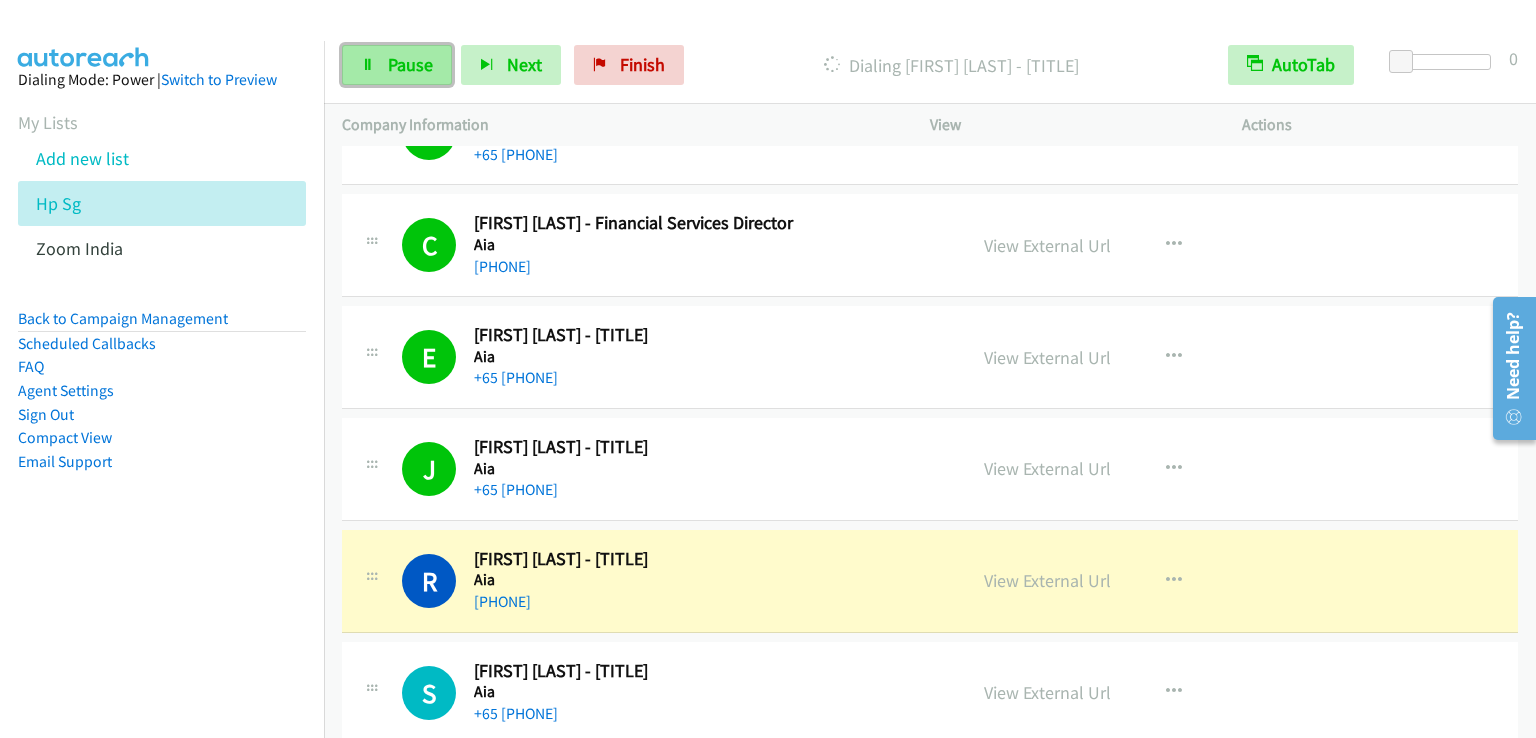 click on "Pause" at bounding box center [397, 65] 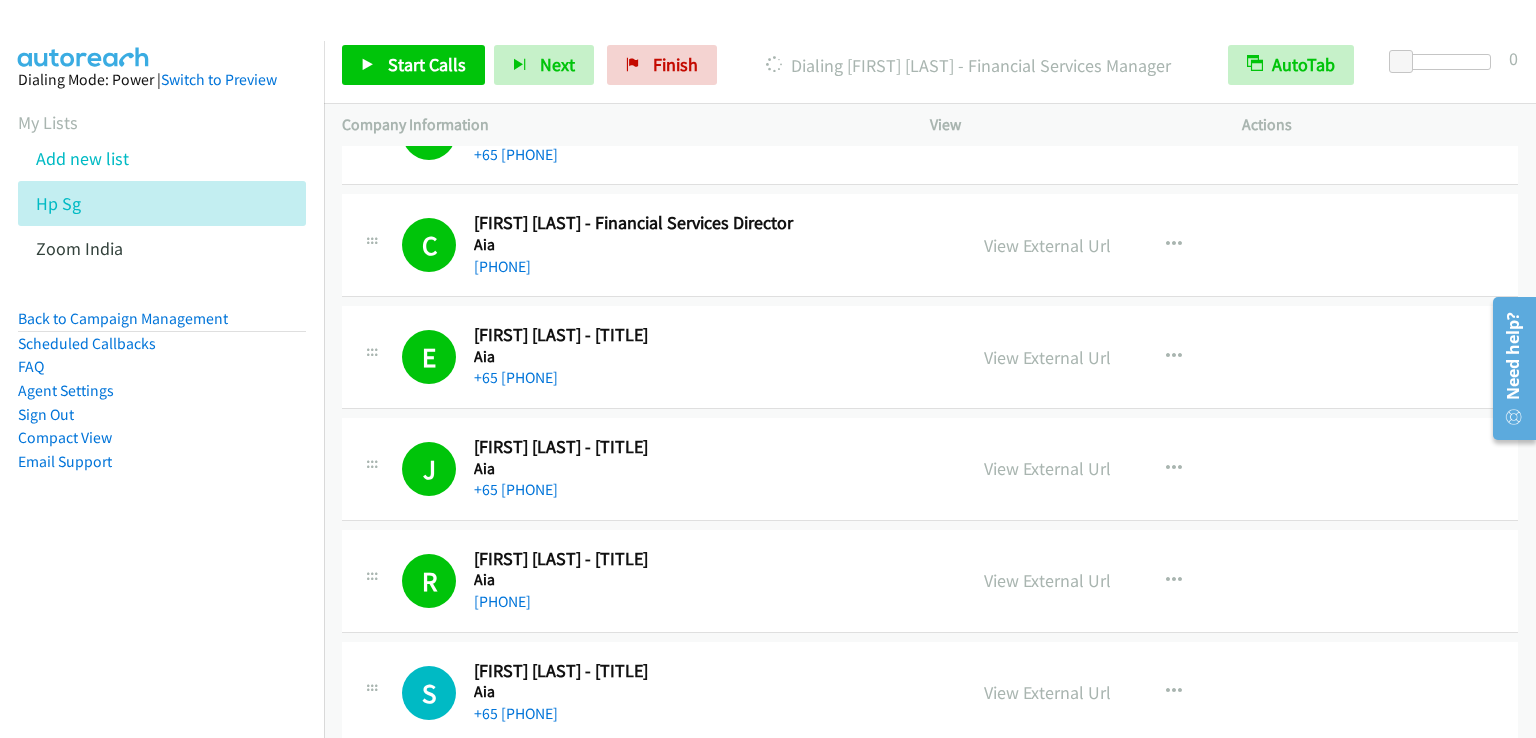 click on "View" at bounding box center (1068, 125) 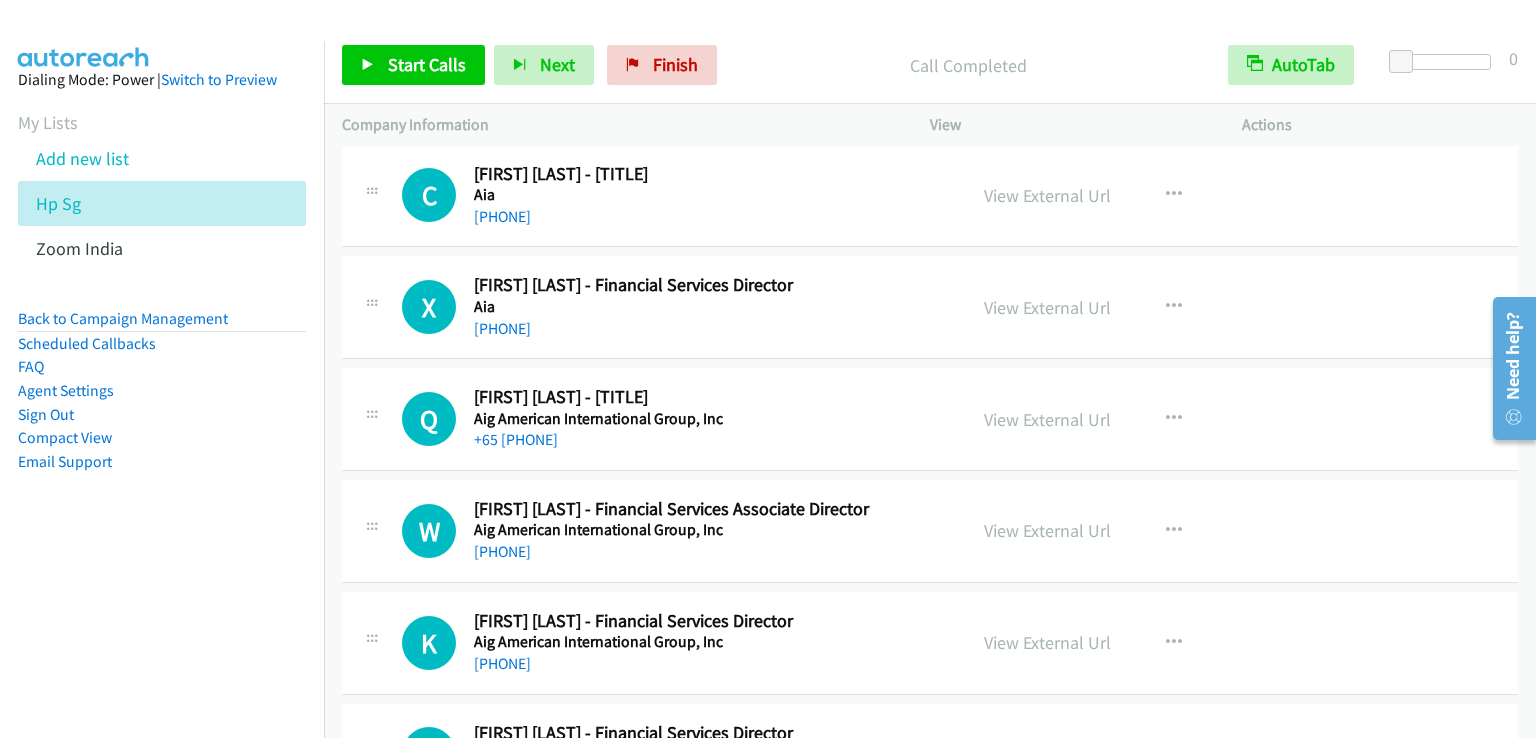 scroll, scrollTop: 8923, scrollLeft: 0, axis: vertical 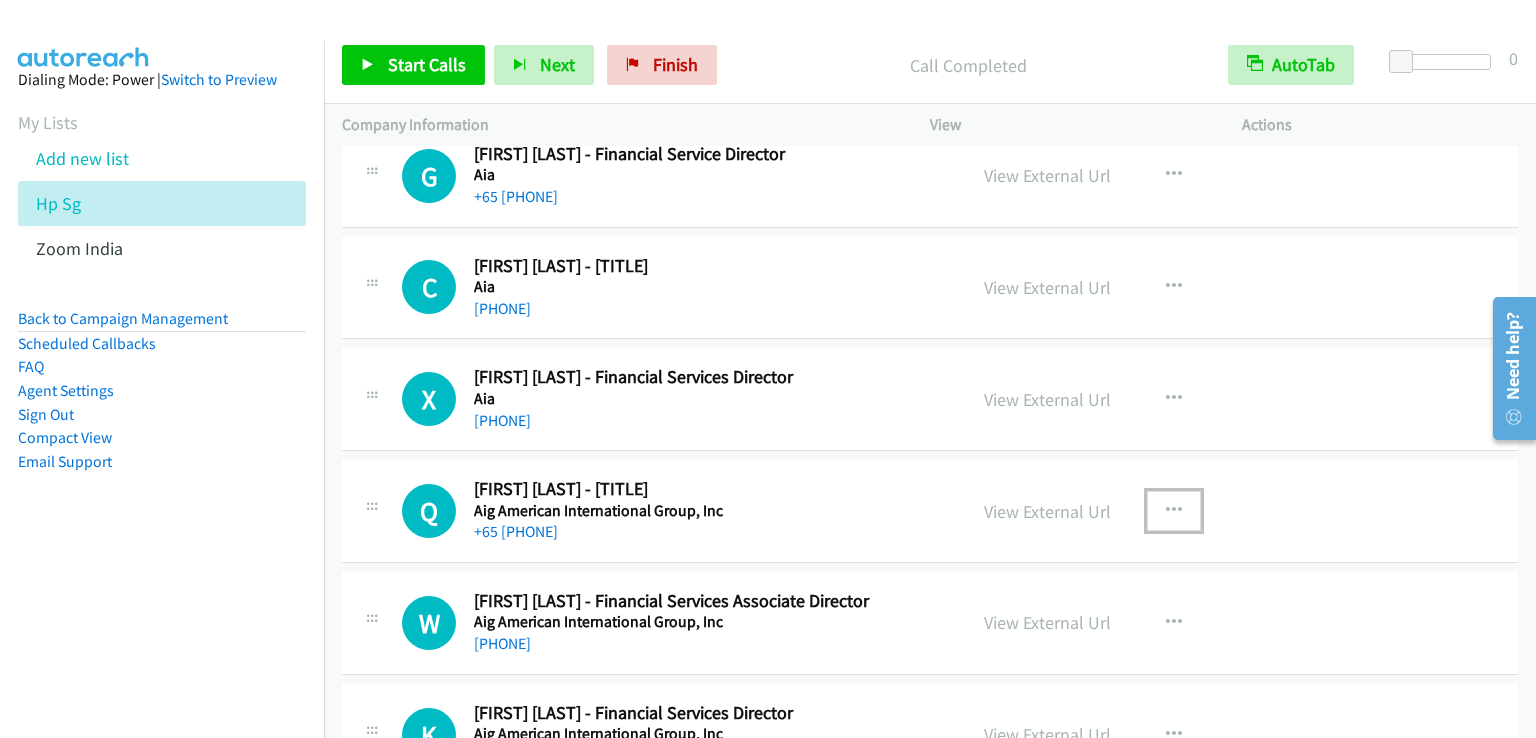 click at bounding box center [1174, 511] 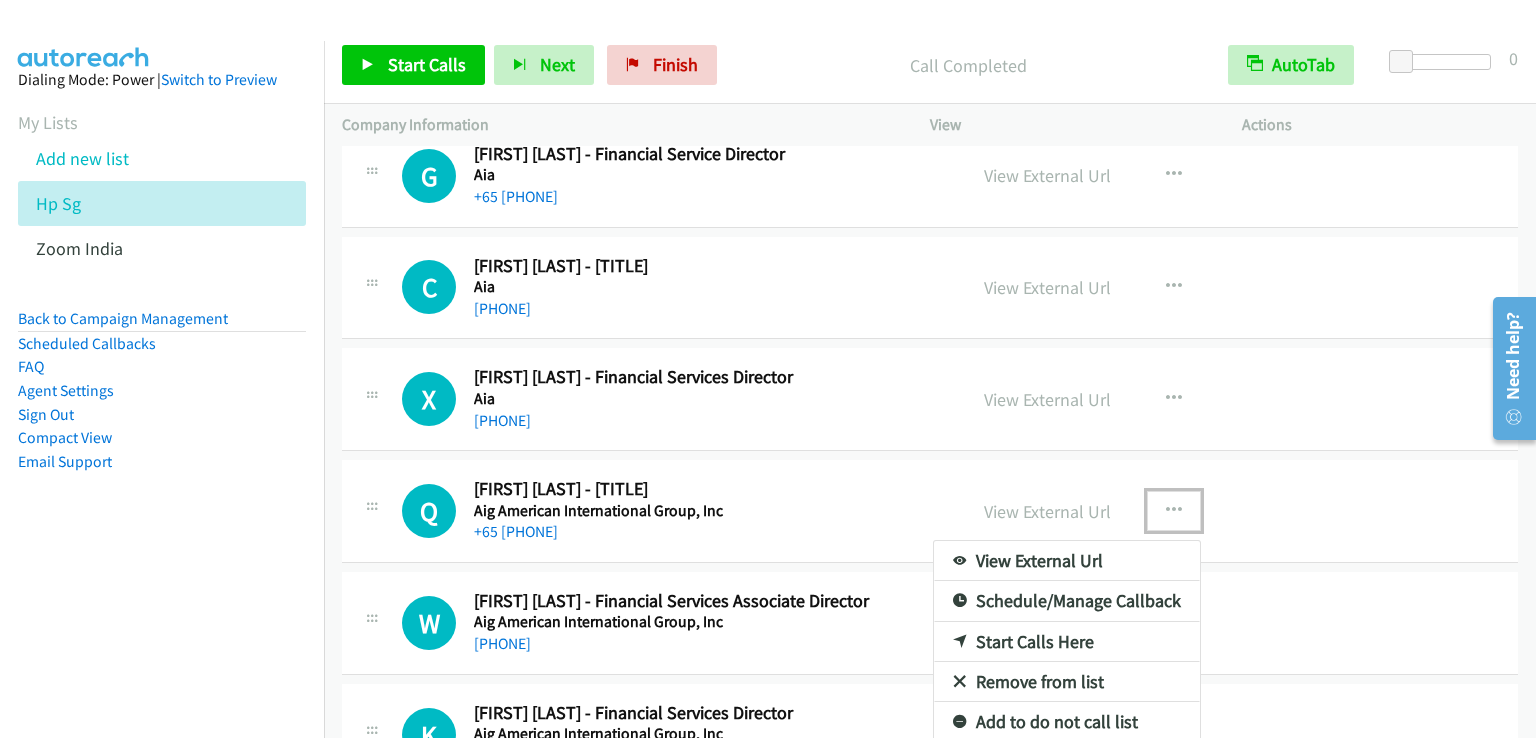 click on "Start Calls Here" at bounding box center (1067, 642) 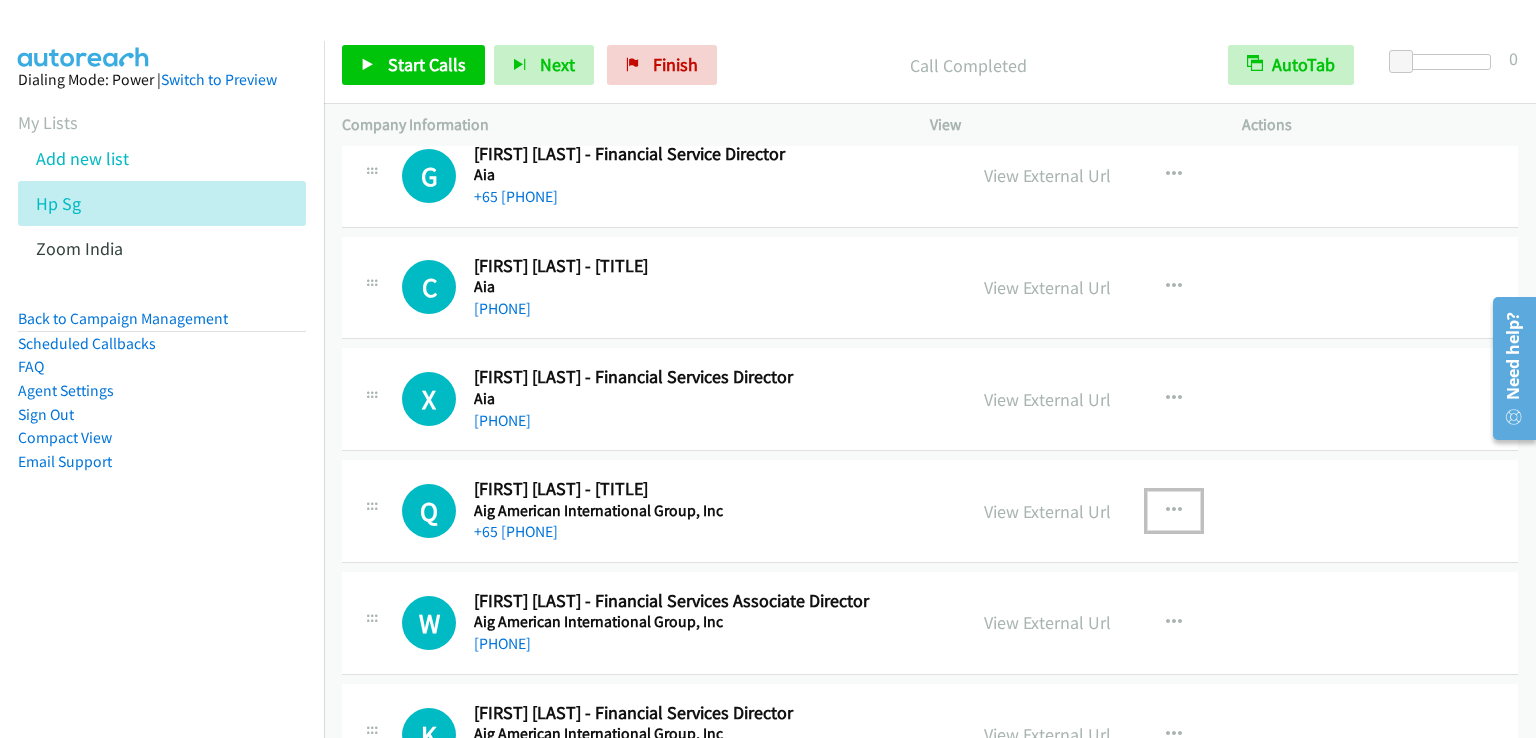 drag, startPoint x: 1195, startPoint y: 488, endPoint x: 1160, endPoint y: 539, distance: 61.854668 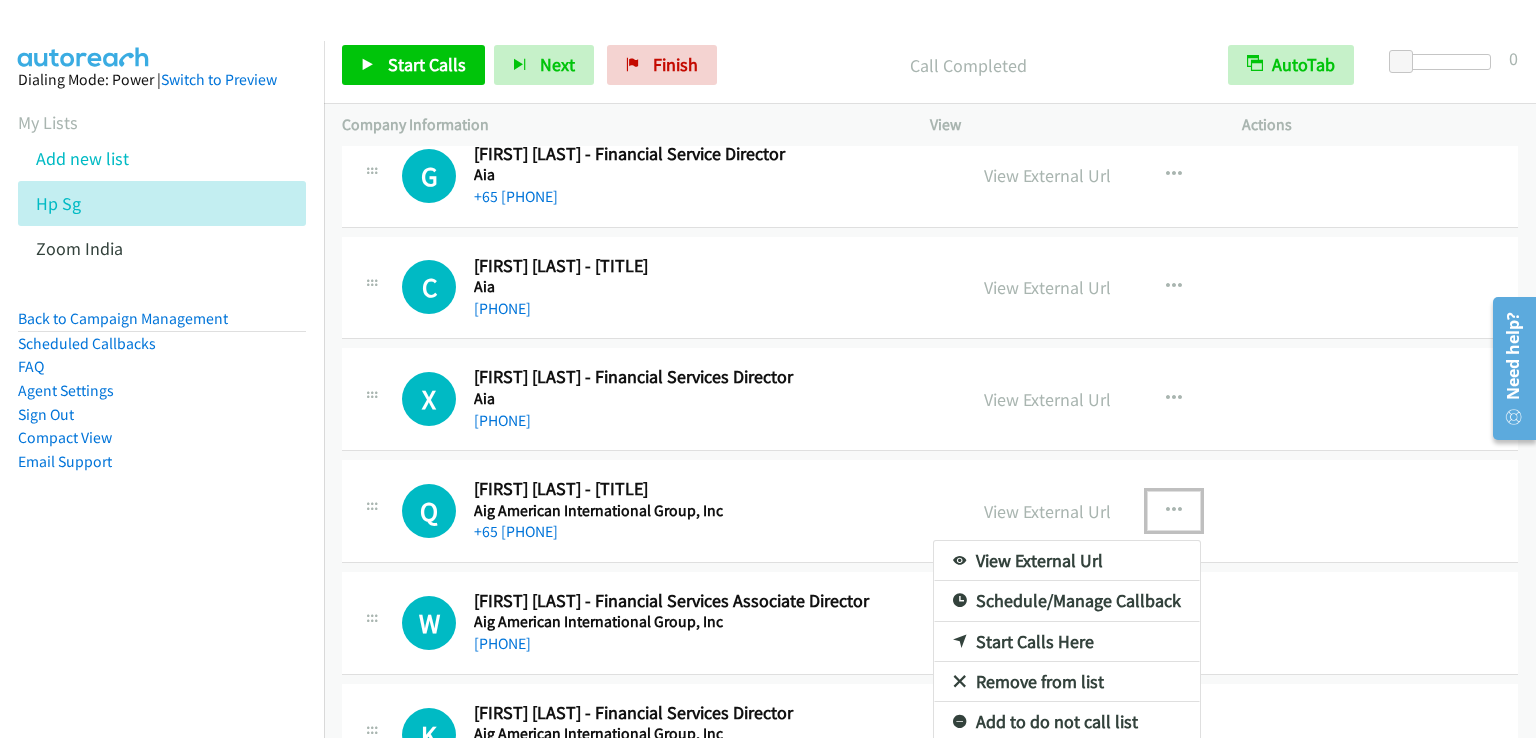 click on "Start Calls Here" at bounding box center (1067, 642) 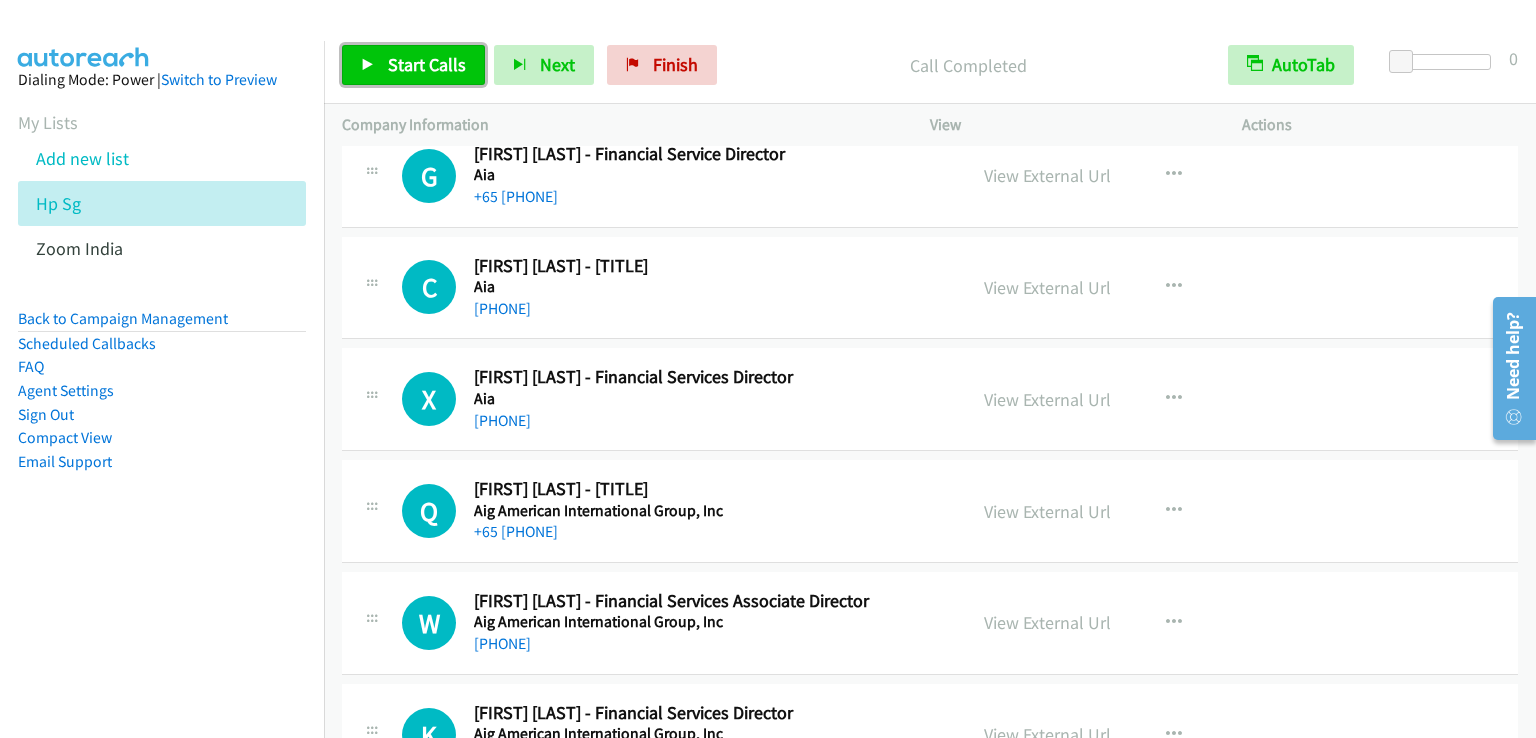 click on "Start Calls" at bounding box center [427, 64] 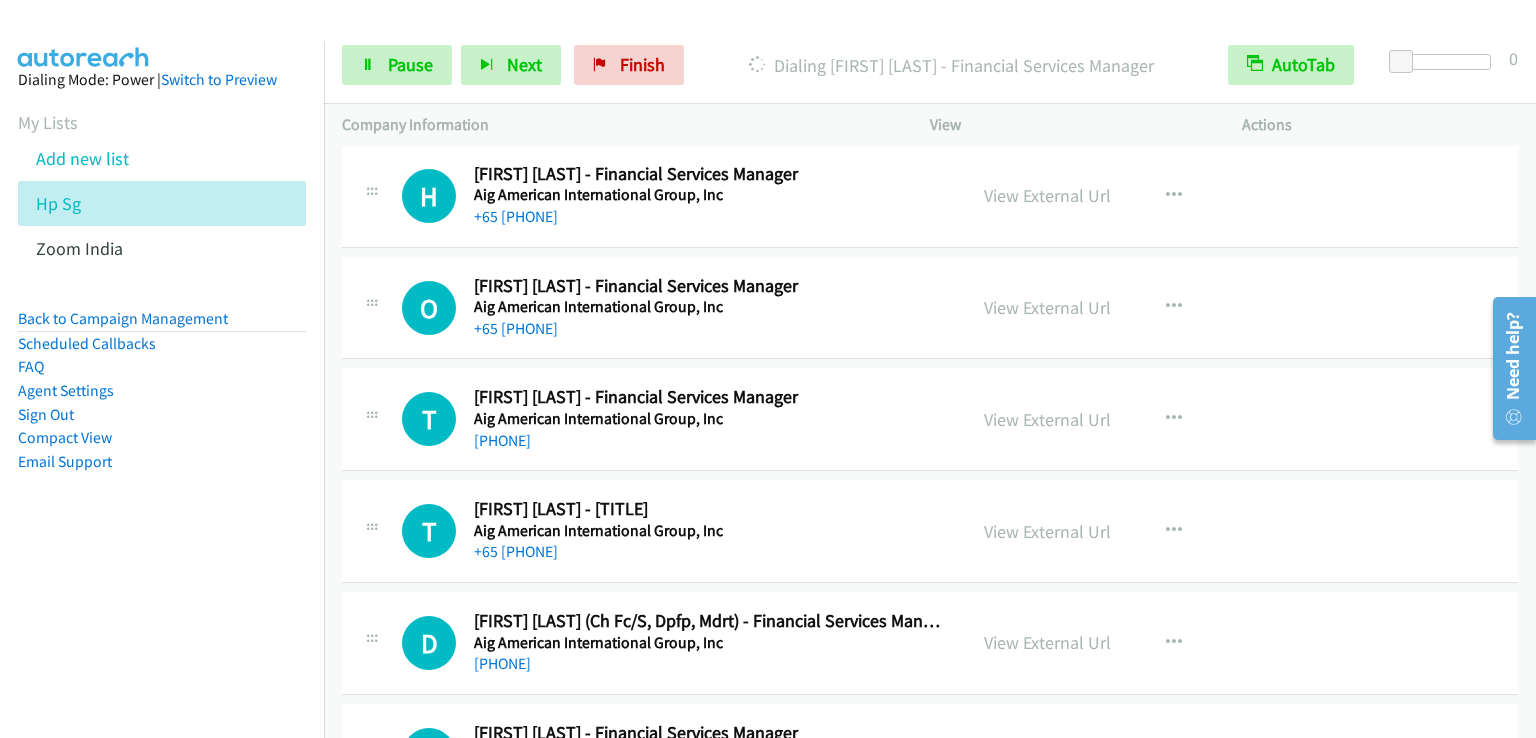 scroll, scrollTop: 10023, scrollLeft: 0, axis: vertical 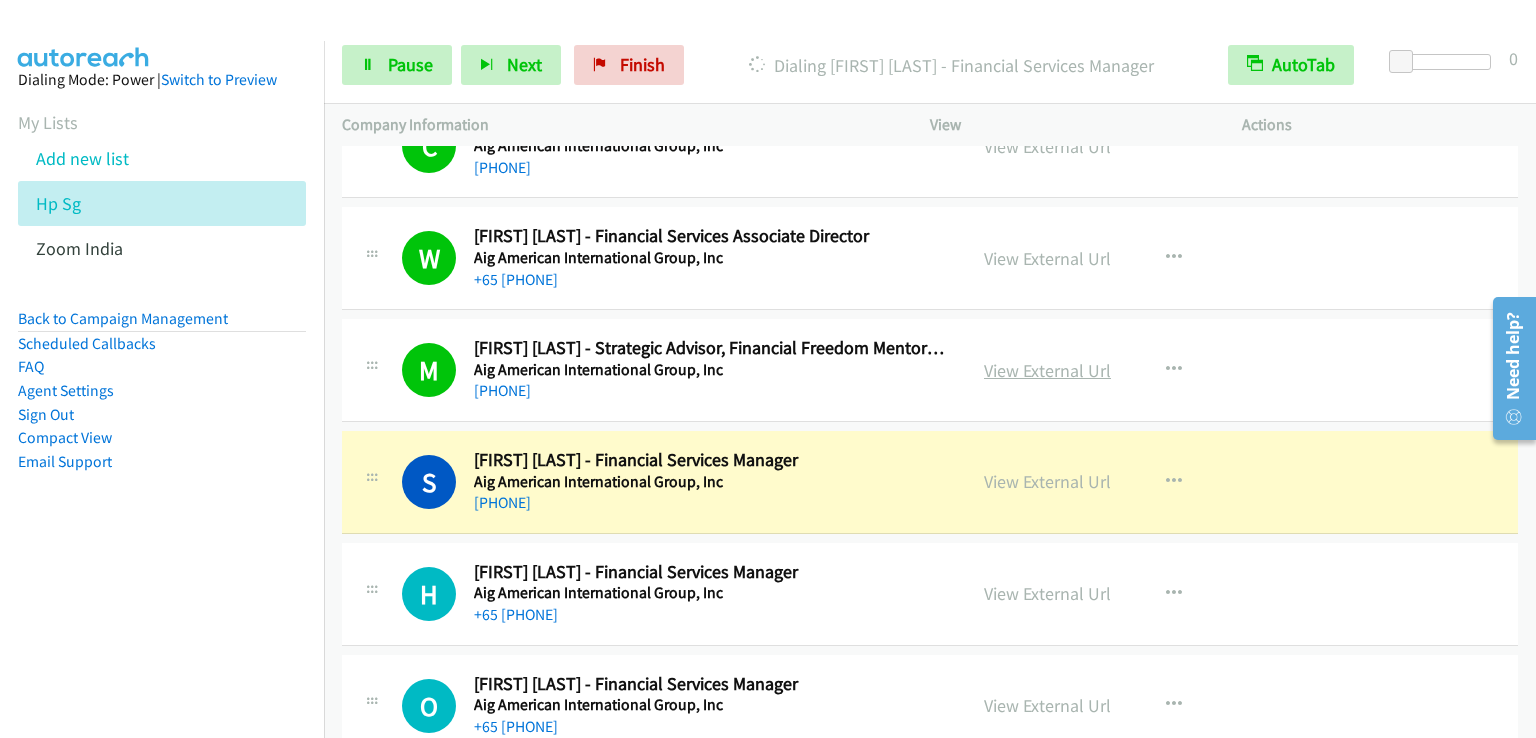 click on "View External Url" at bounding box center [1047, 370] 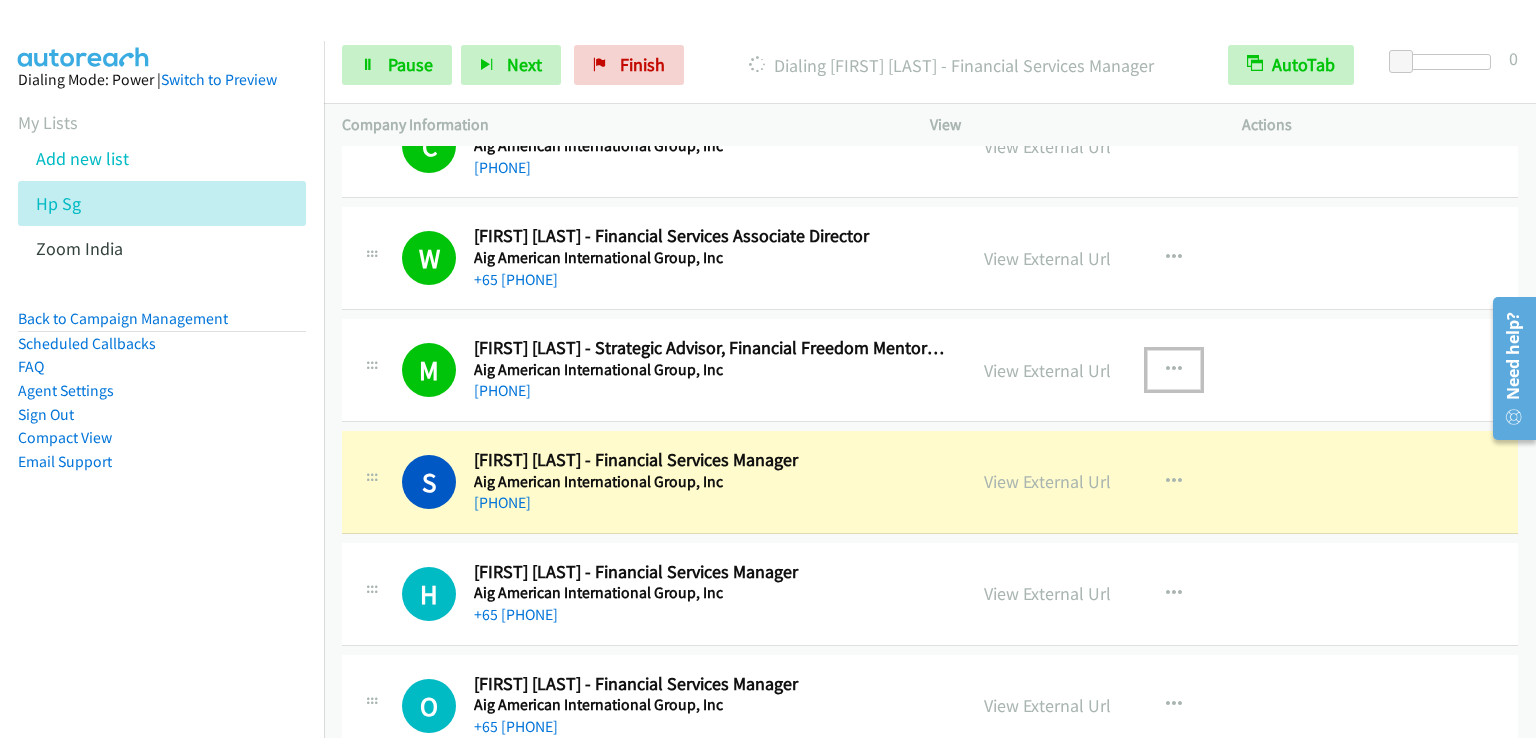 click at bounding box center [1174, 370] 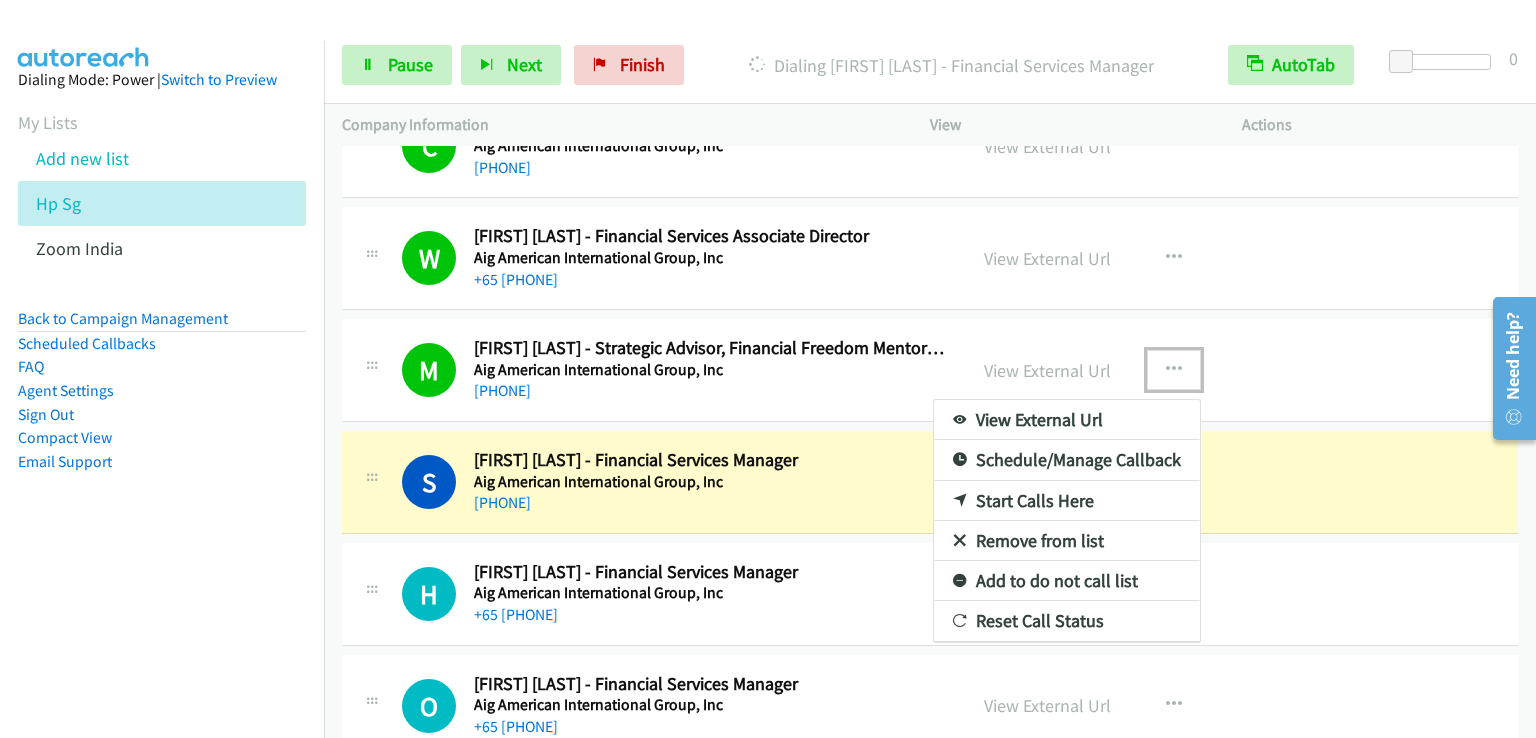 click on "Remove from list" at bounding box center (1067, 541) 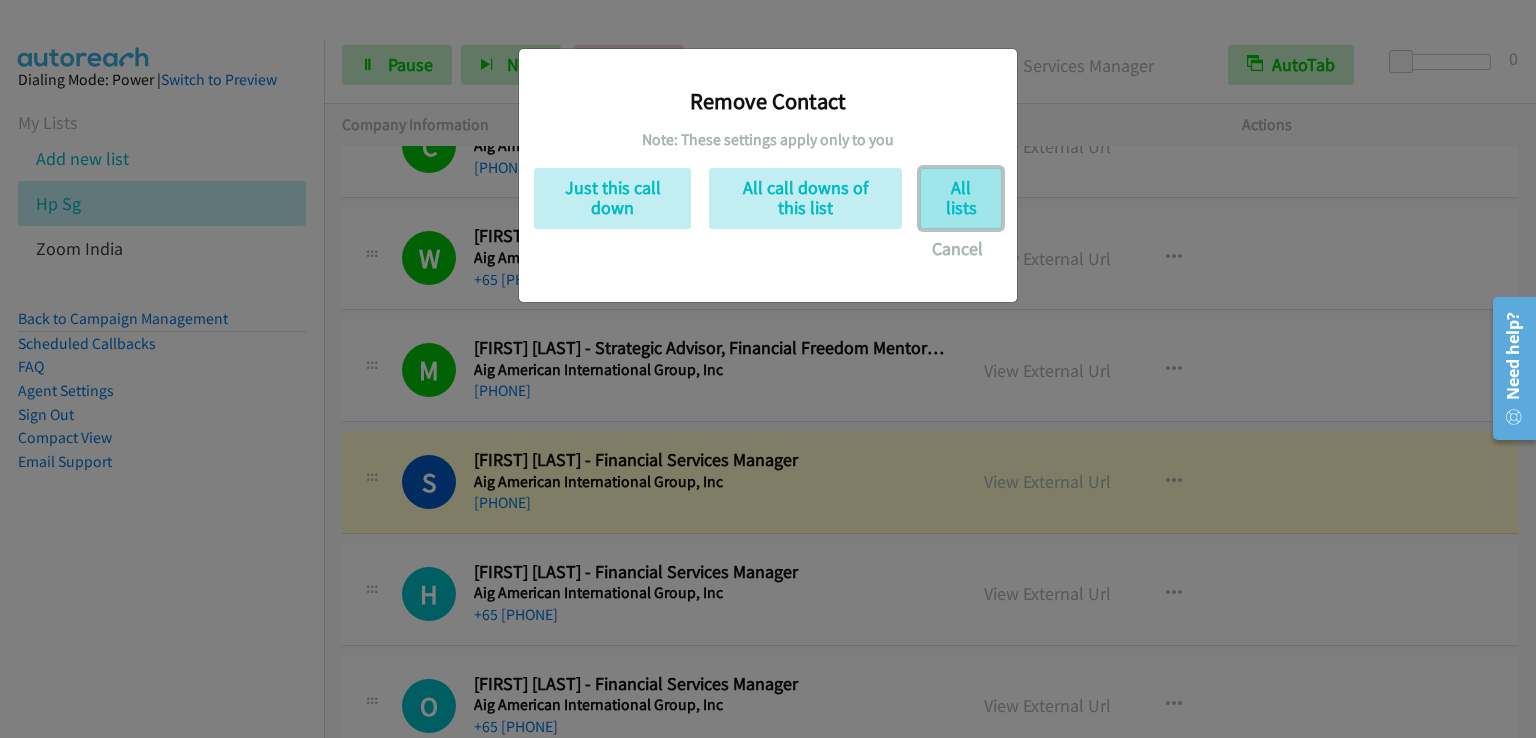 click on "All lists" at bounding box center [961, 198] 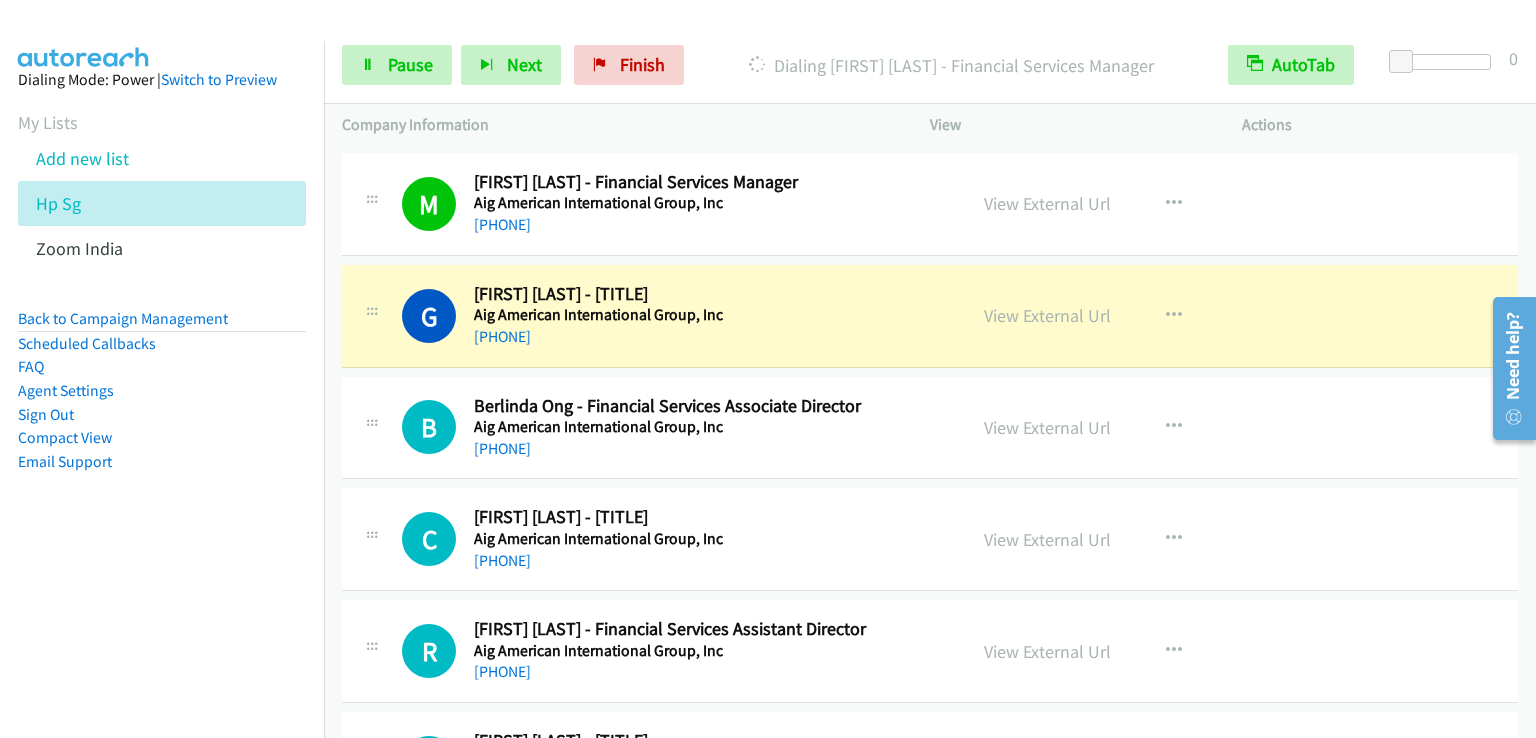 scroll, scrollTop: 11123, scrollLeft: 0, axis: vertical 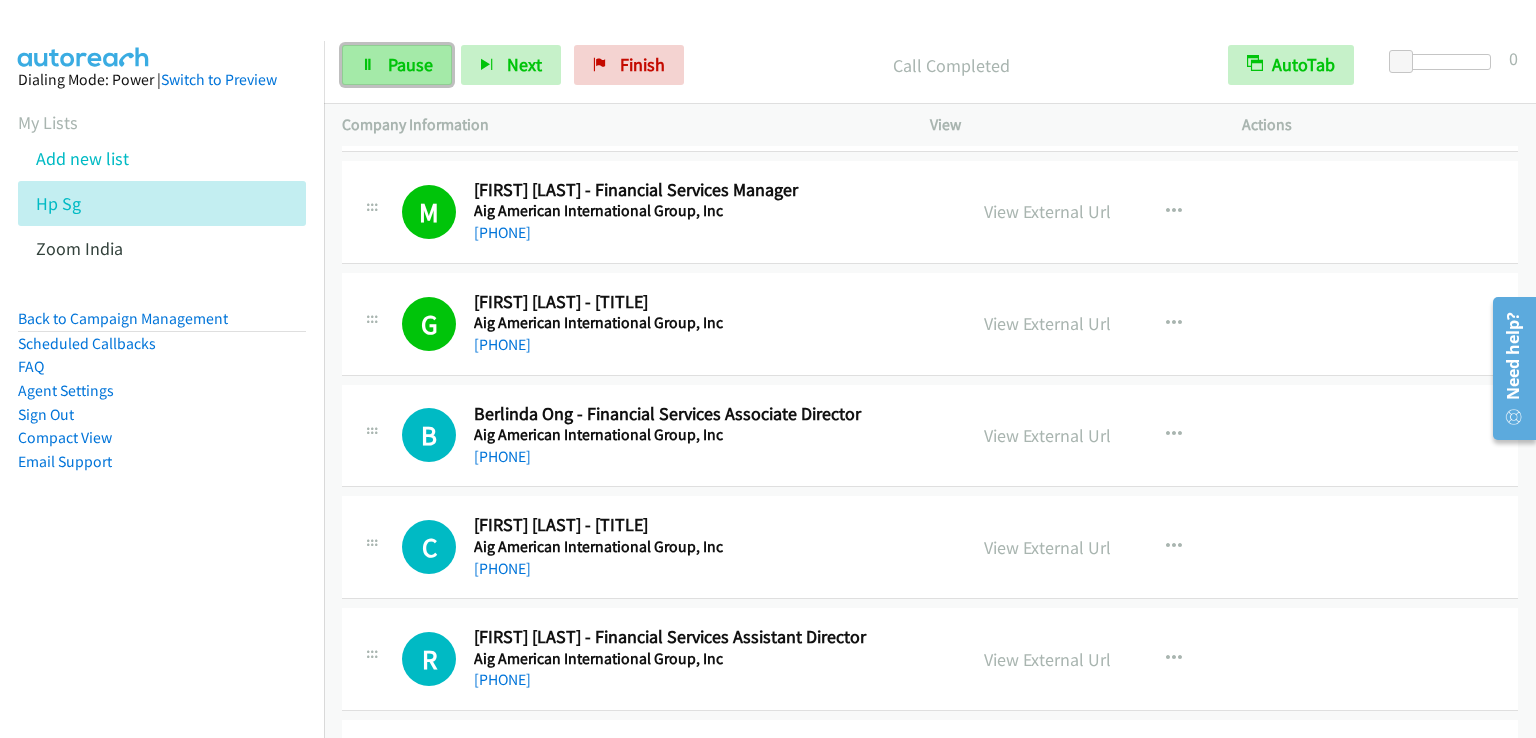 click on "Pause" at bounding box center (410, 64) 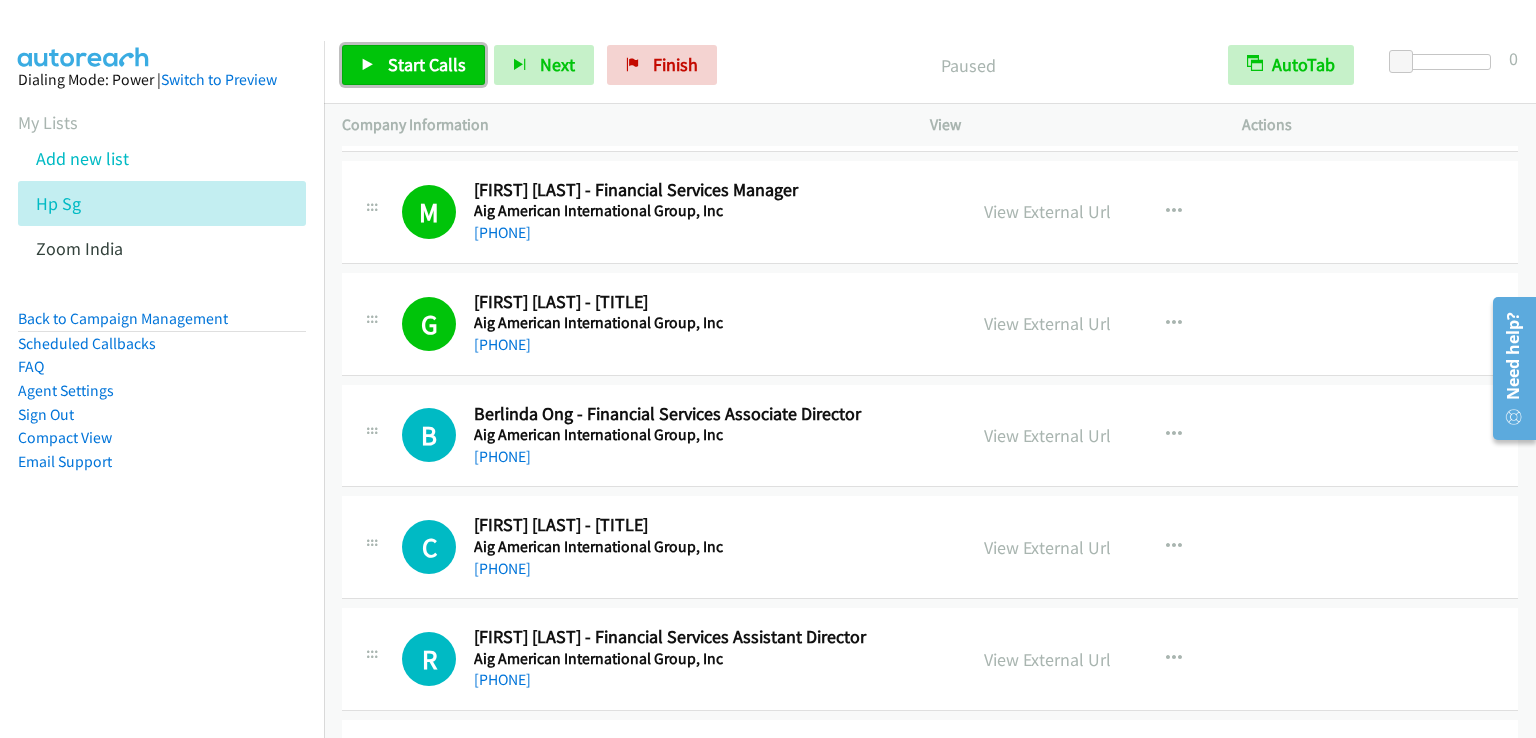 click on "Start Calls" at bounding box center [427, 64] 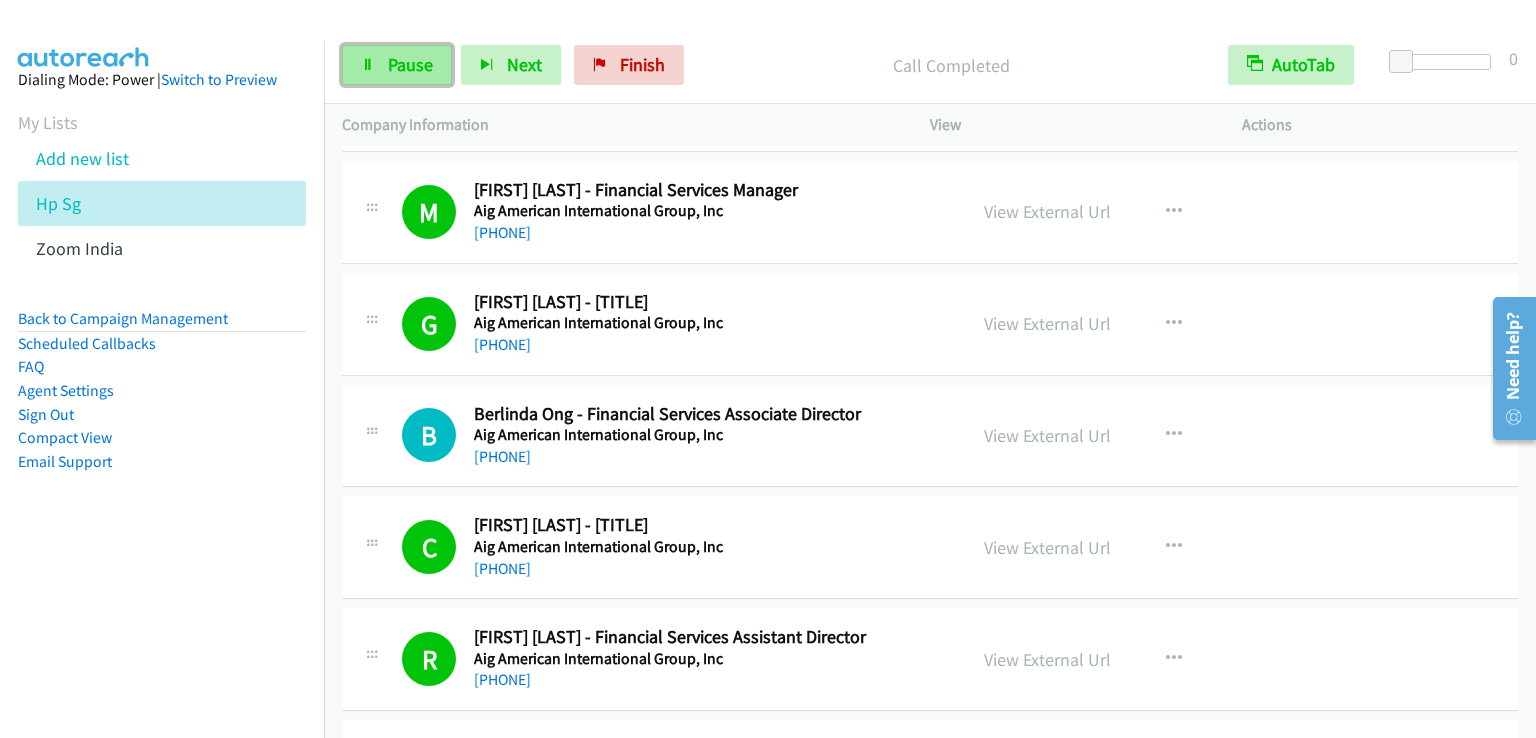 click on "Pause" at bounding box center (410, 64) 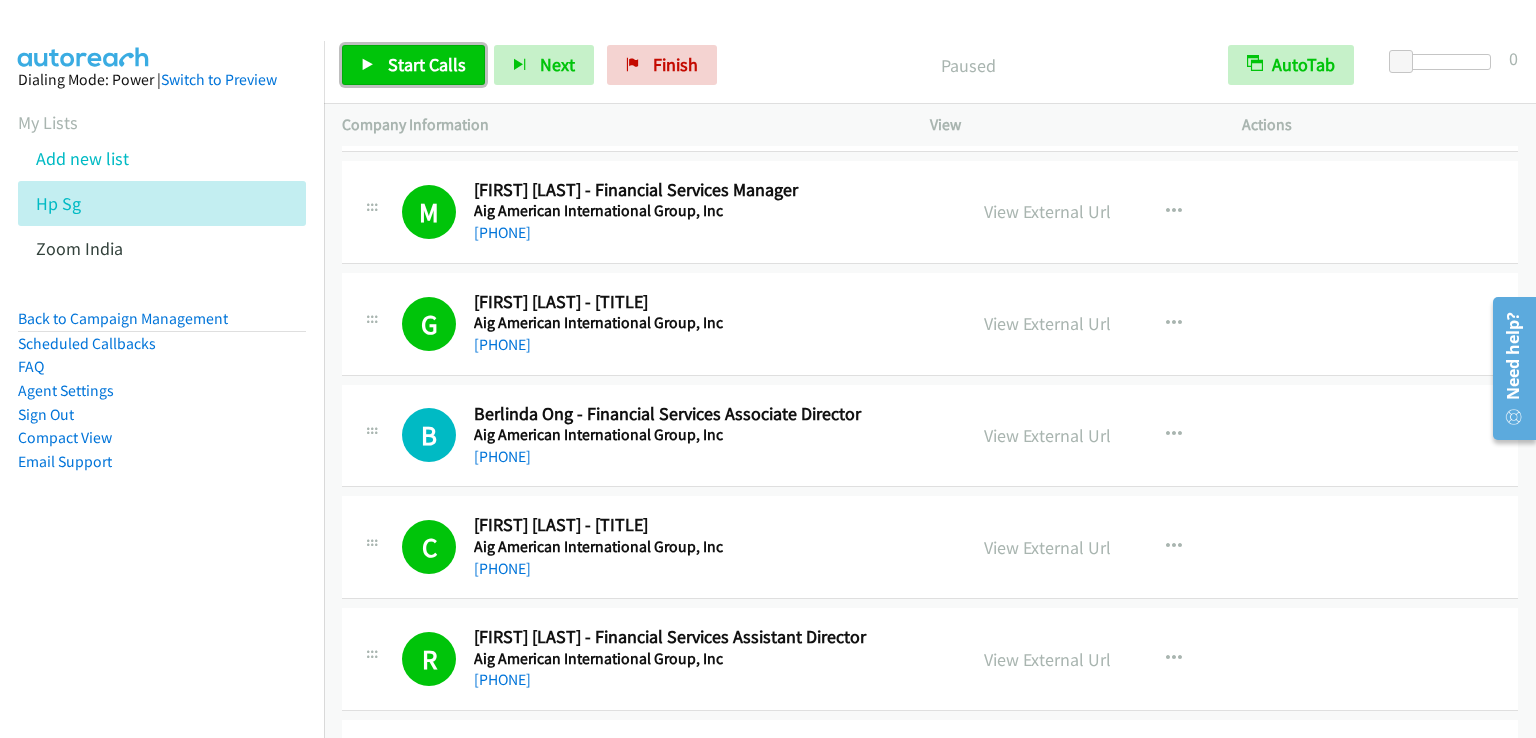 click on "Start Calls" at bounding box center [427, 64] 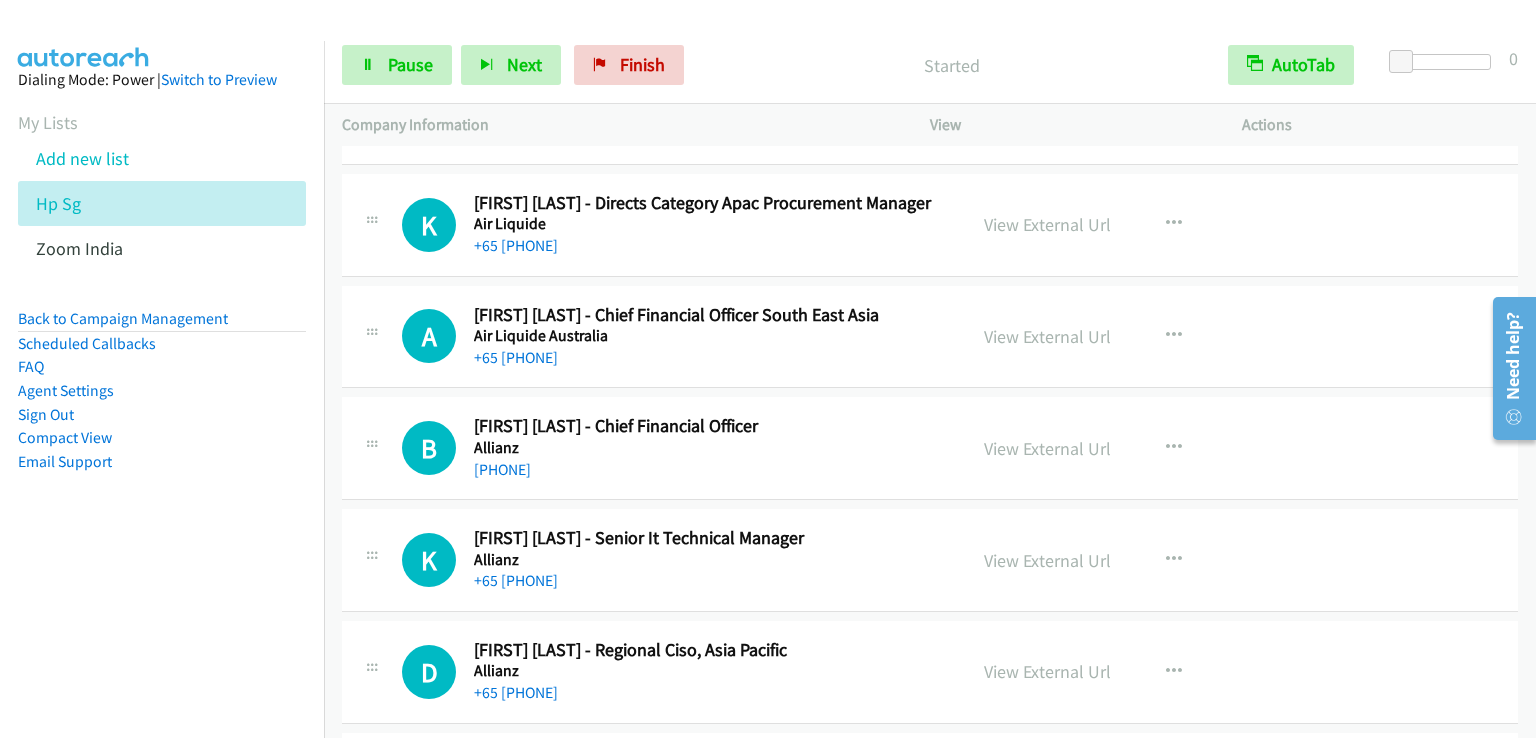 scroll, scrollTop: 12223, scrollLeft: 0, axis: vertical 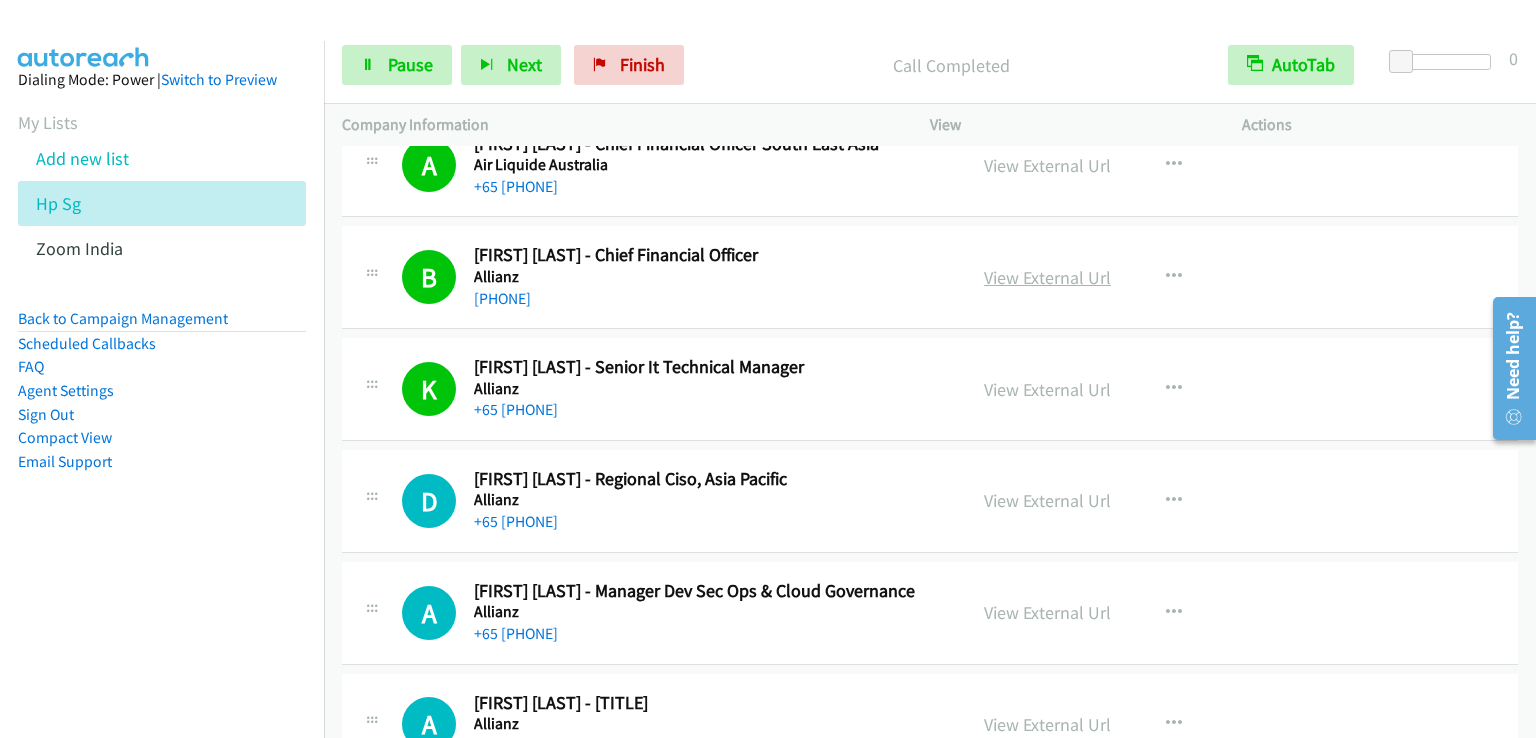 click on "View External Url" at bounding box center [1047, 277] 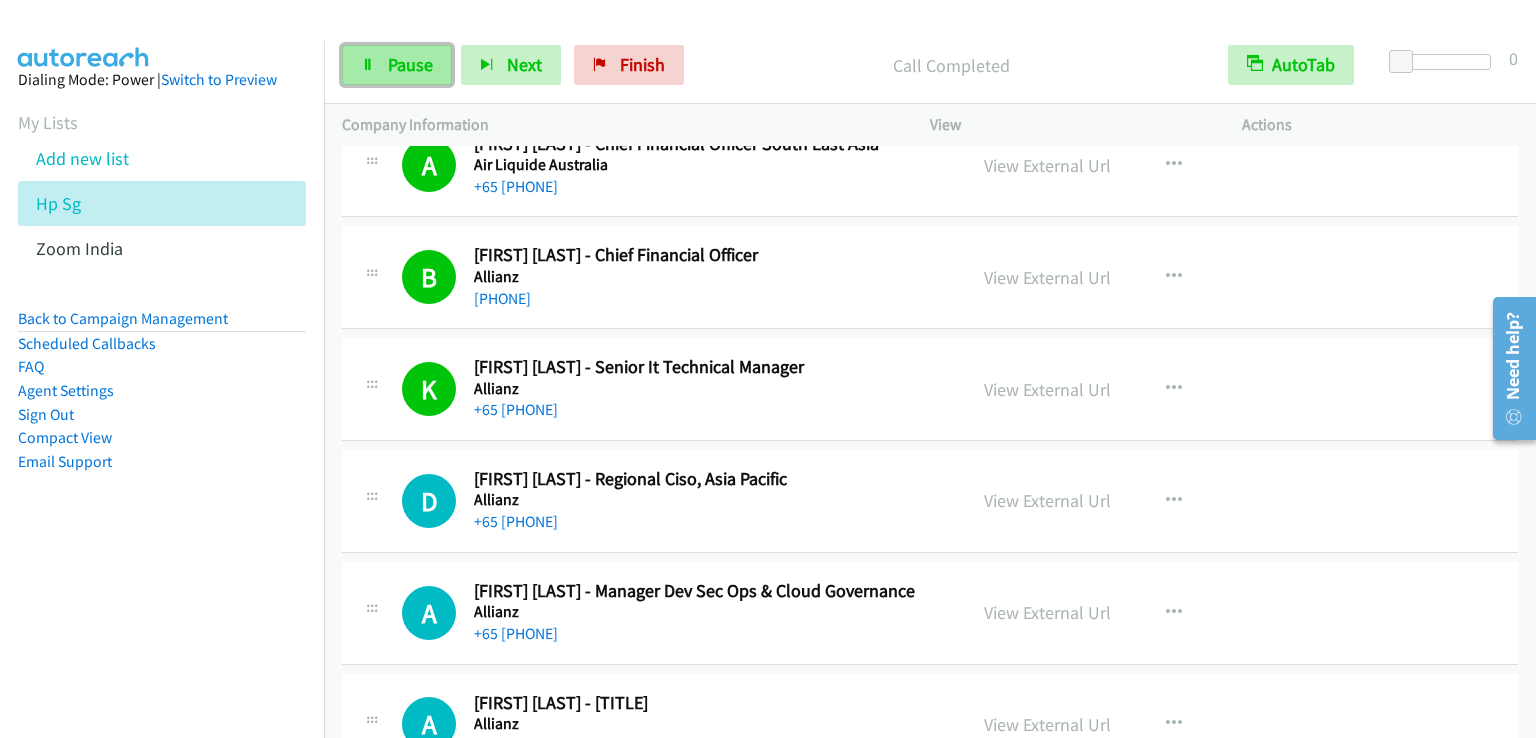 click on "Pause" at bounding box center (397, 65) 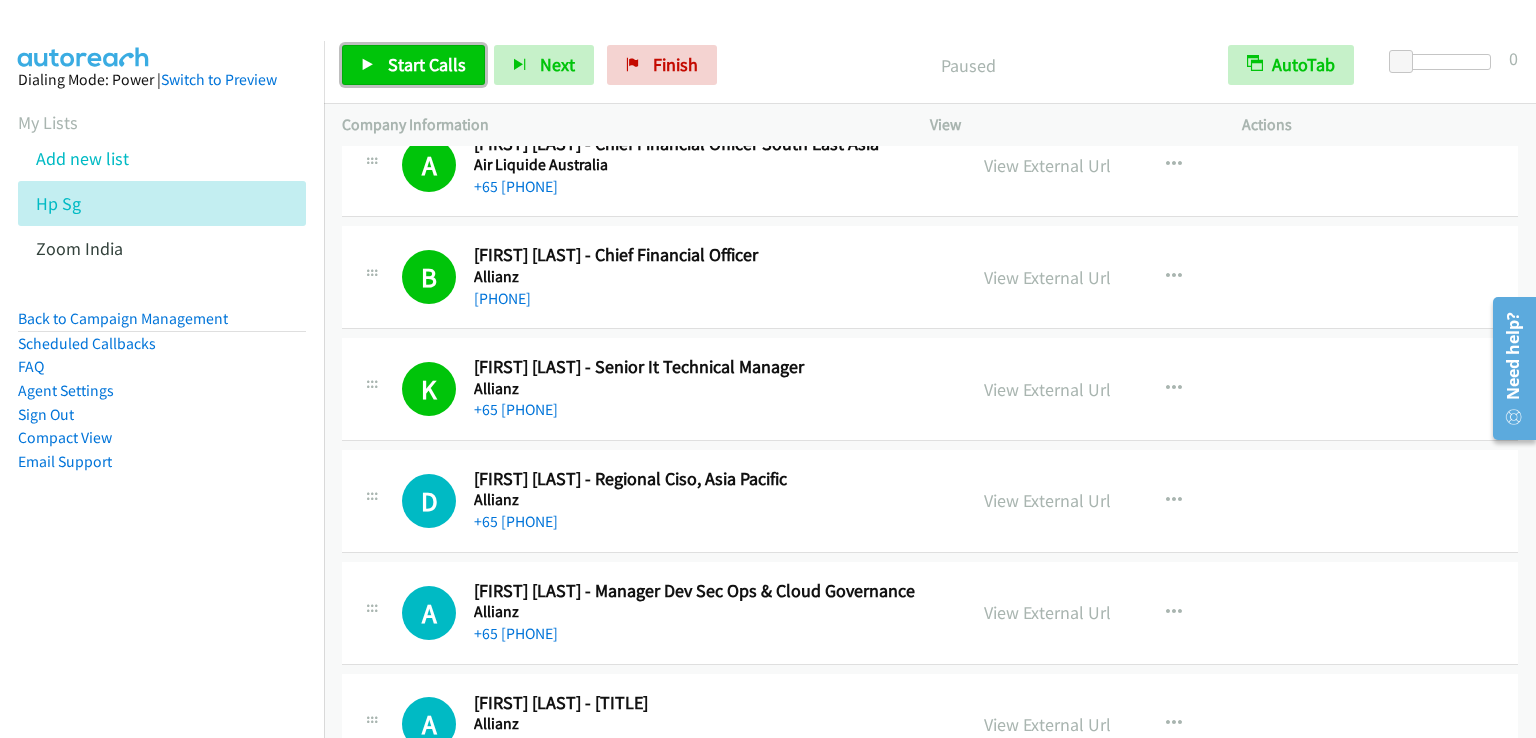 click on "Start Calls" at bounding box center [427, 64] 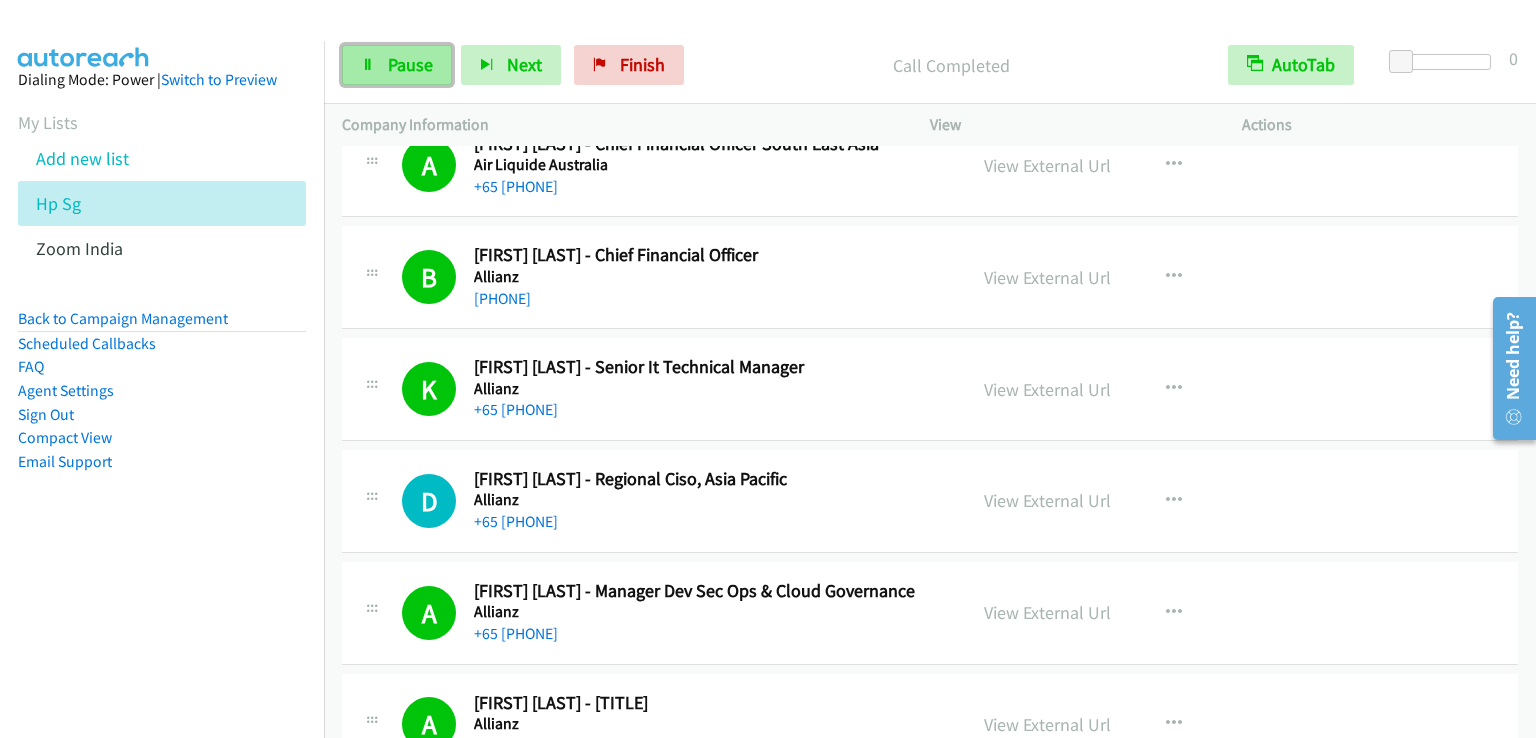 click on "Pause" at bounding box center [410, 64] 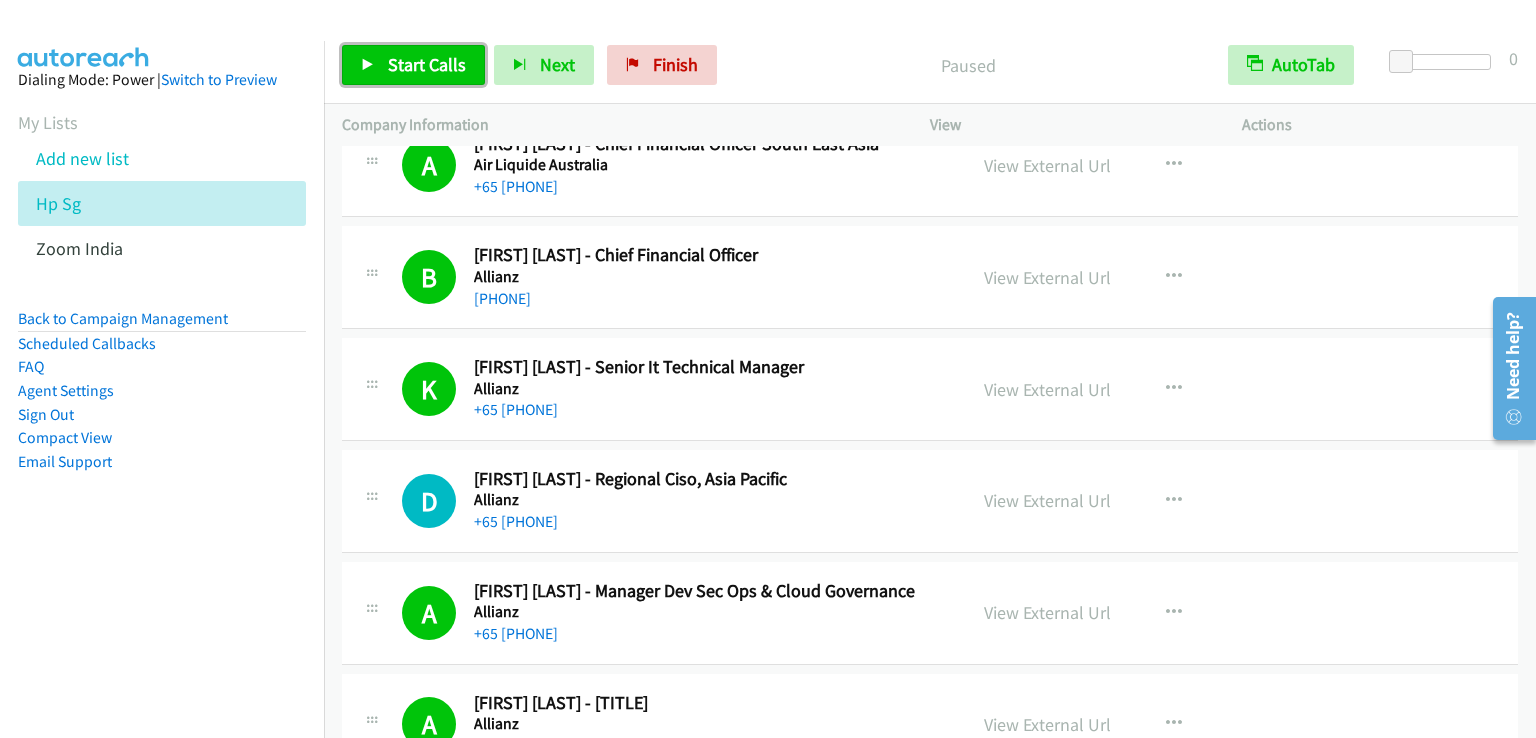 click on "Start Calls" at bounding box center (427, 64) 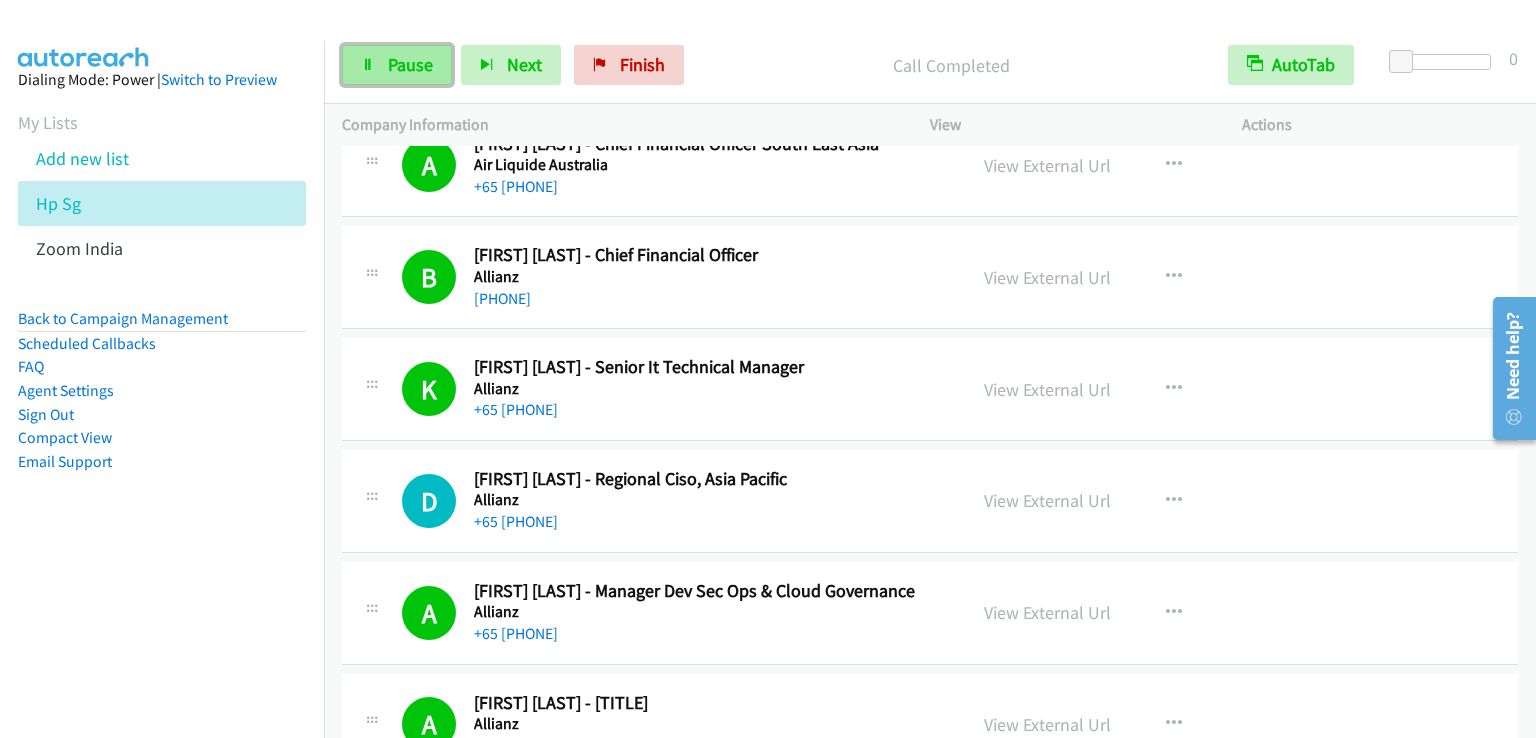 click on "Pause" at bounding box center [410, 64] 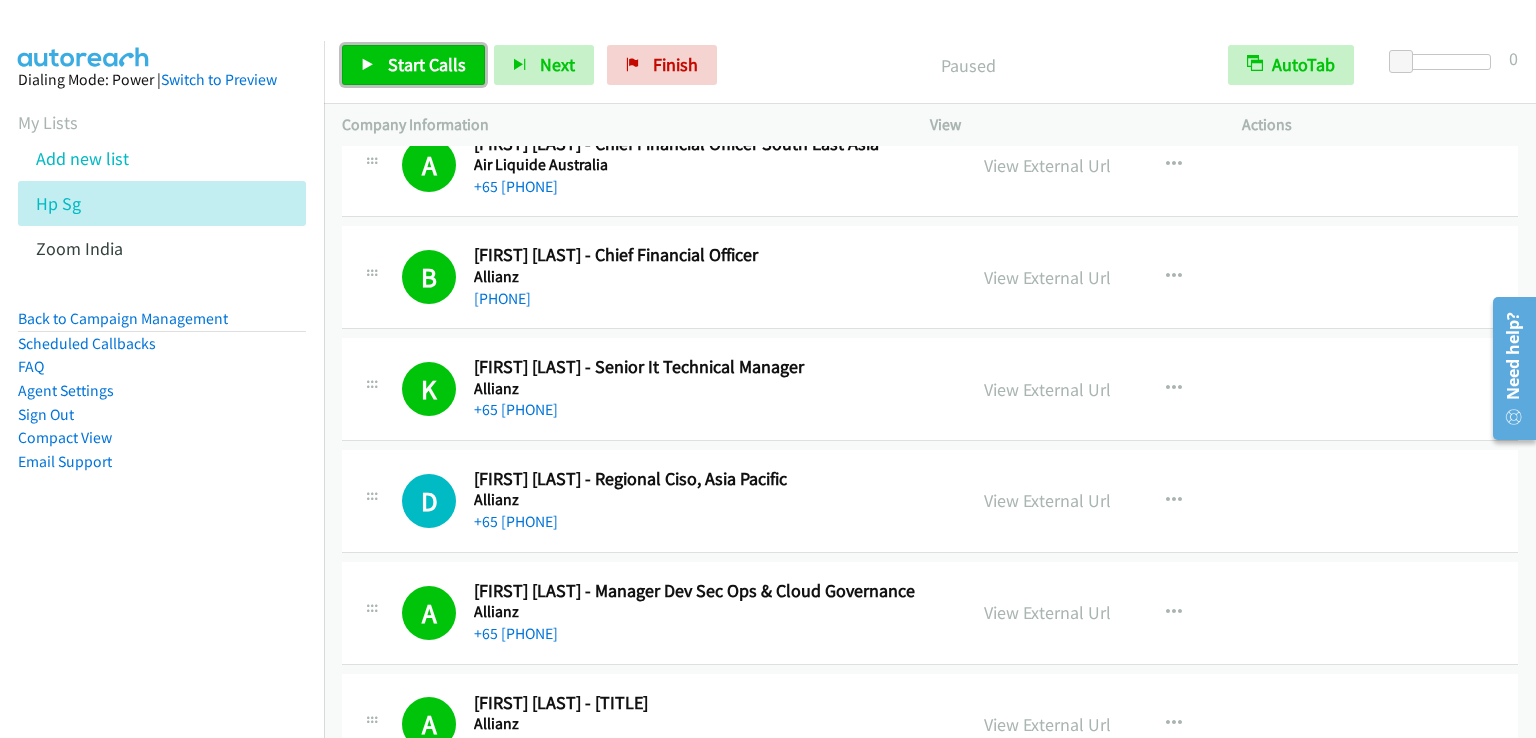 click on "Start Calls" at bounding box center [427, 64] 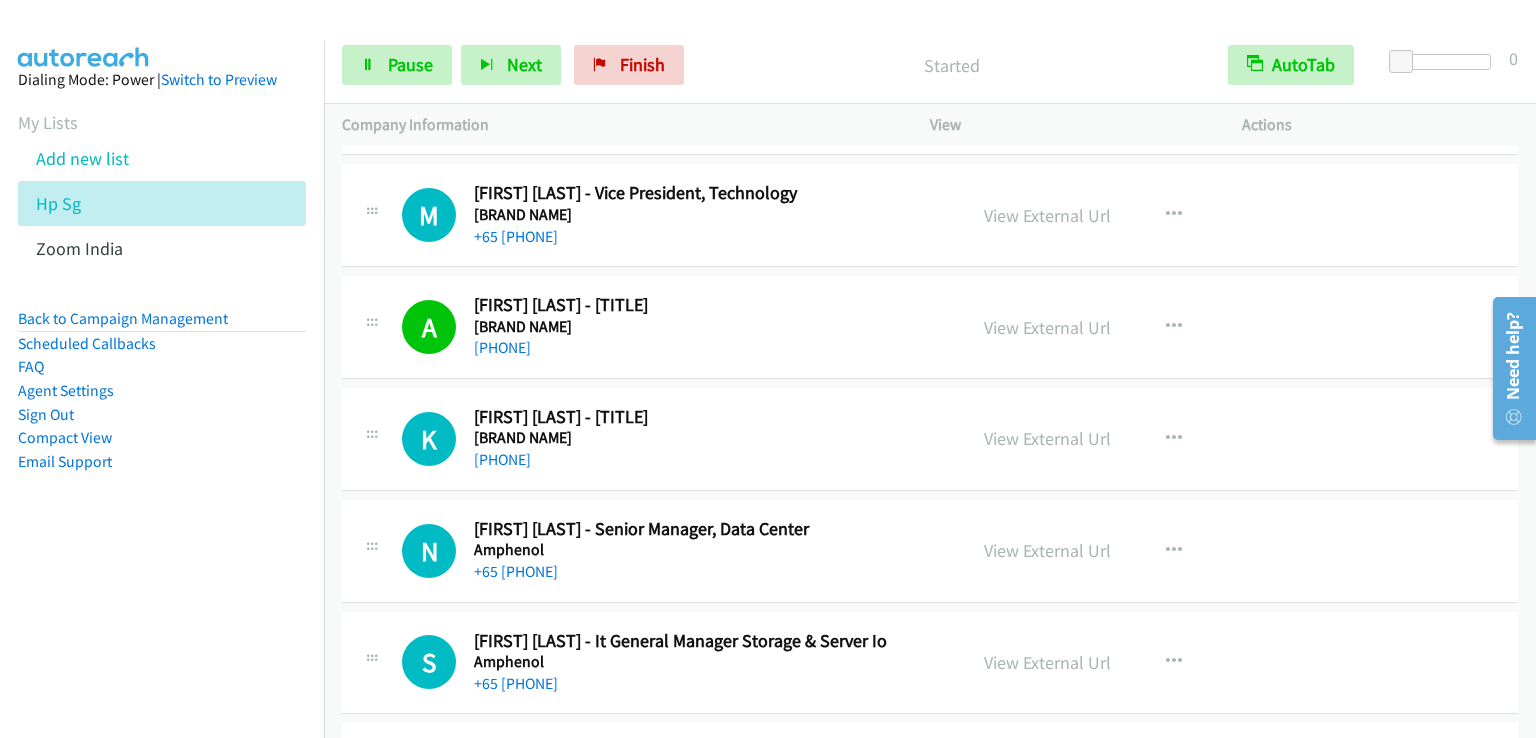 scroll, scrollTop: 14423, scrollLeft: 0, axis: vertical 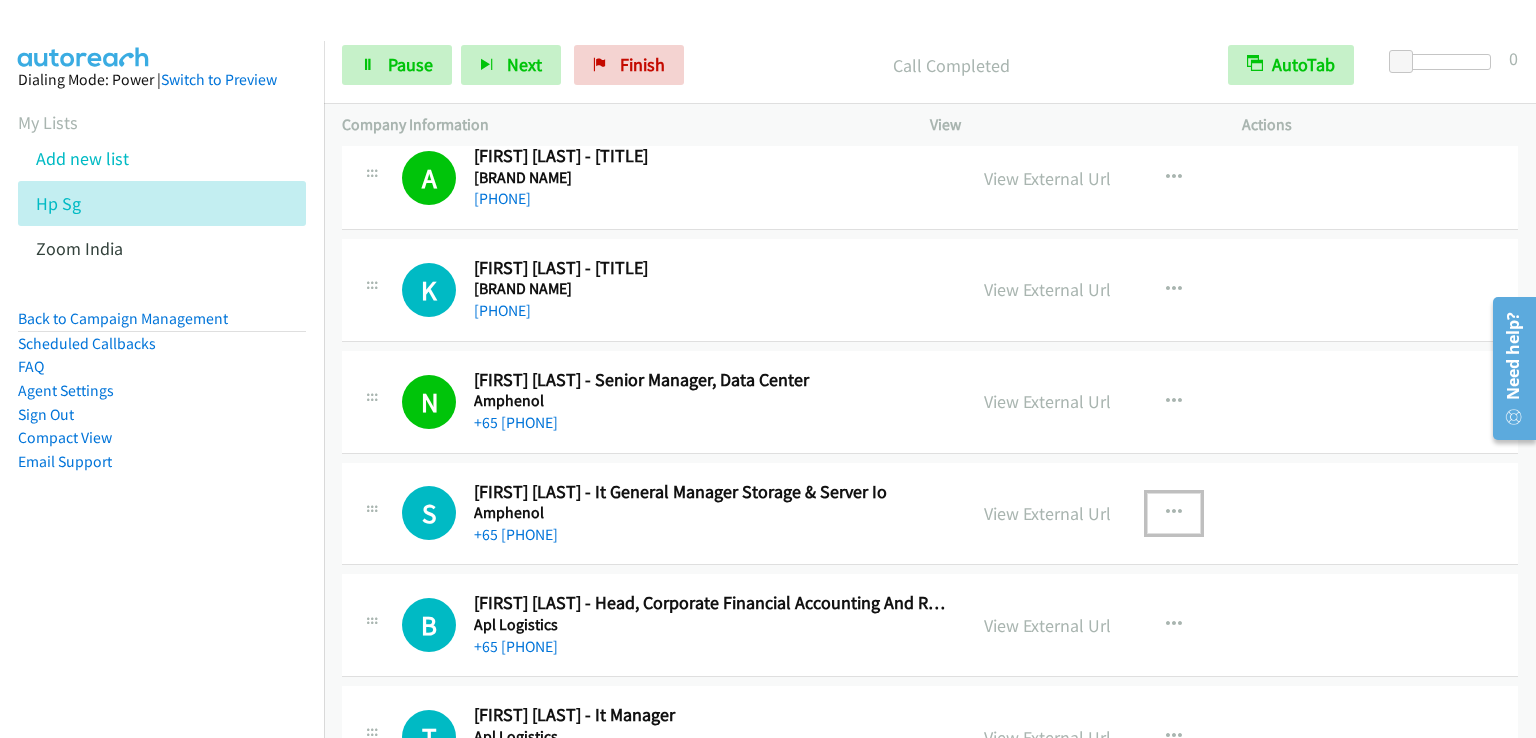 click at bounding box center [1174, 513] 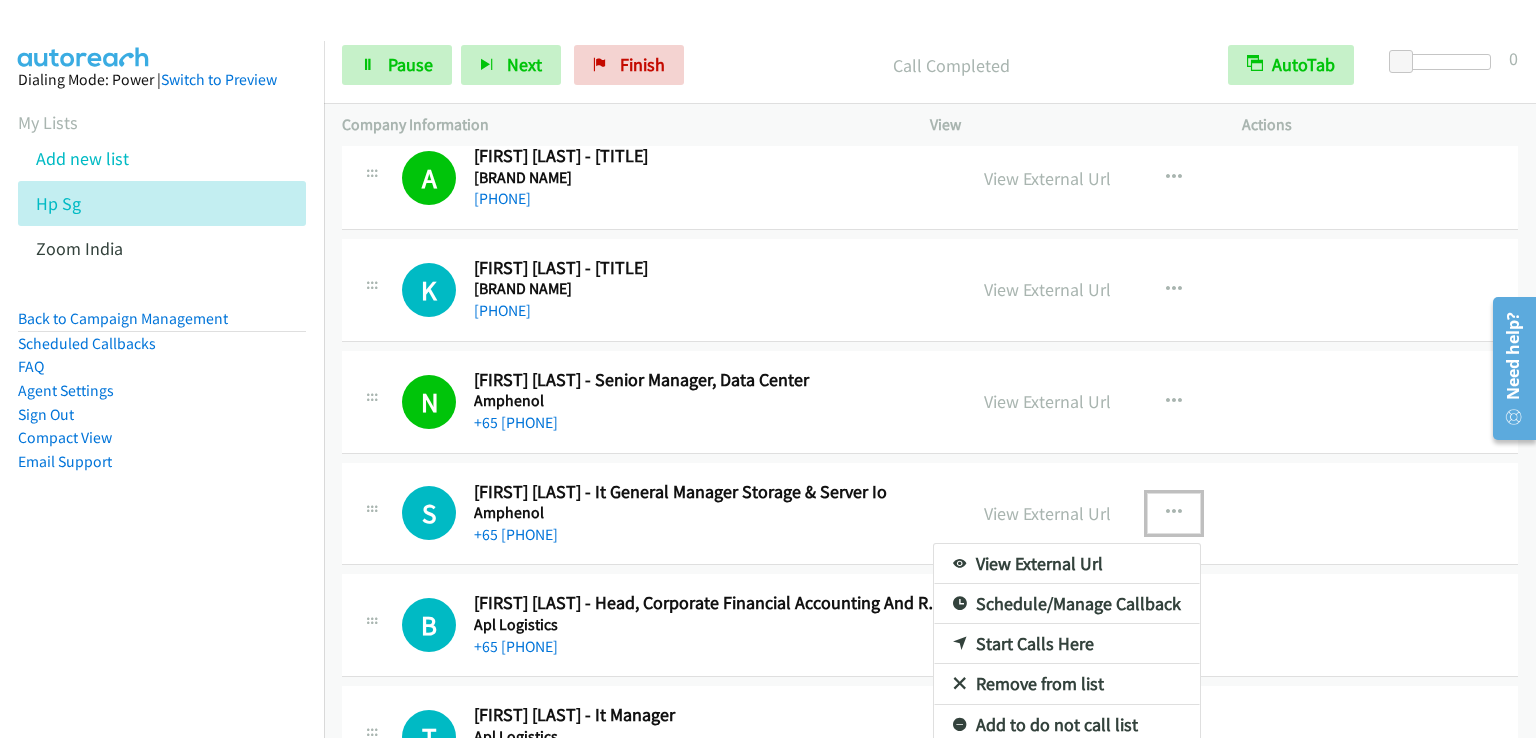 click on "Start Calls Here" at bounding box center (1067, 644) 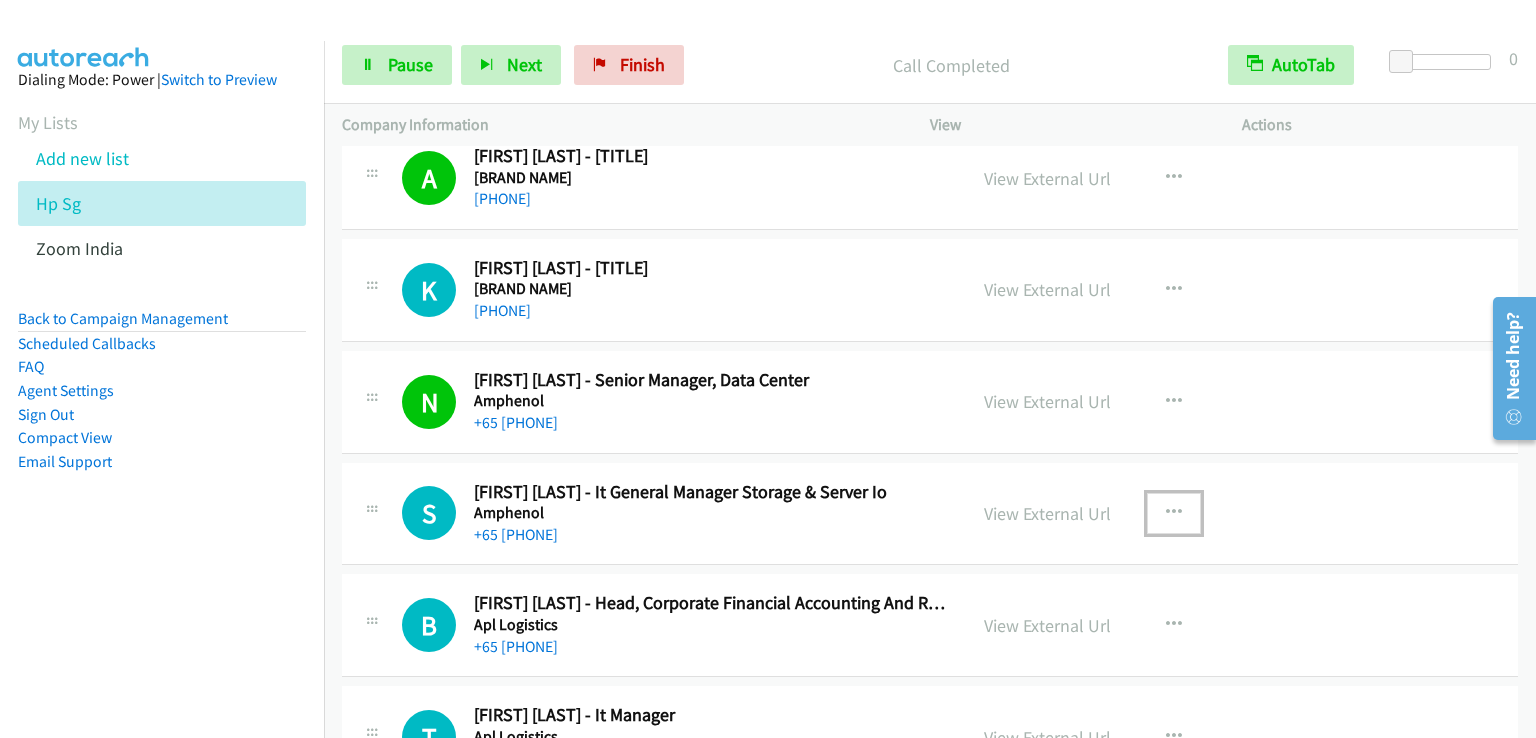 click at bounding box center [1174, 513] 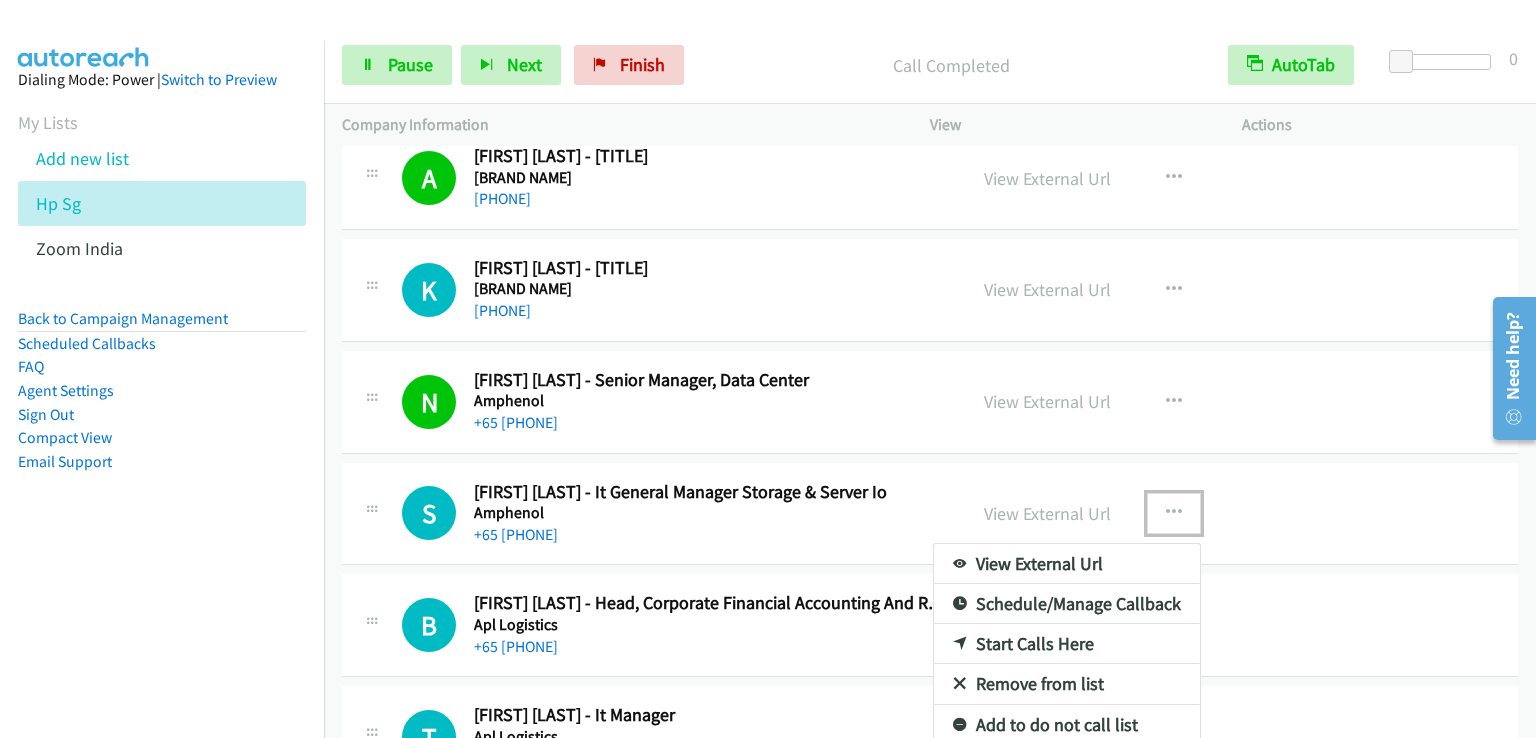 click on "Start Calls Here" at bounding box center [1067, 644] 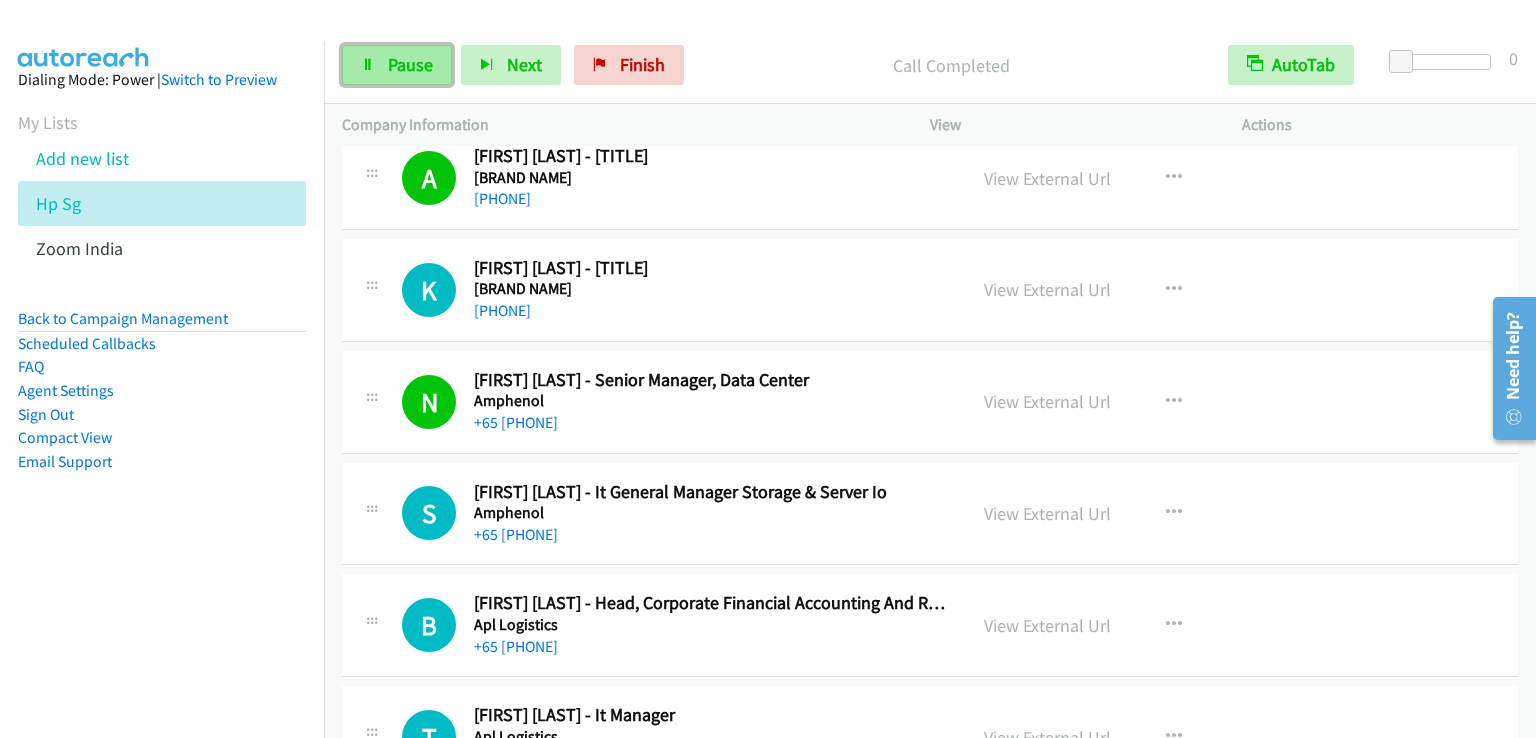 click on "Pause" at bounding box center (410, 64) 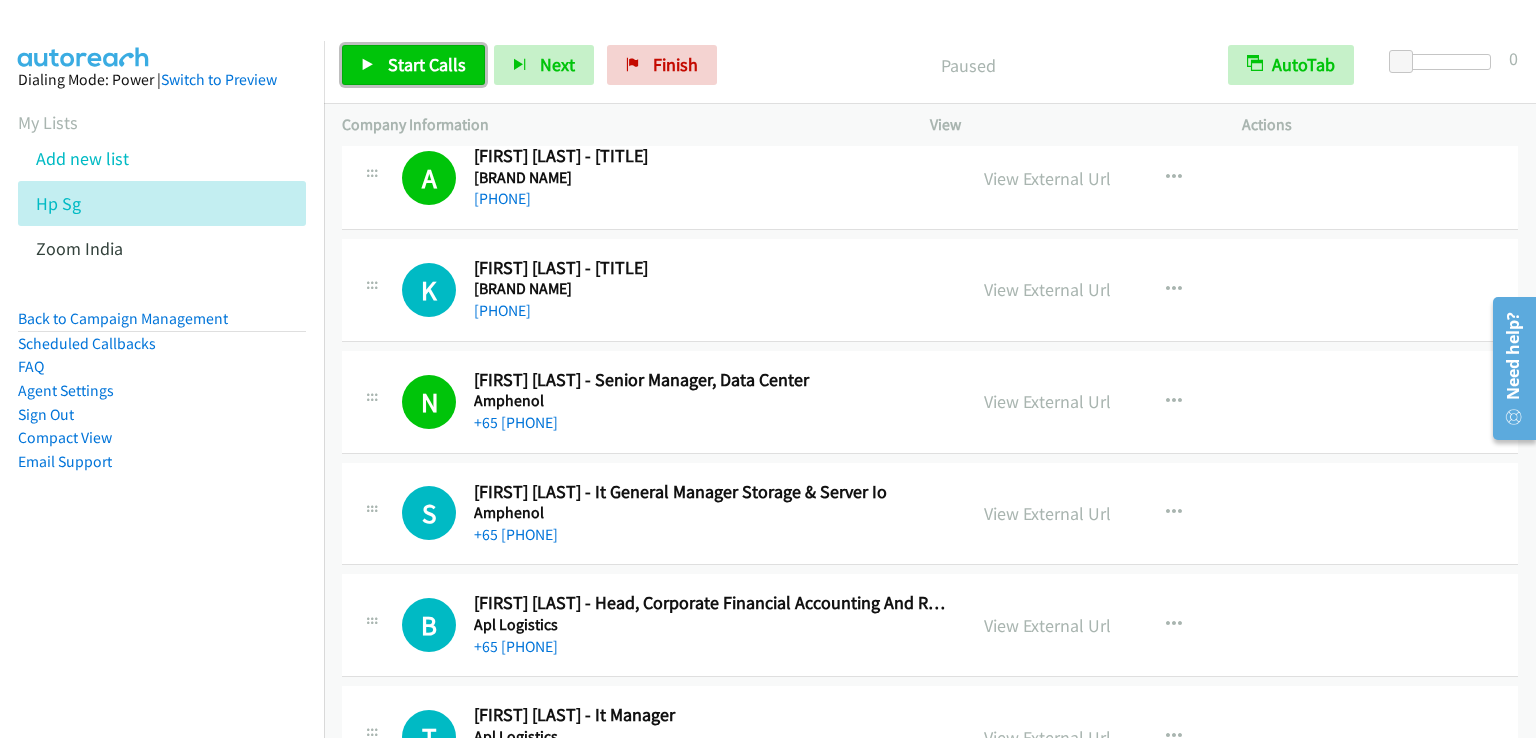 click on "Start Calls" at bounding box center [427, 64] 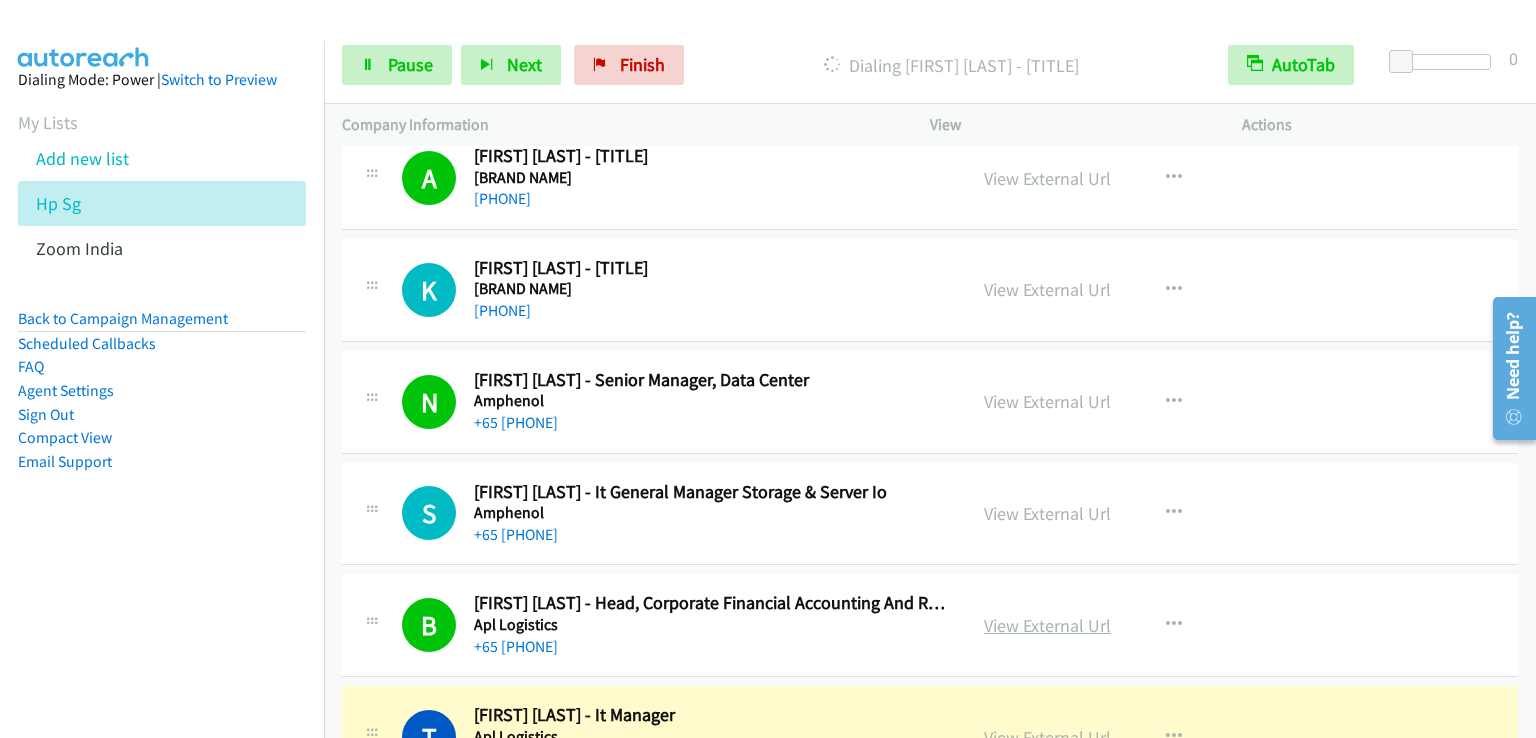 click on "View External Url" at bounding box center (1047, 625) 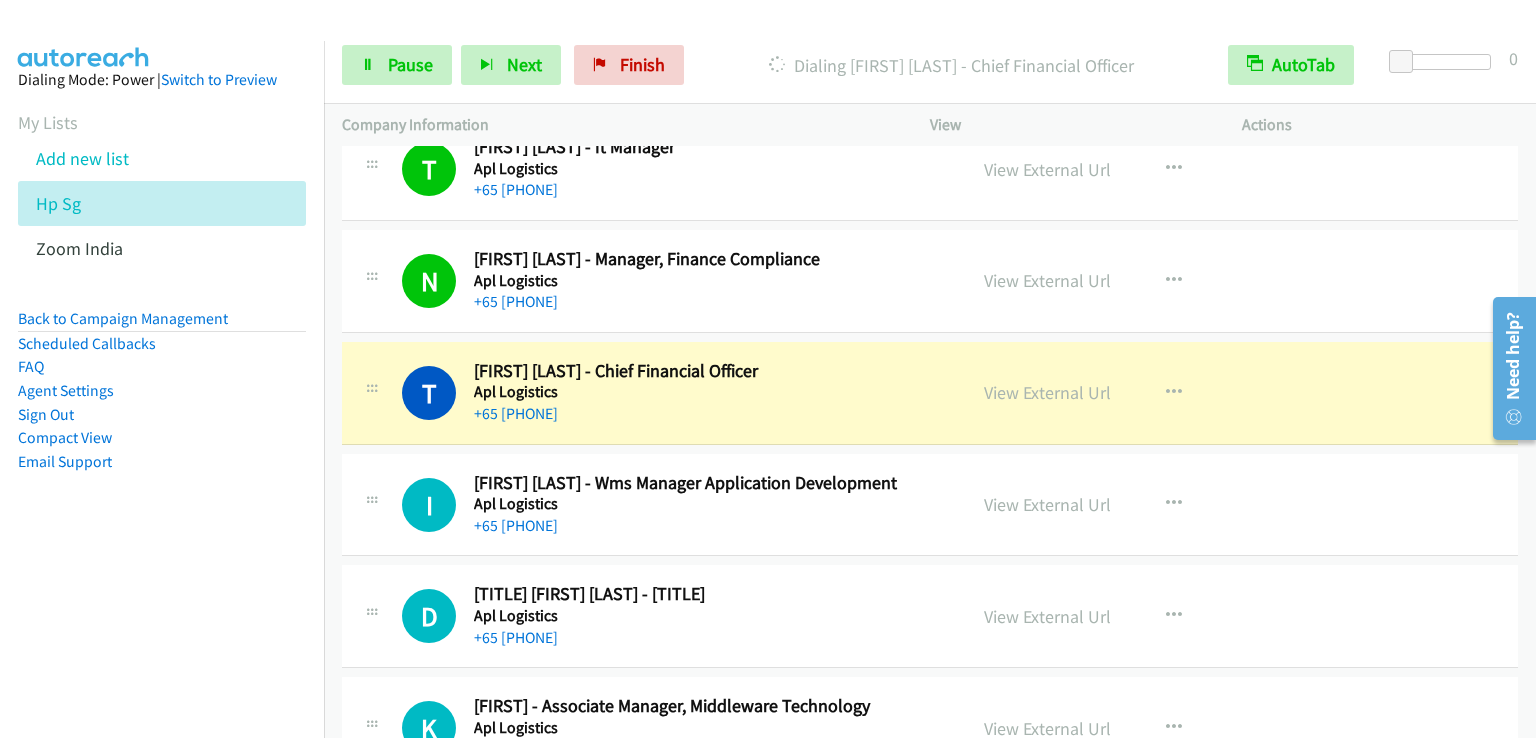 scroll, scrollTop: 15323, scrollLeft: 0, axis: vertical 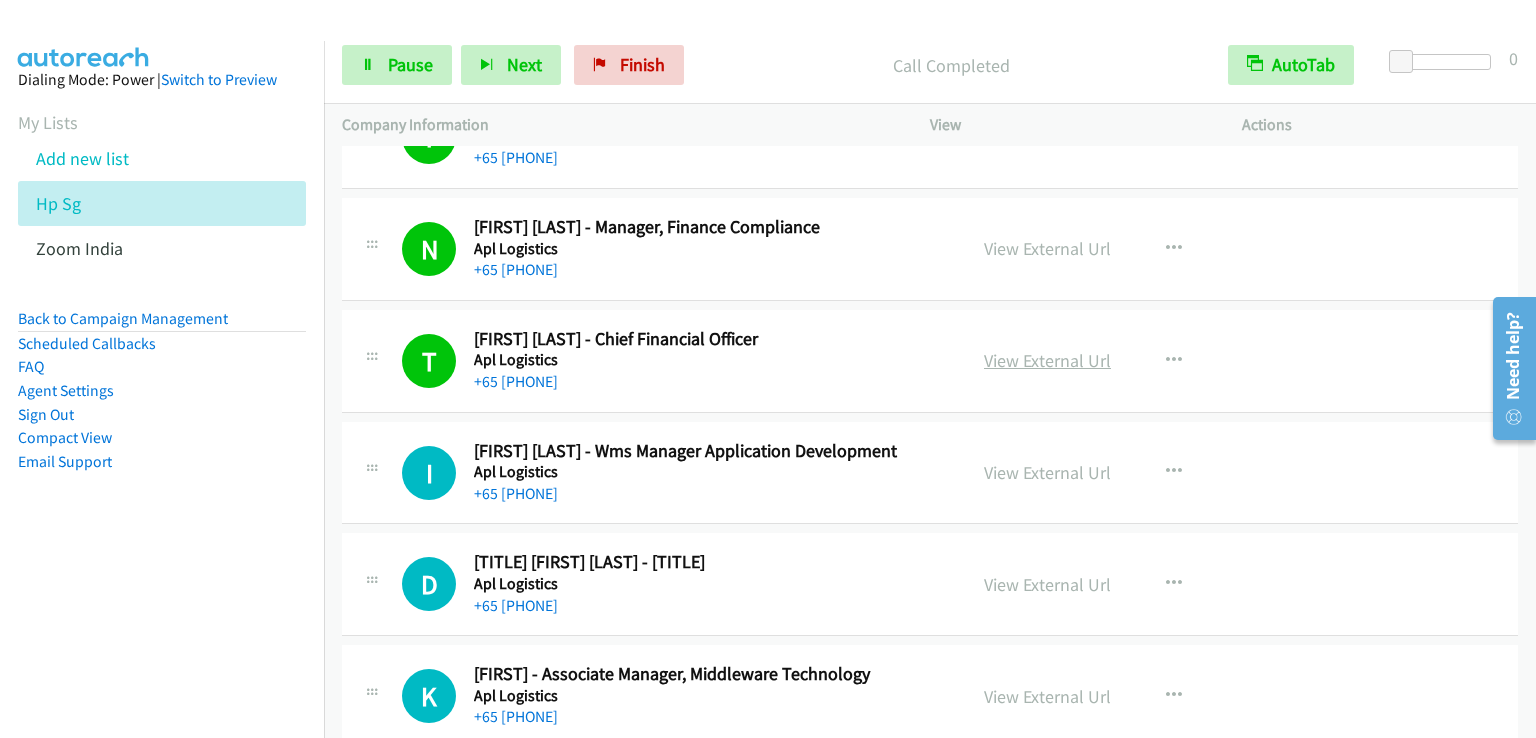 click on "View External Url" at bounding box center [1047, 360] 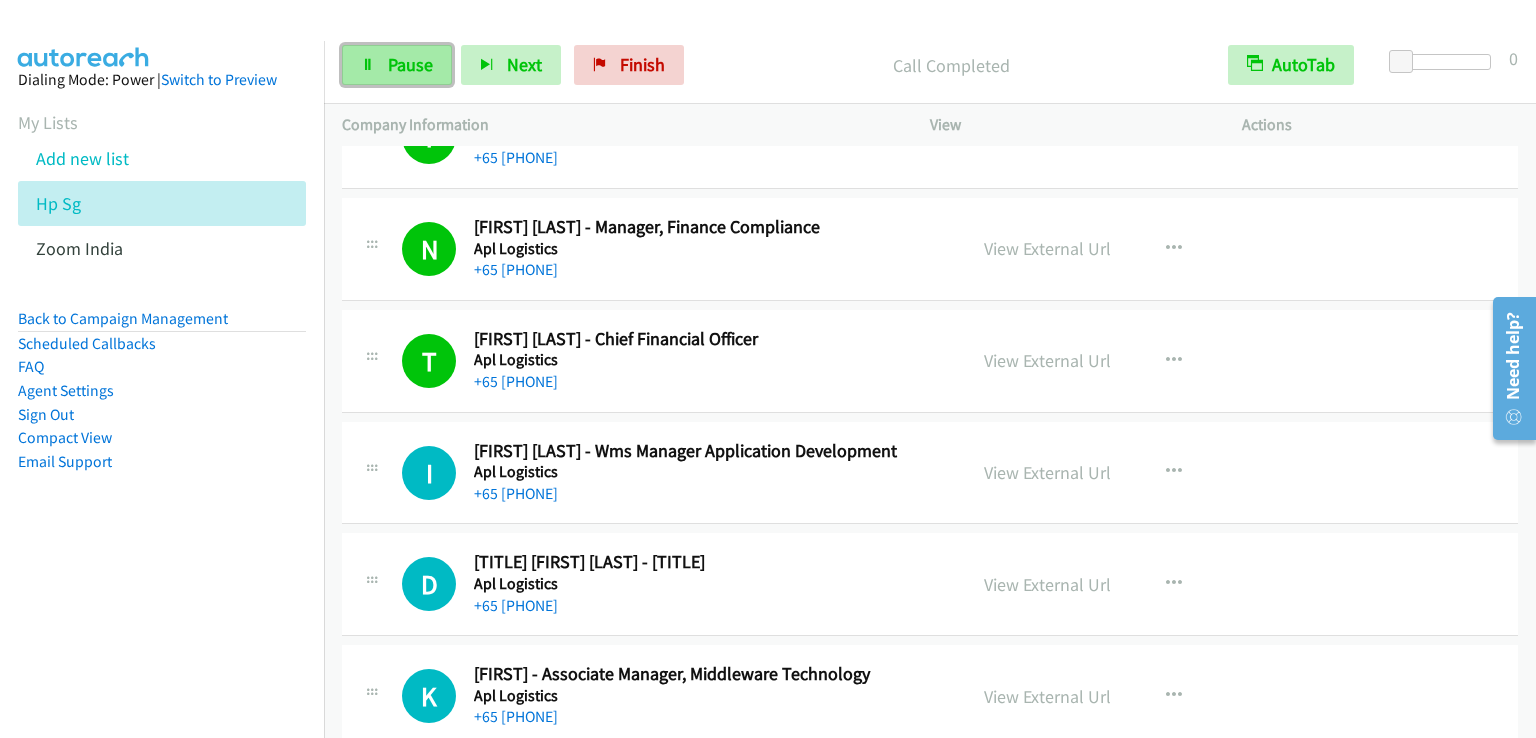 click on "Pause" at bounding box center [397, 65] 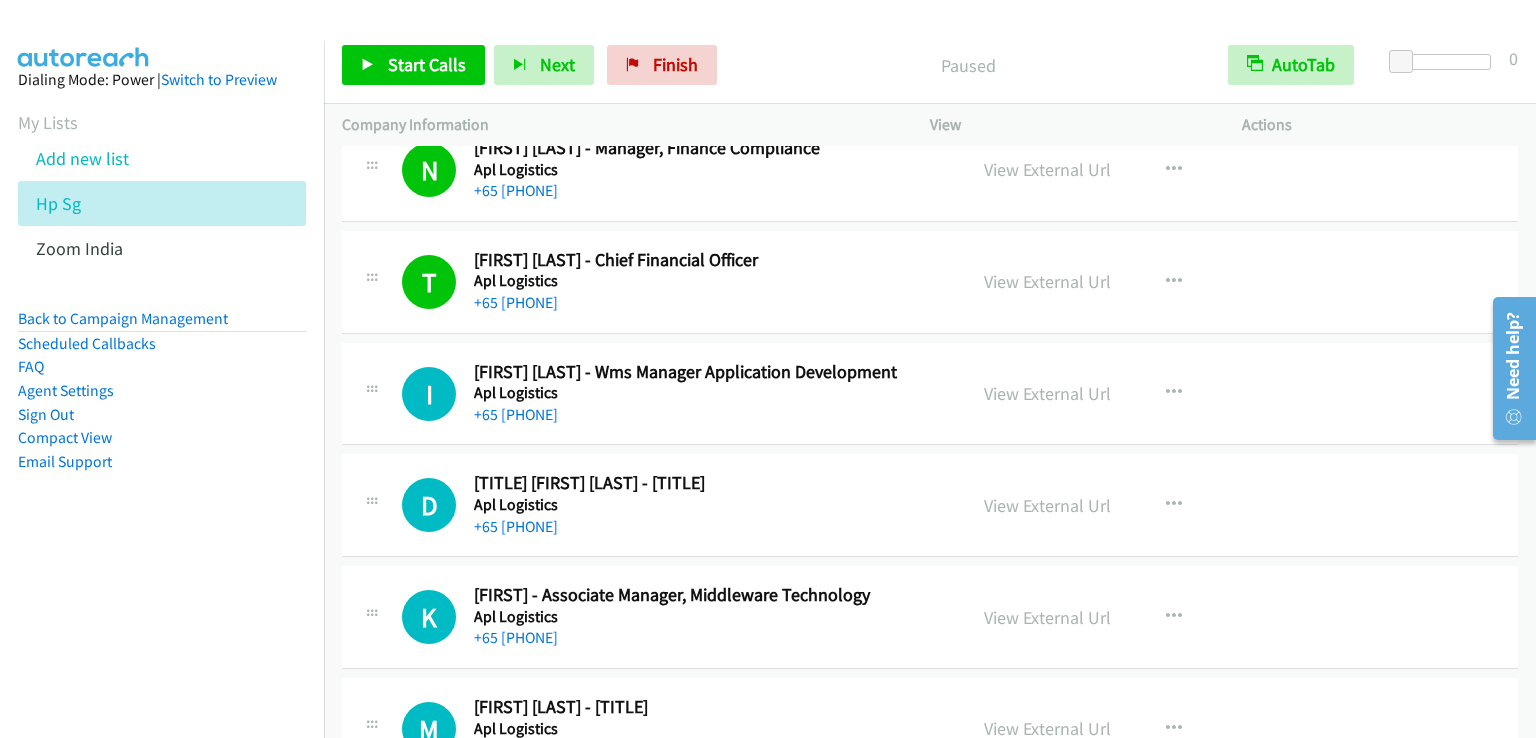 scroll, scrollTop: 15423, scrollLeft: 0, axis: vertical 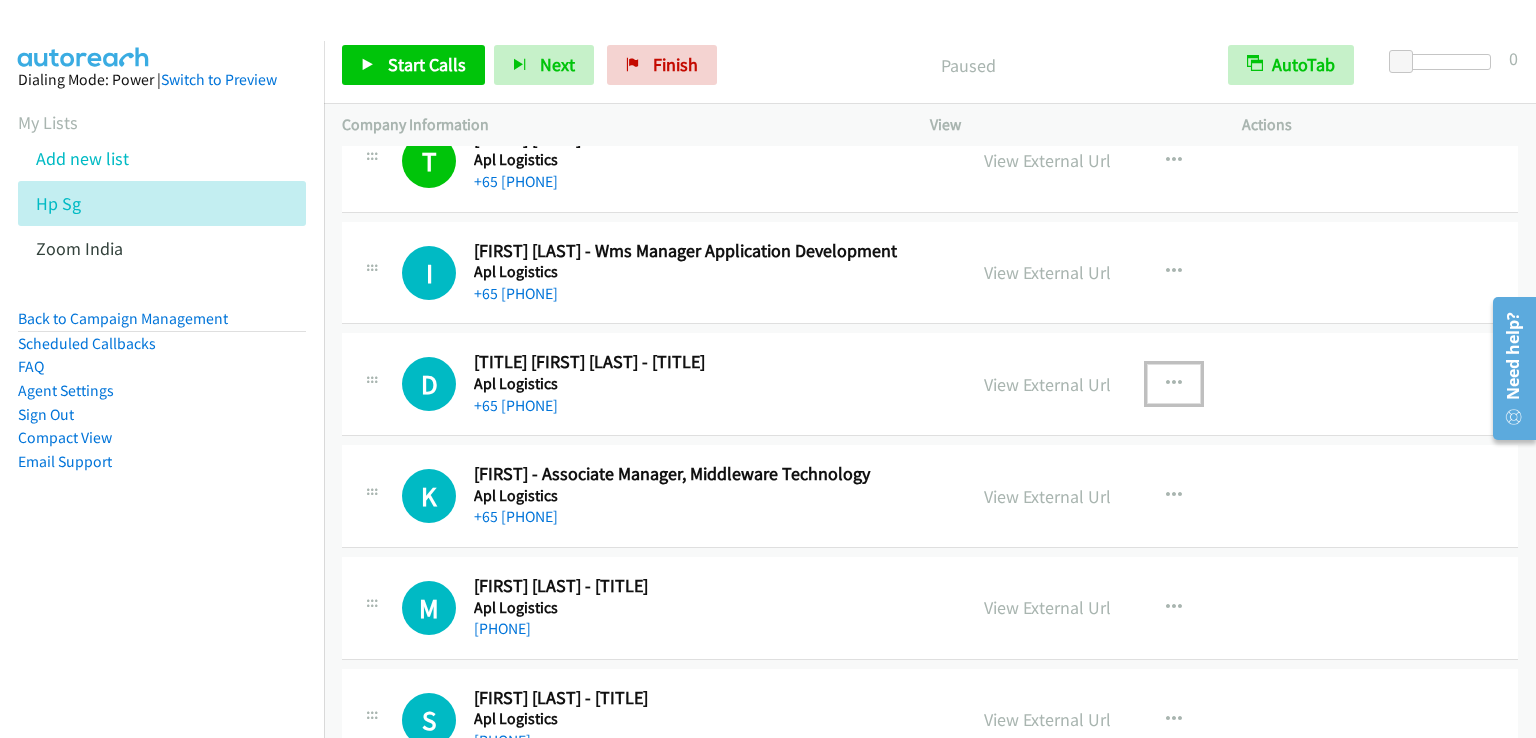 click at bounding box center [1174, 384] 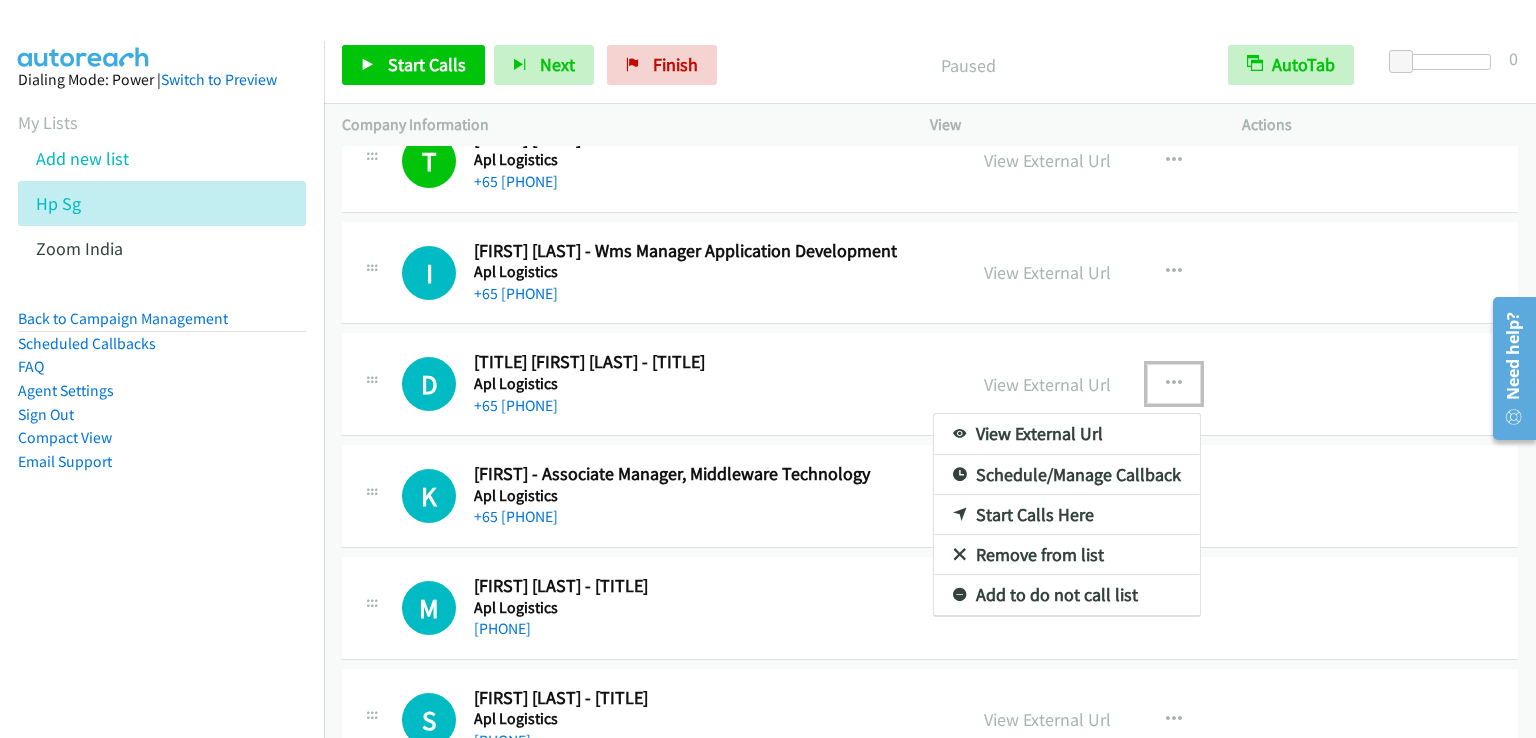 drag, startPoint x: 1071, startPoint y: 486, endPoint x: 1168, endPoint y: 381, distance: 142.94754 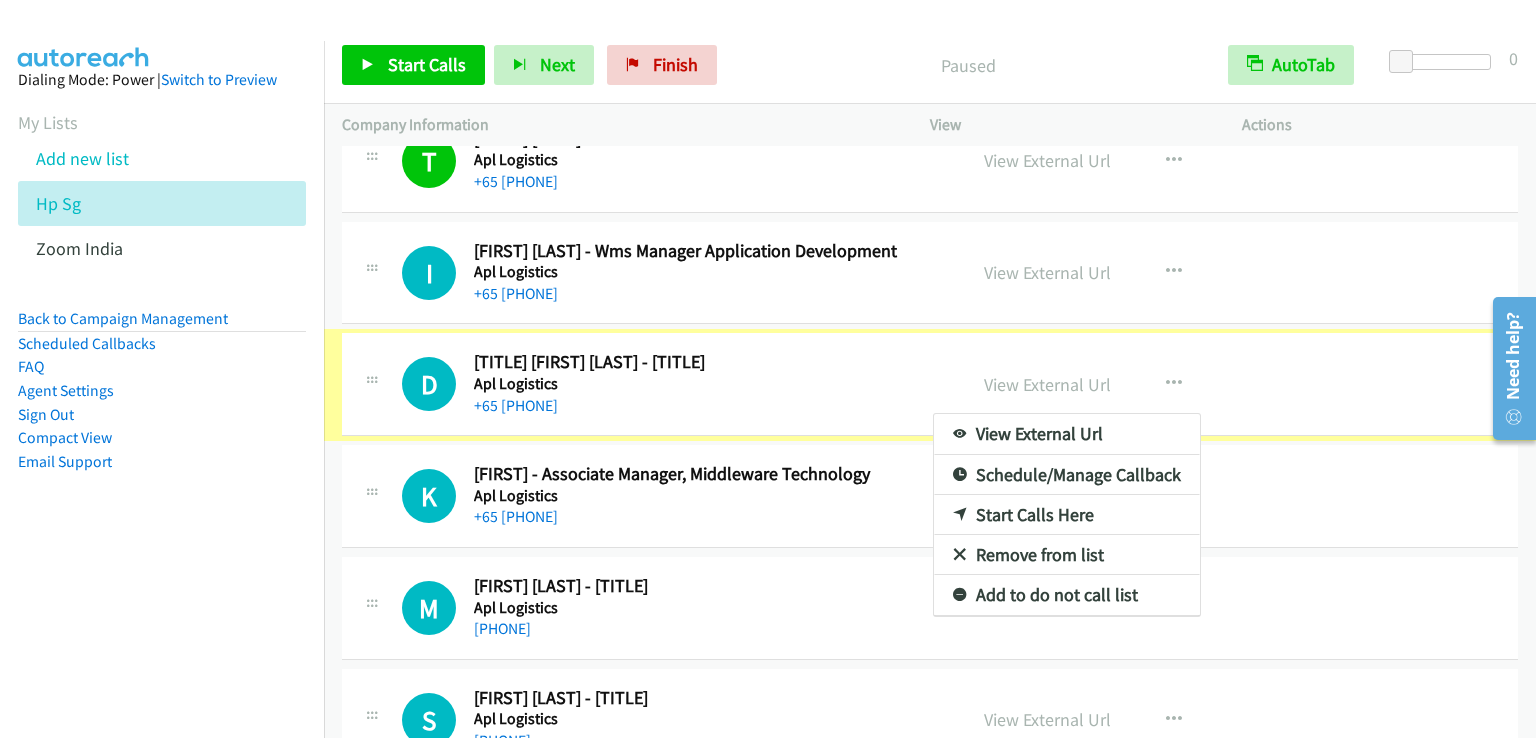 click at bounding box center (768, 369) 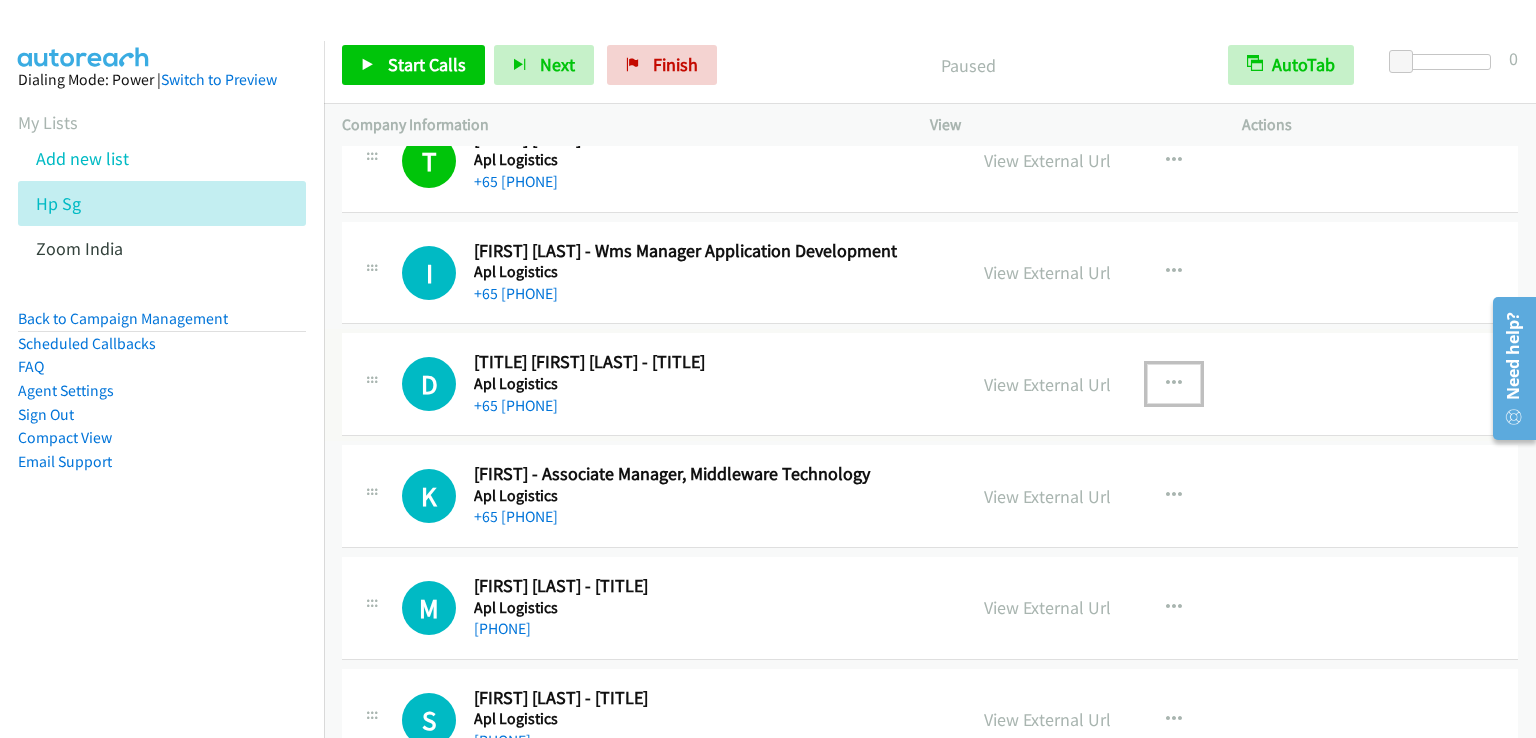click at bounding box center [1174, 384] 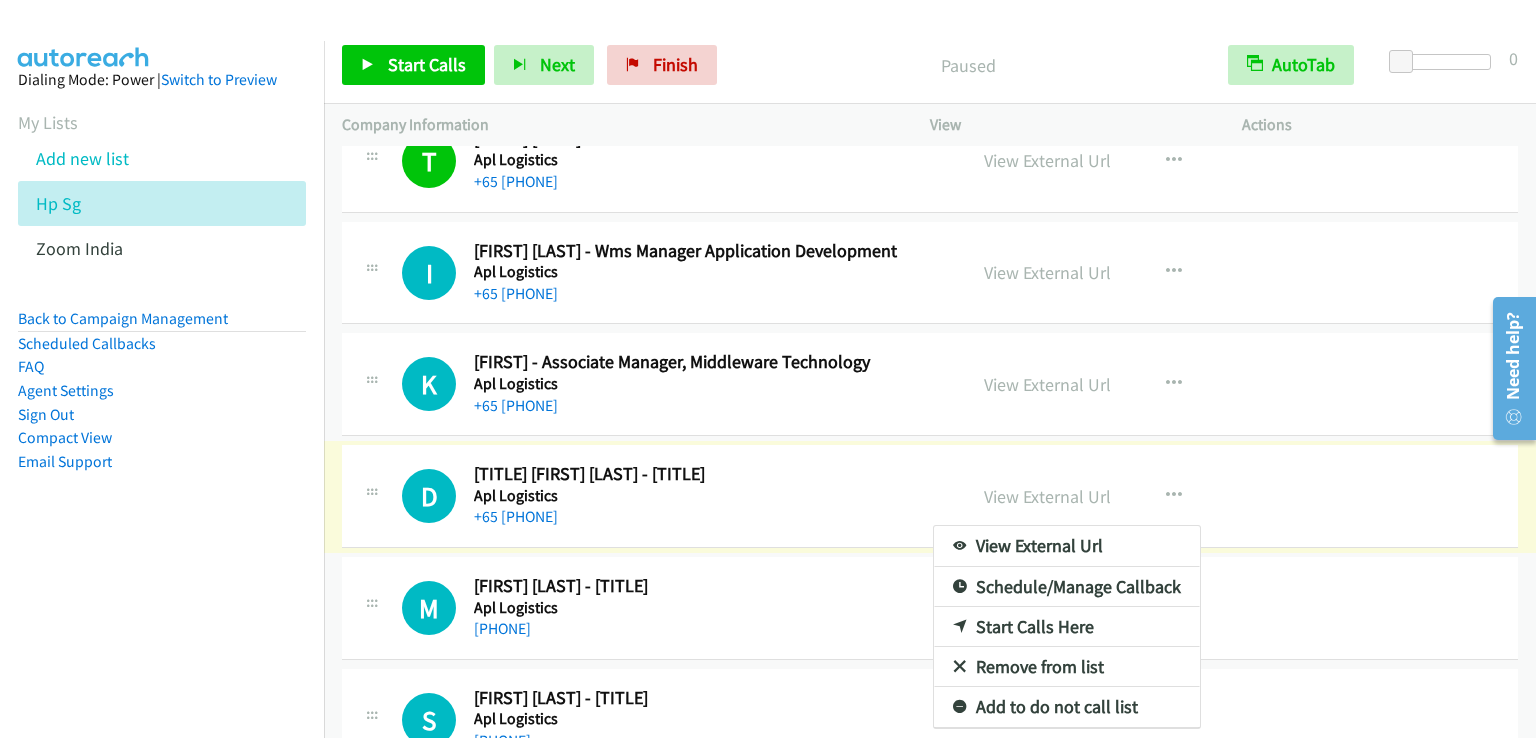 click at bounding box center [768, 369] 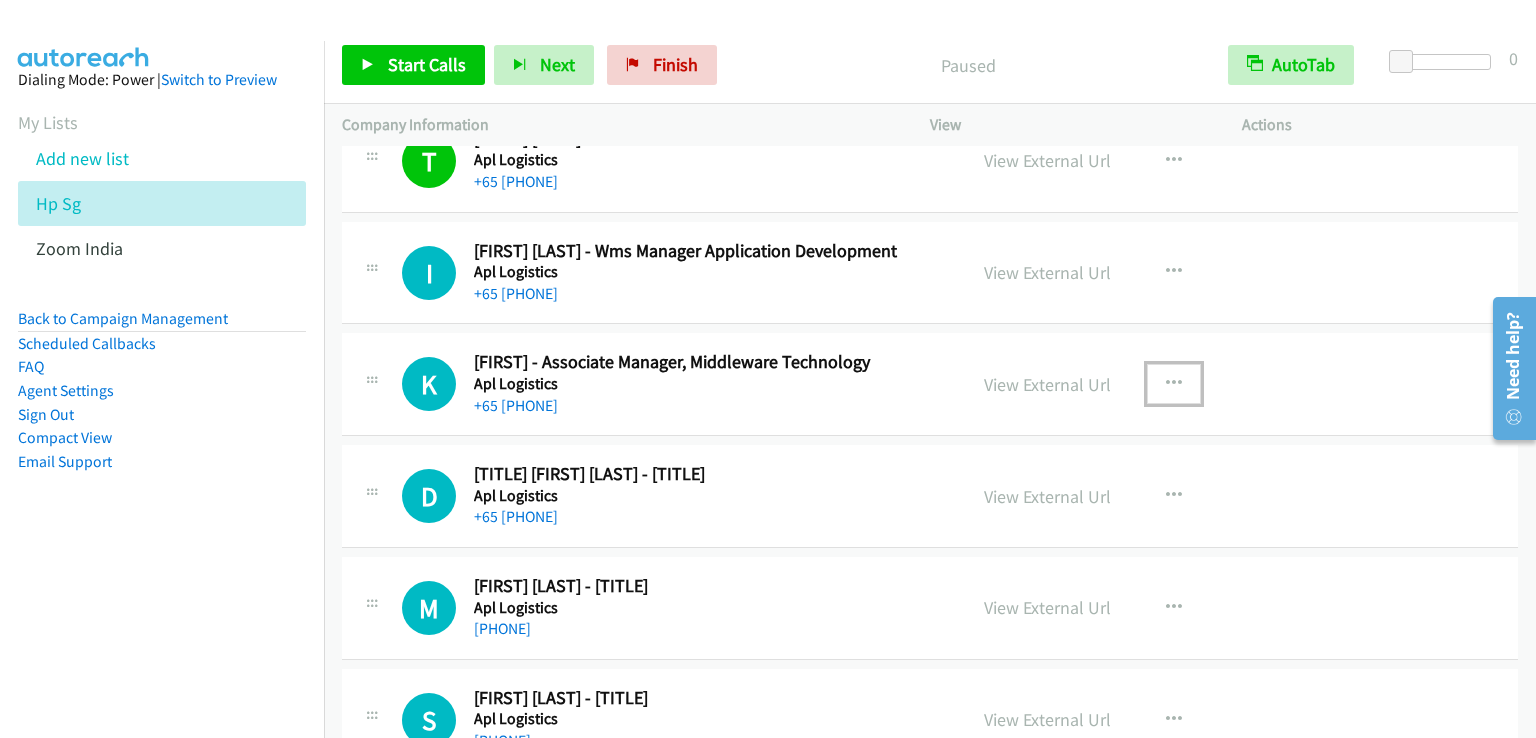 click at bounding box center [1174, 384] 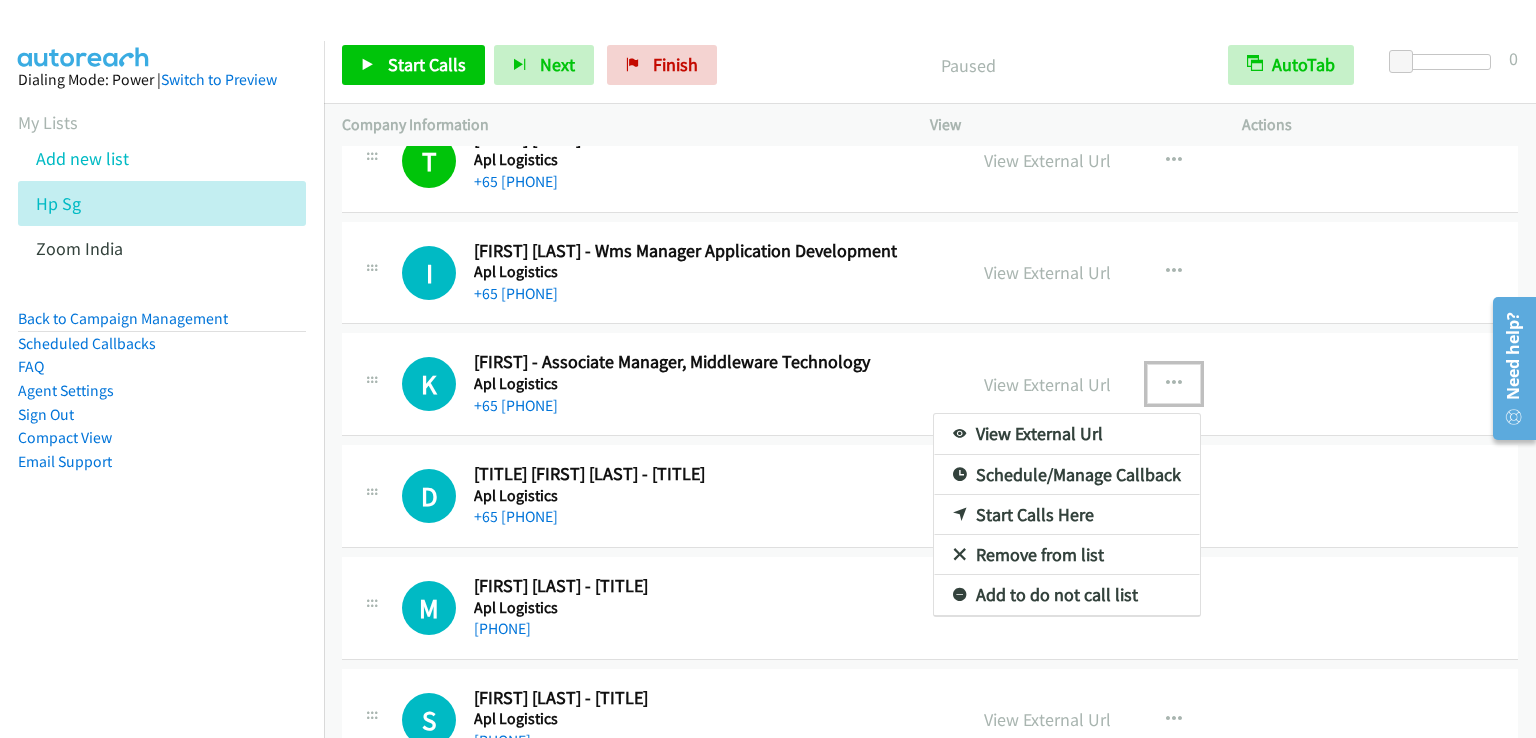 click on "Start Calls Here" at bounding box center (1067, 515) 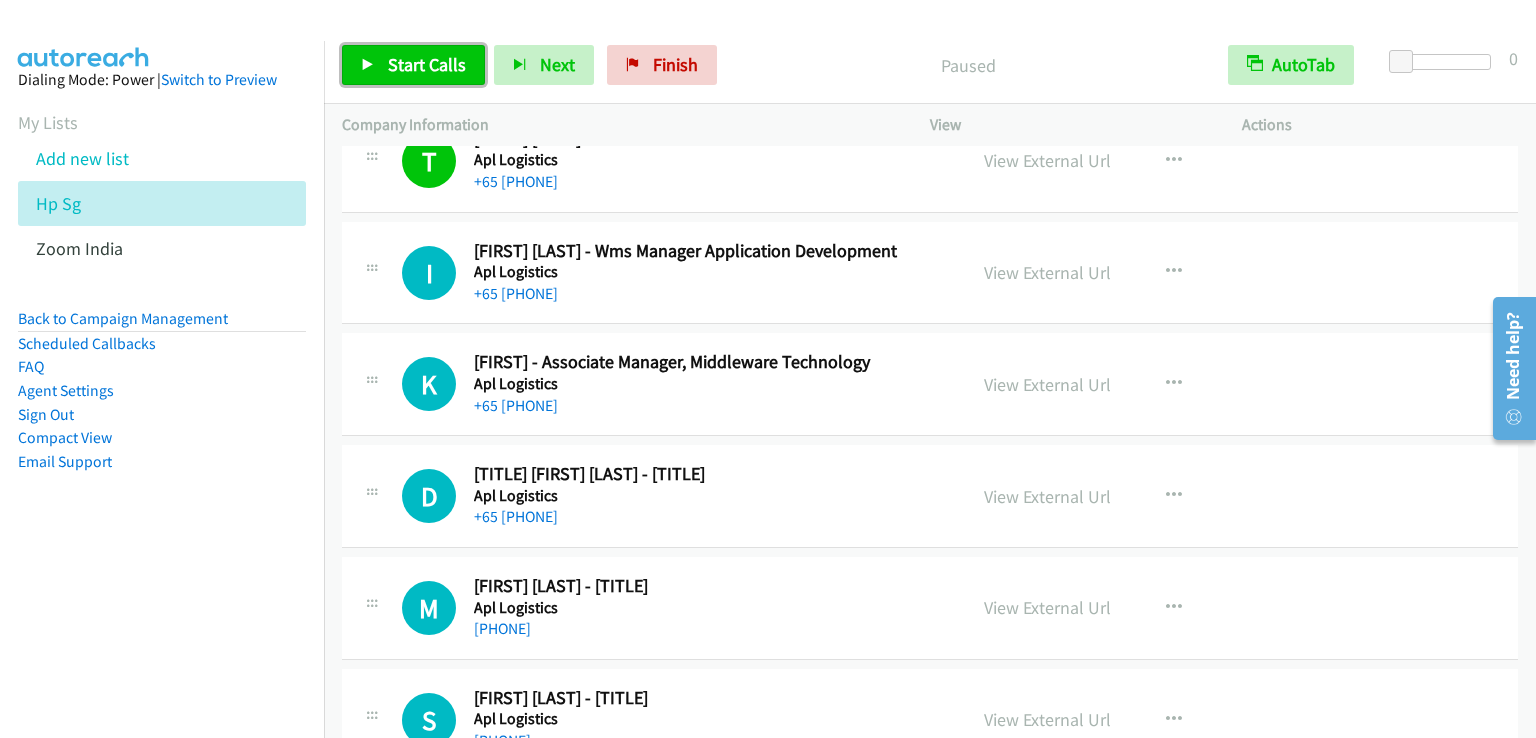 click on "Start Calls" at bounding box center (427, 64) 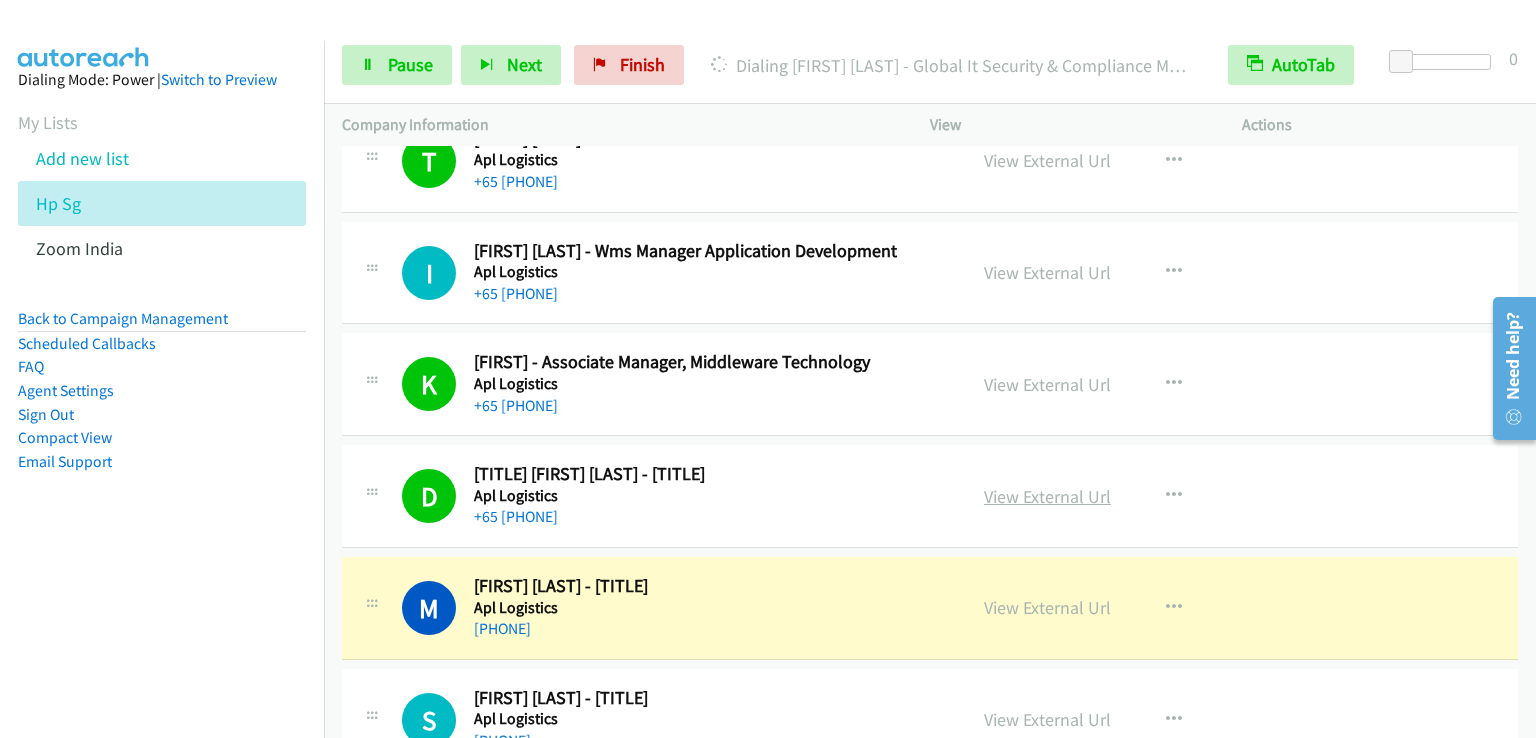click on "View External Url" at bounding box center (1047, 496) 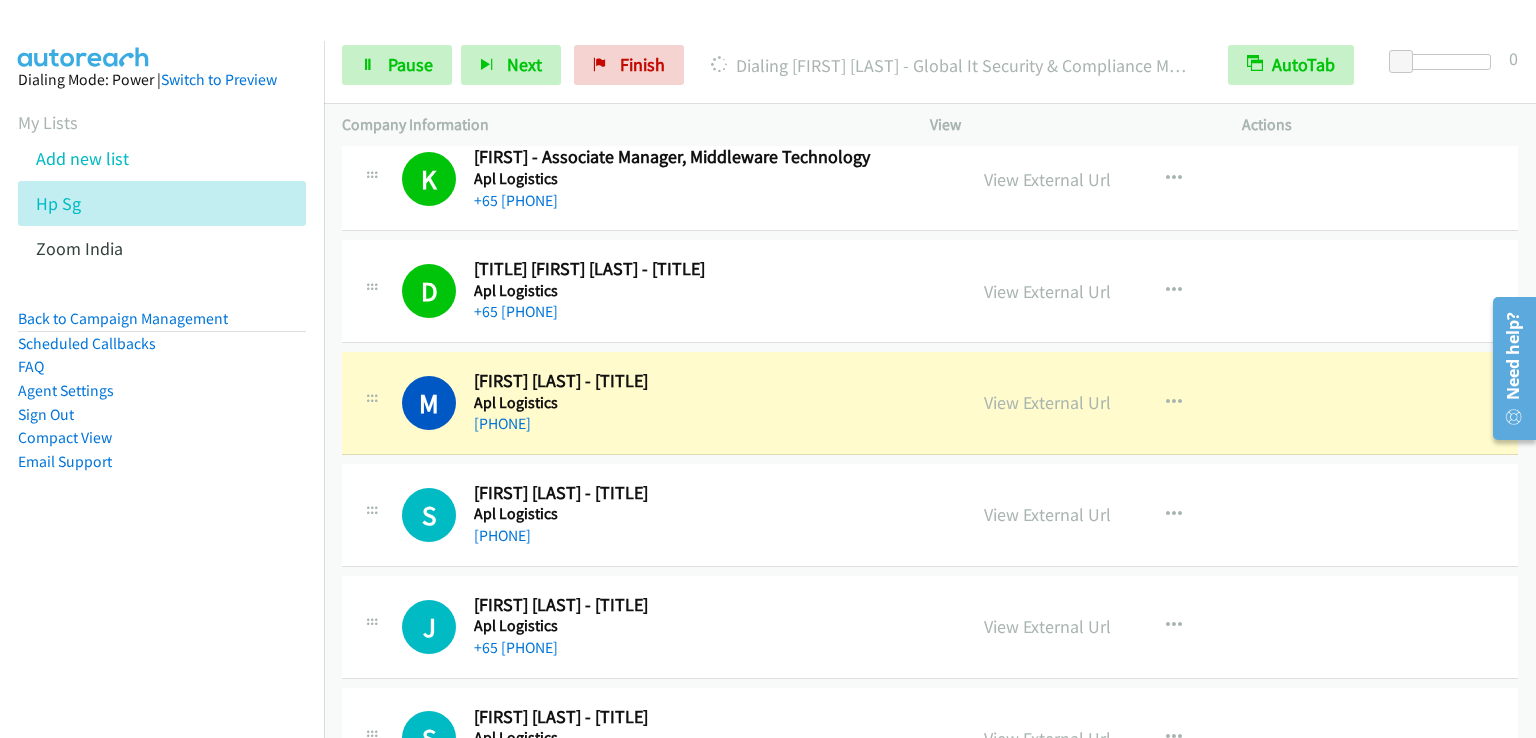 scroll, scrollTop: 15723, scrollLeft: 0, axis: vertical 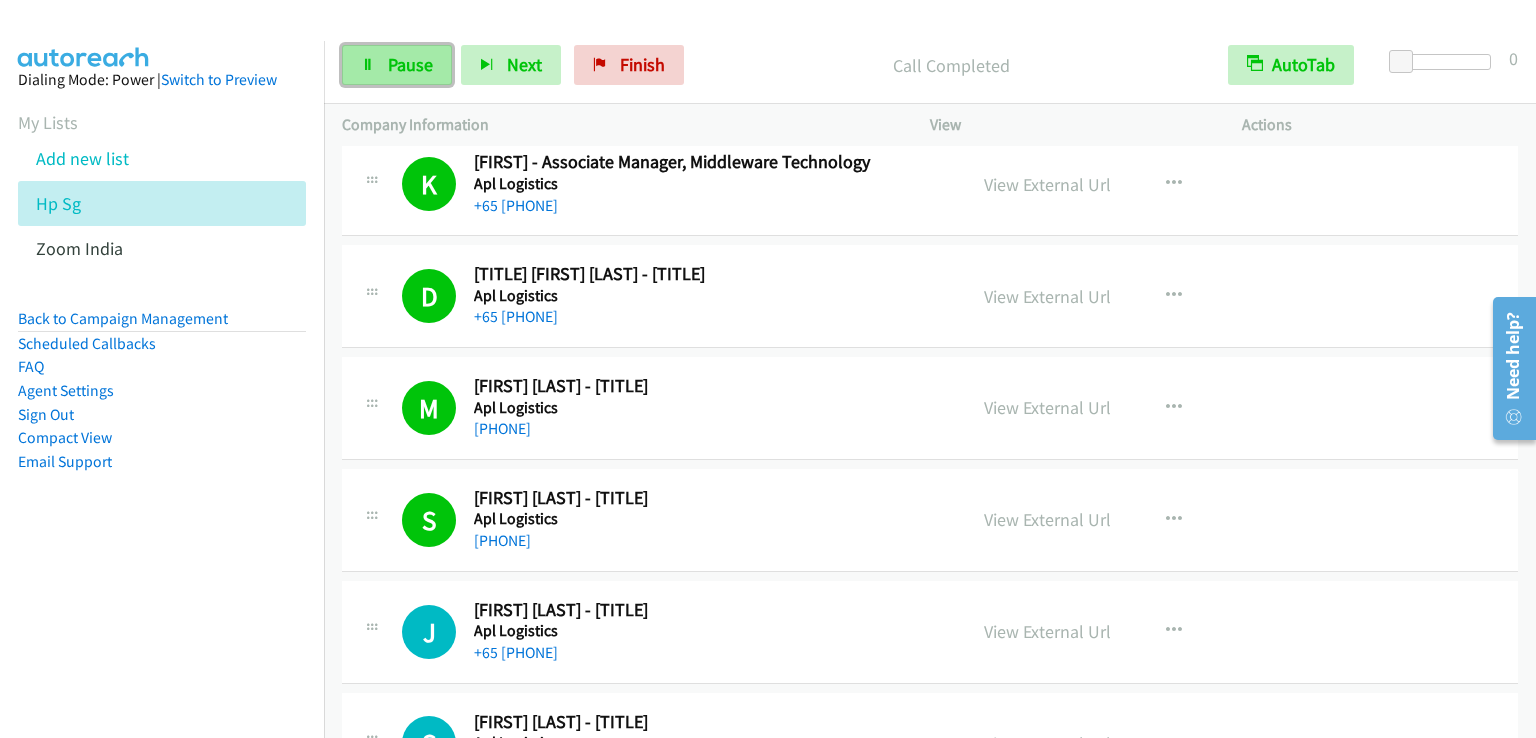 click on "Pause" at bounding box center (397, 65) 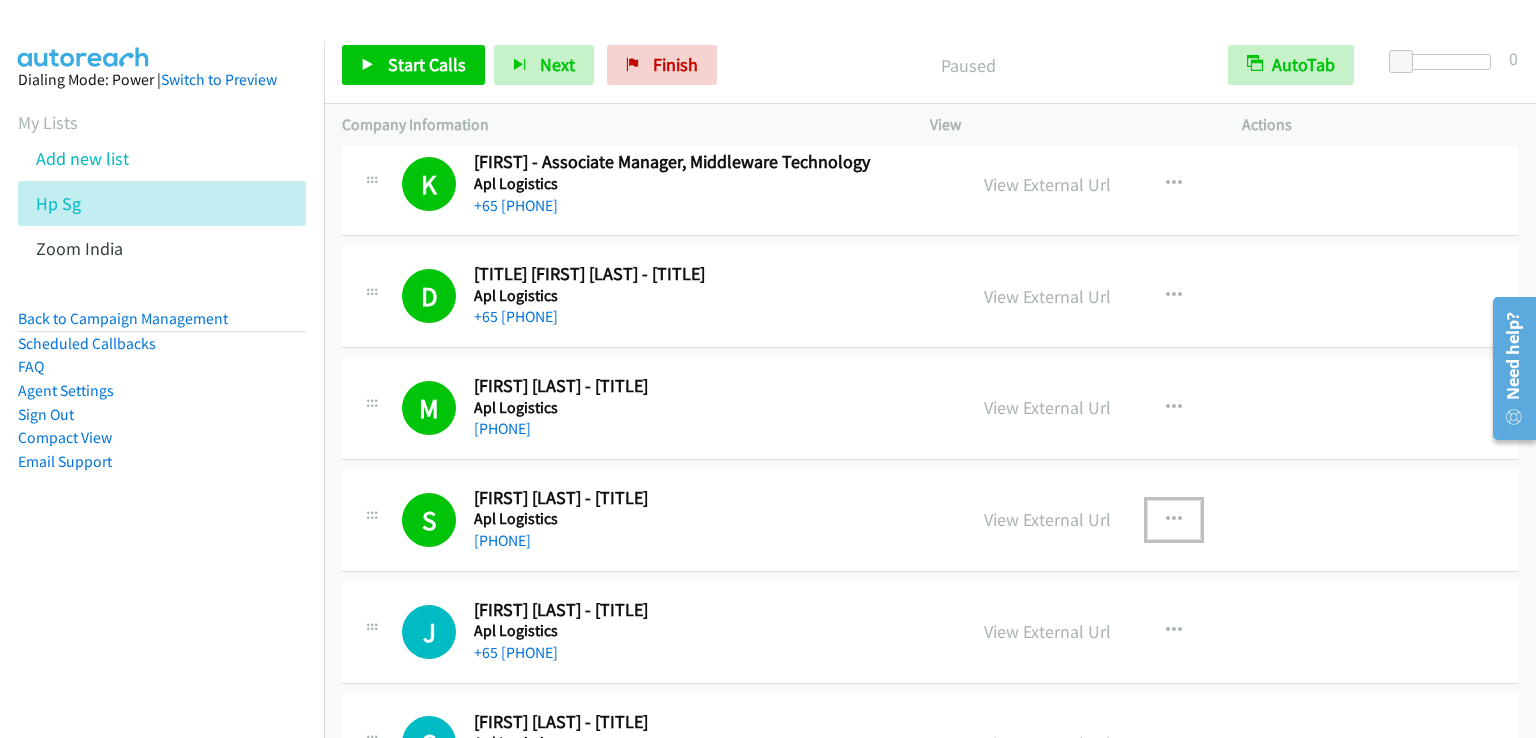 drag, startPoint x: 1196, startPoint y: 490, endPoint x: 1174, endPoint y: 505, distance: 26.627054 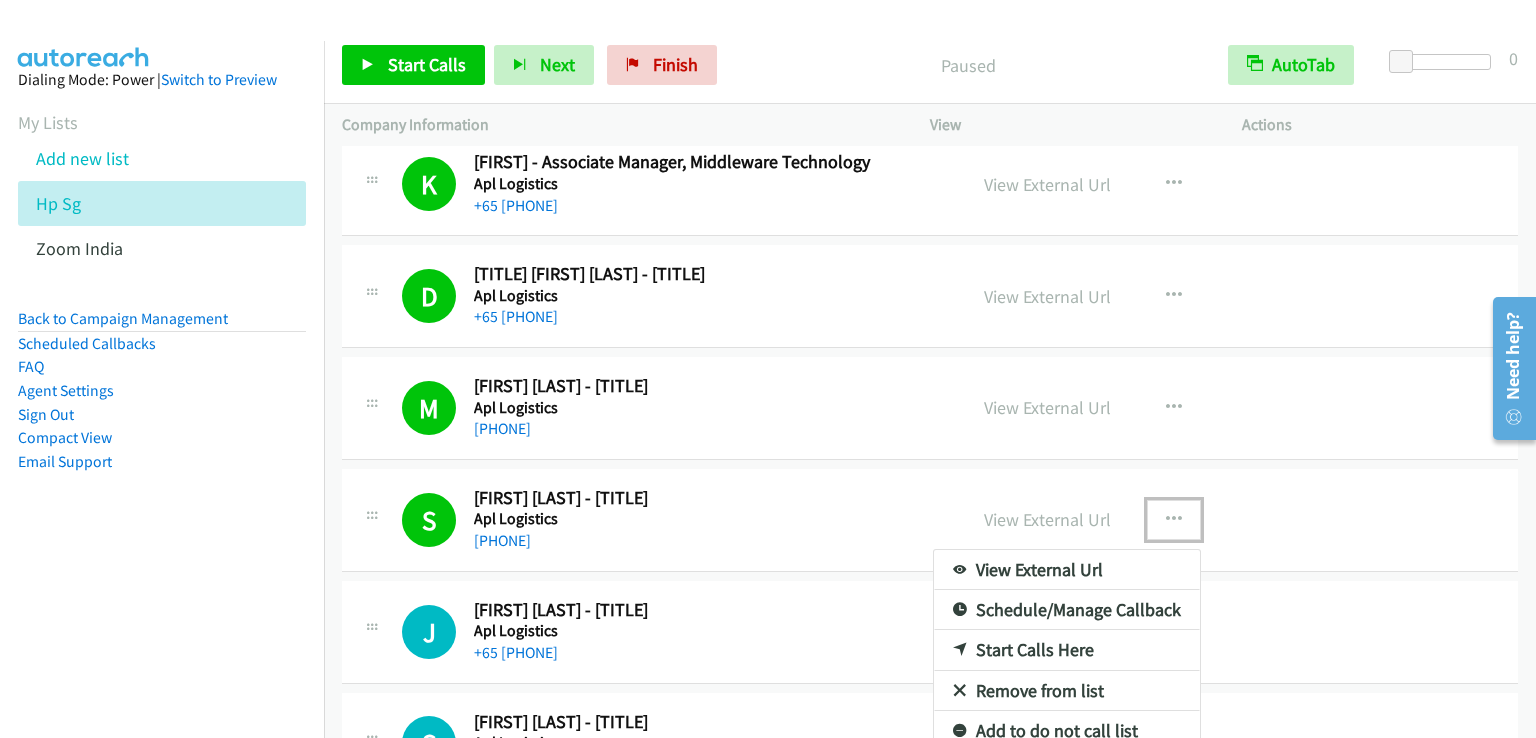 click on "Start Calls Here" at bounding box center [1067, 650] 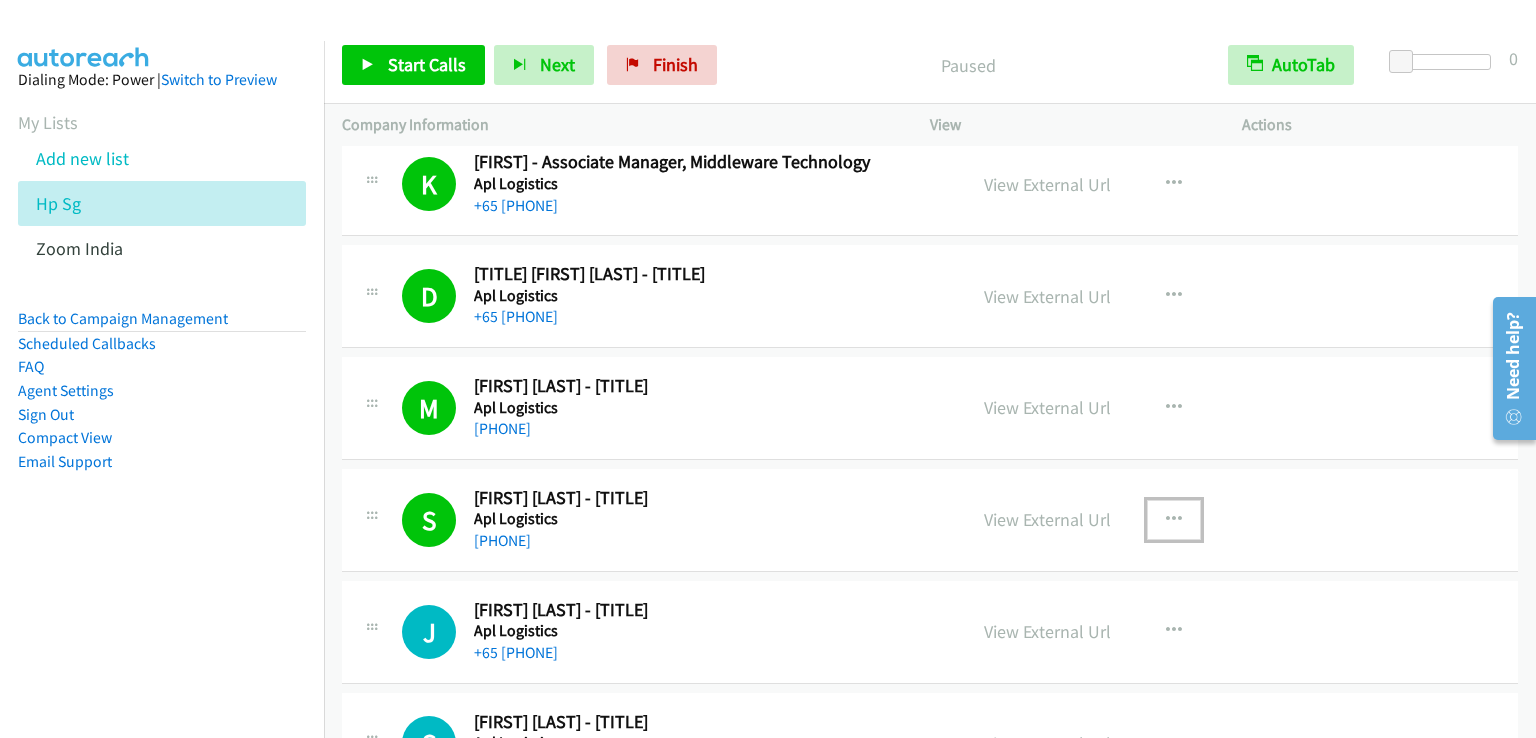 click at bounding box center [1174, 520] 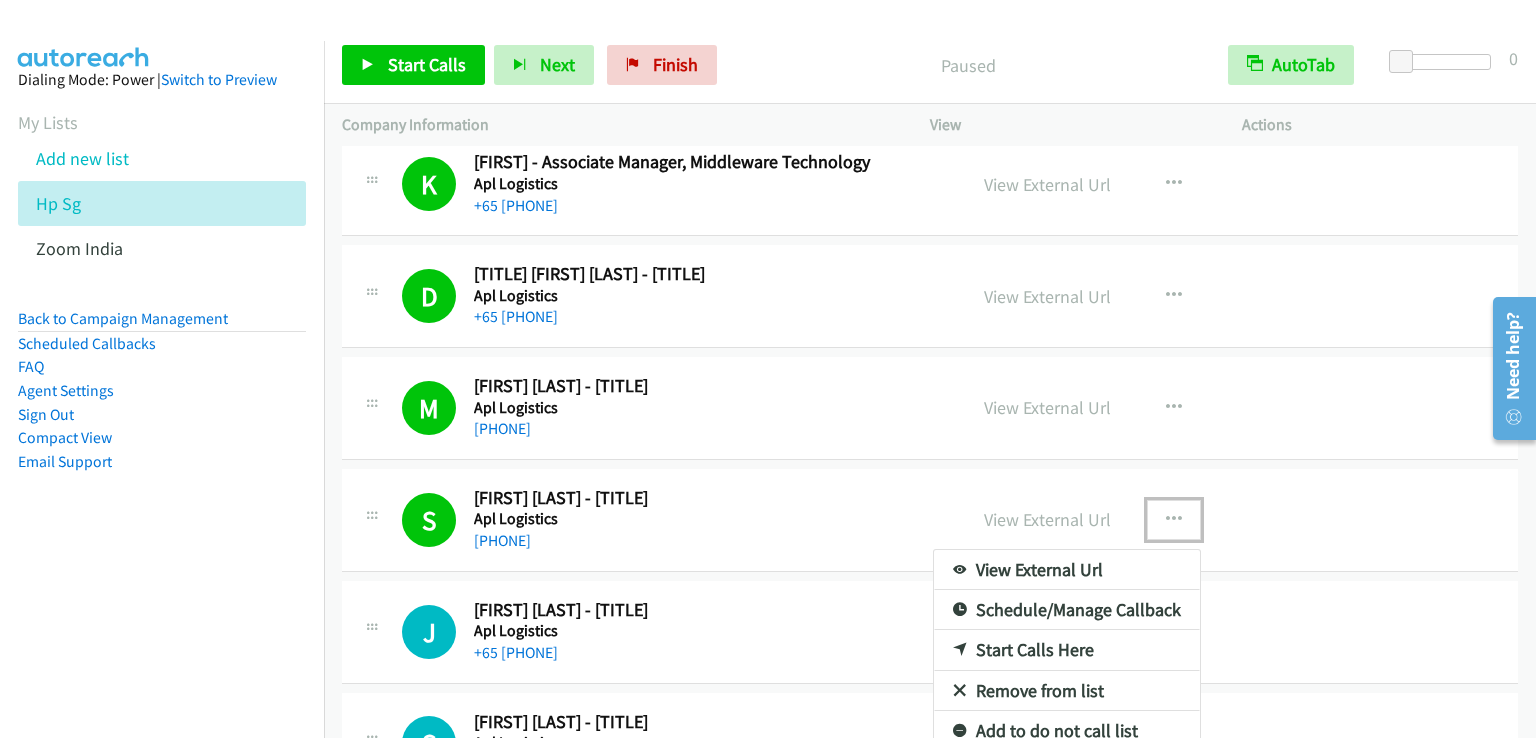 click on "Start Calls Here" at bounding box center (1067, 650) 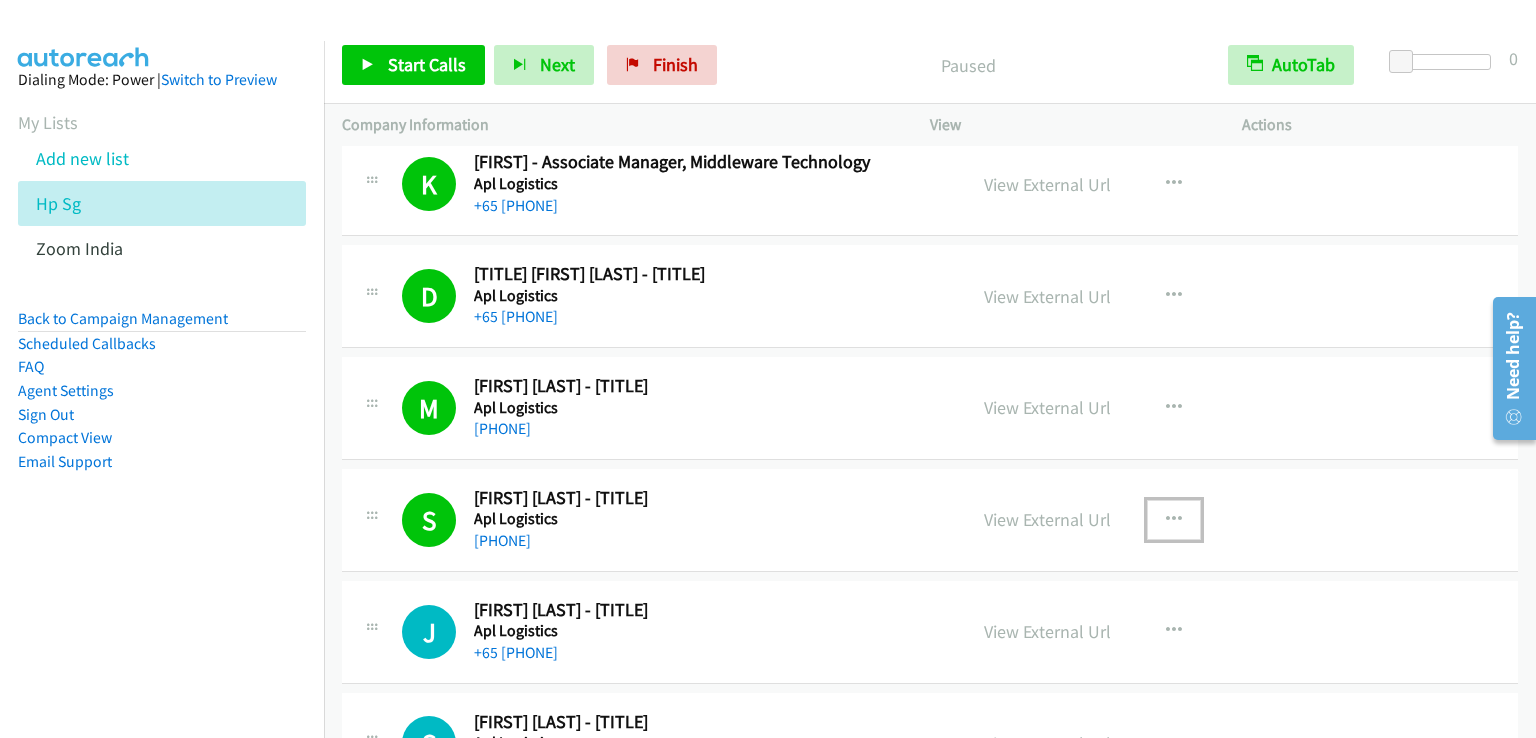 click at bounding box center (1174, 520) 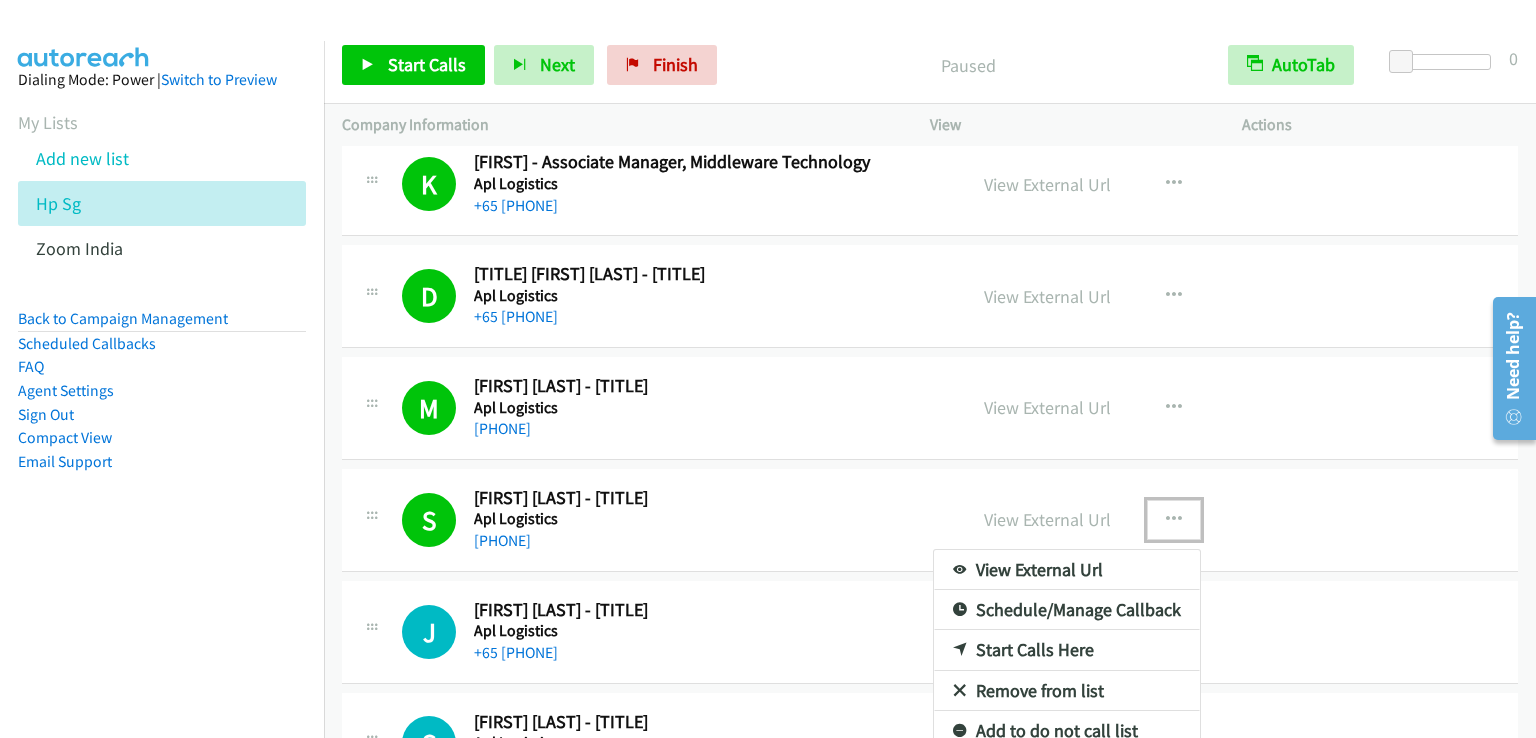 click on "Start Calls Here" at bounding box center (1067, 650) 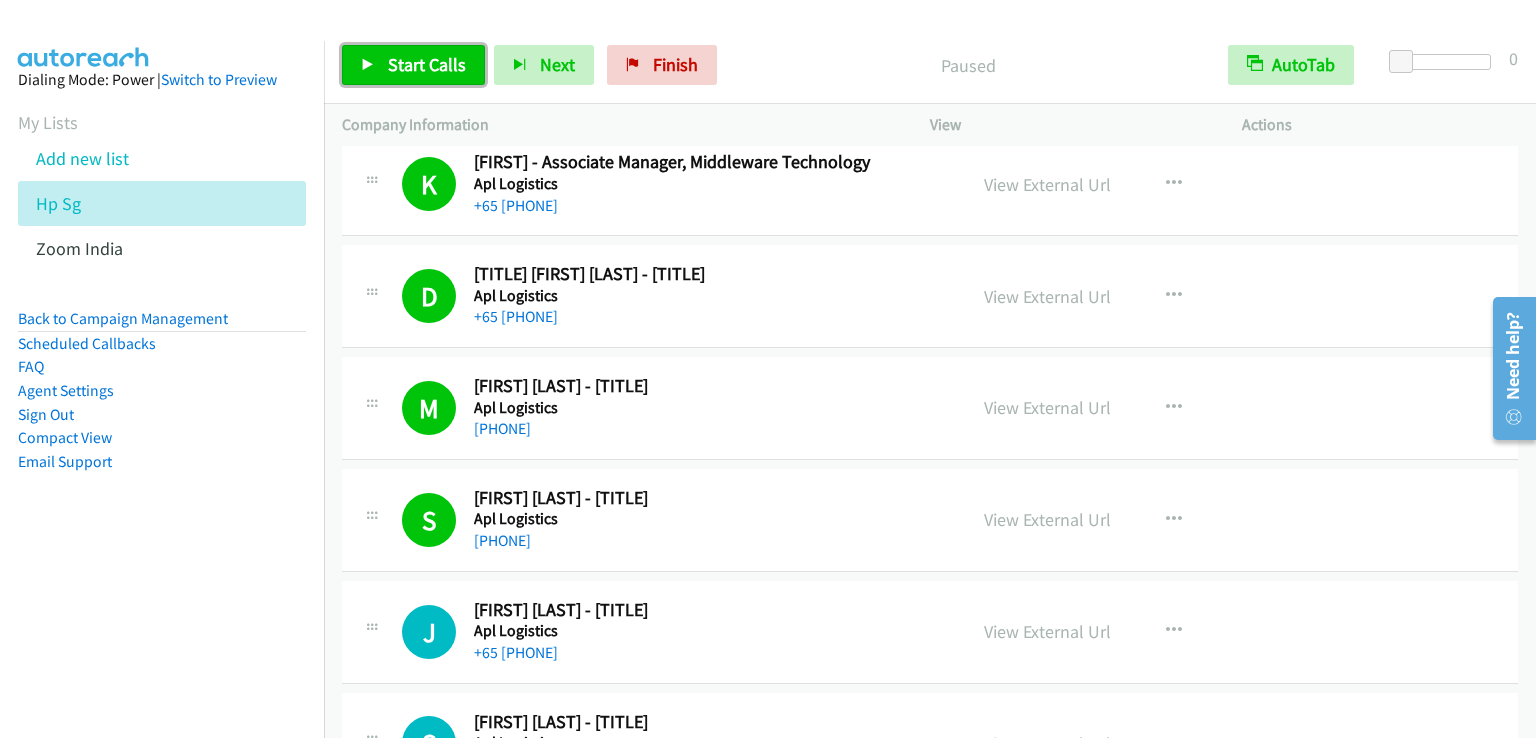 click on "Start Calls" at bounding box center [413, 65] 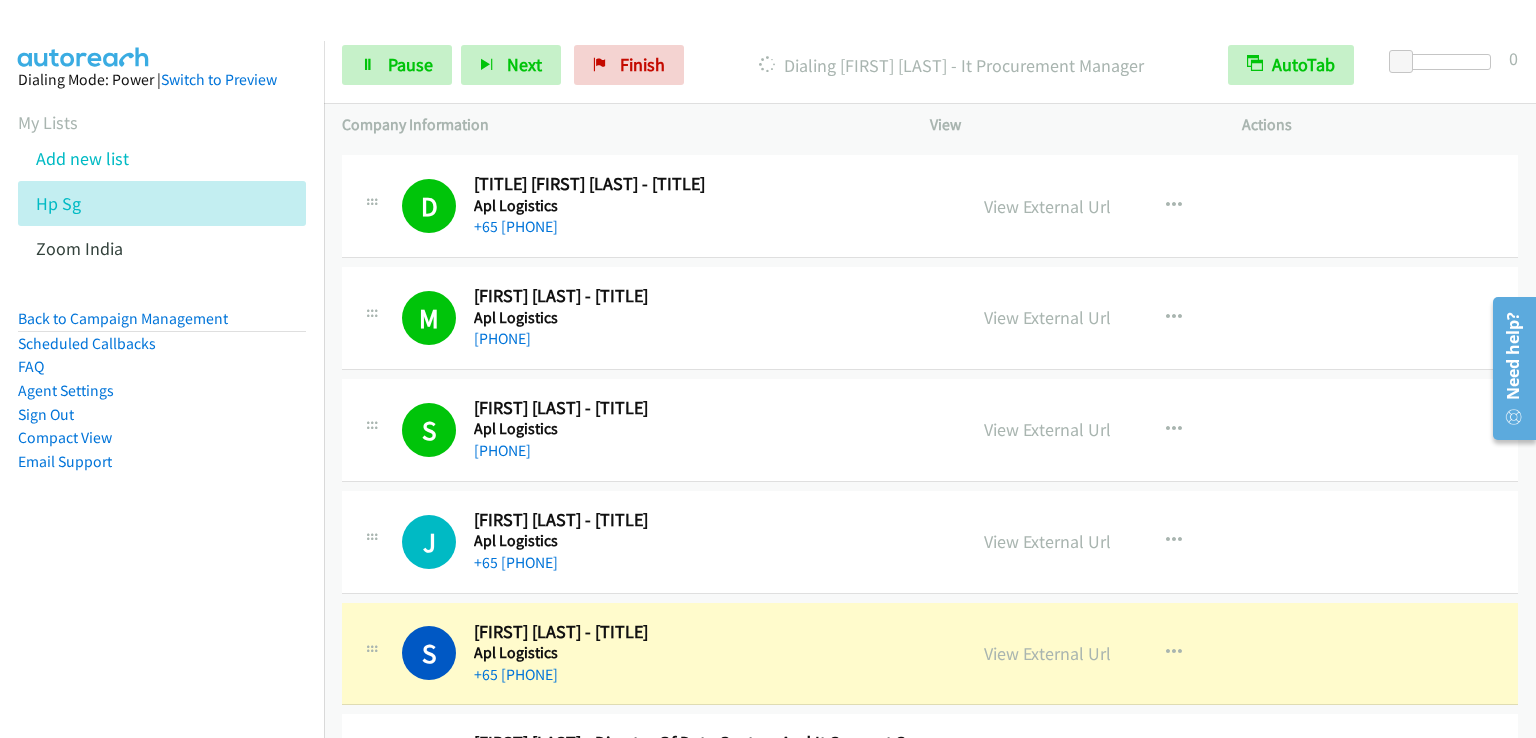 scroll, scrollTop: 15723, scrollLeft: 0, axis: vertical 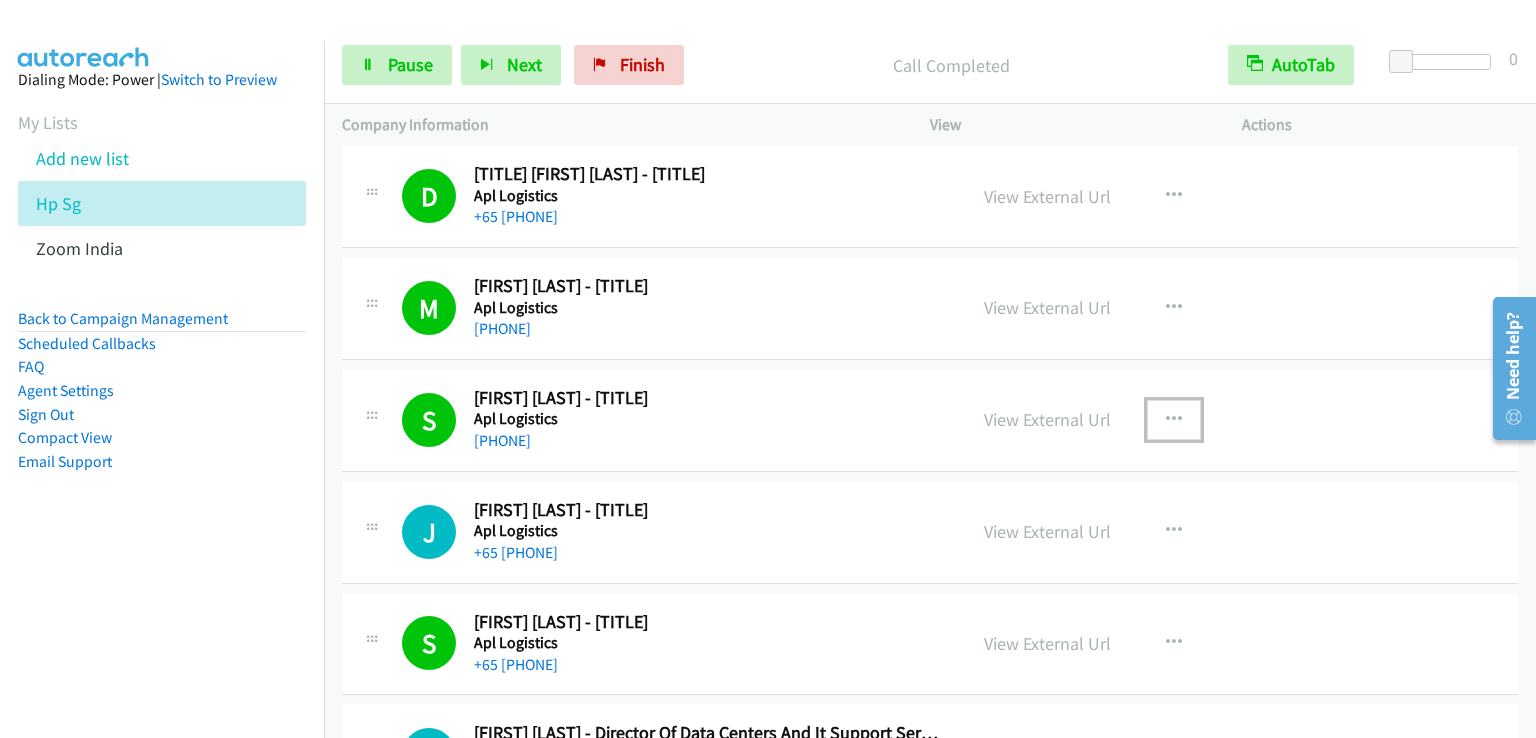 click at bounding box center (1174, 420) 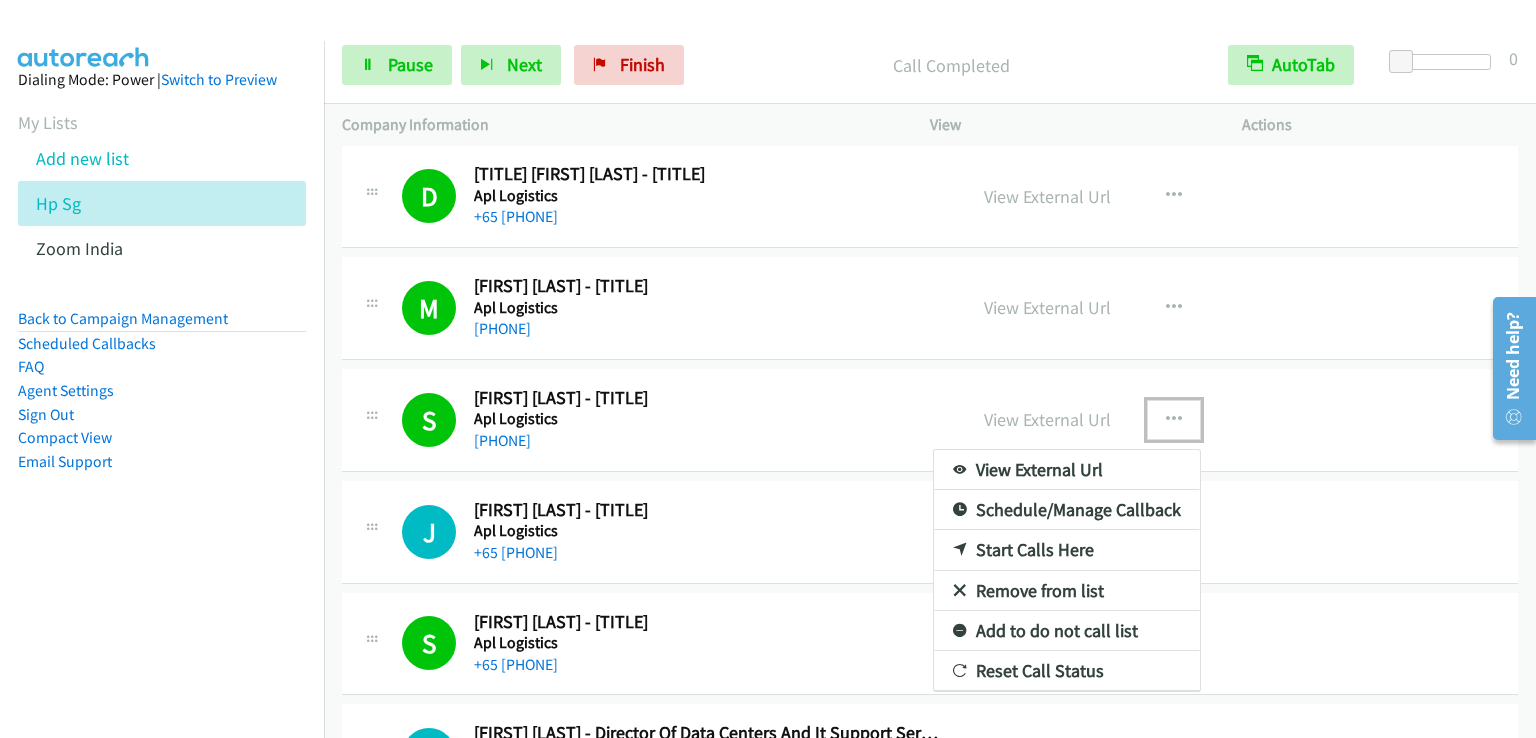 click at bounding box center (768, 369) 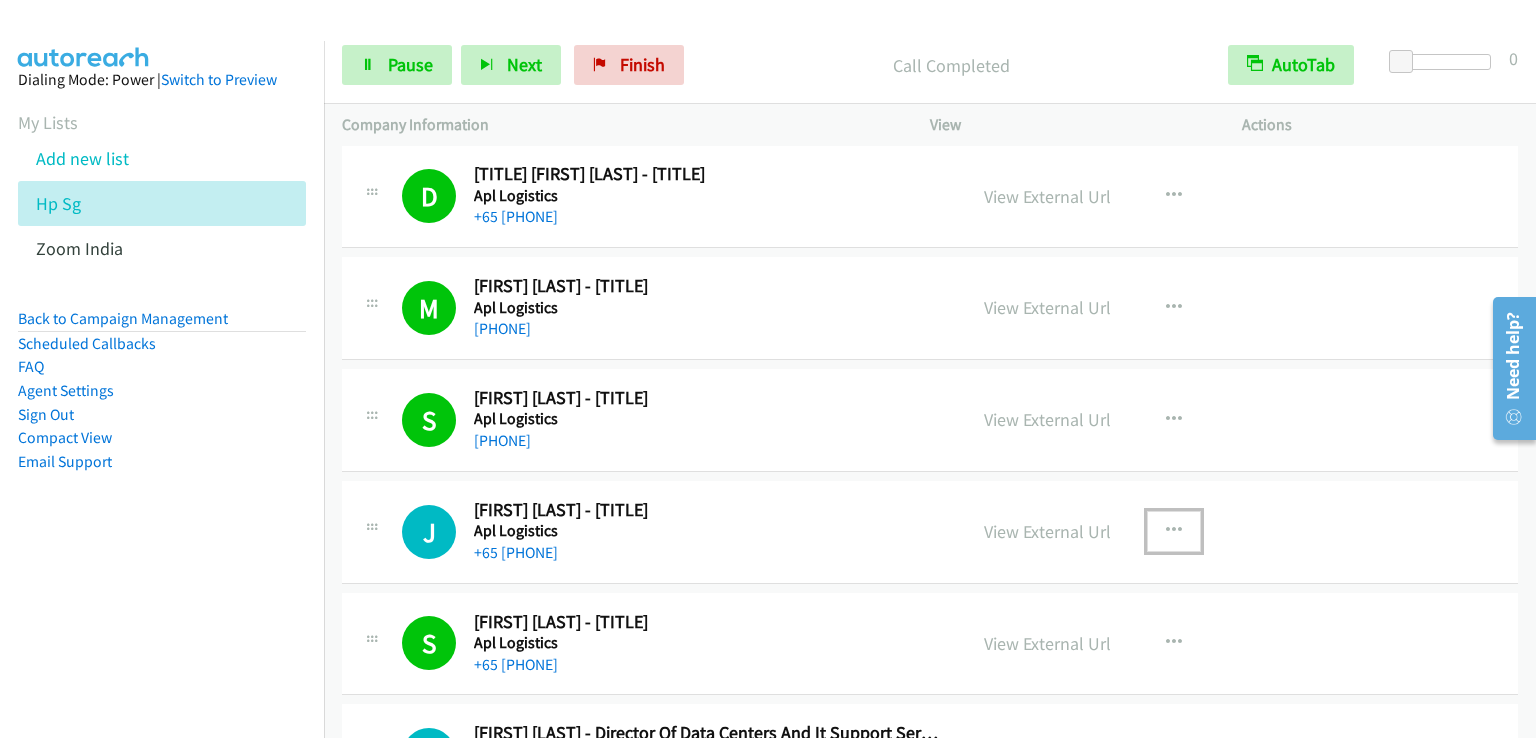 click at bounding box center [1174, 531] 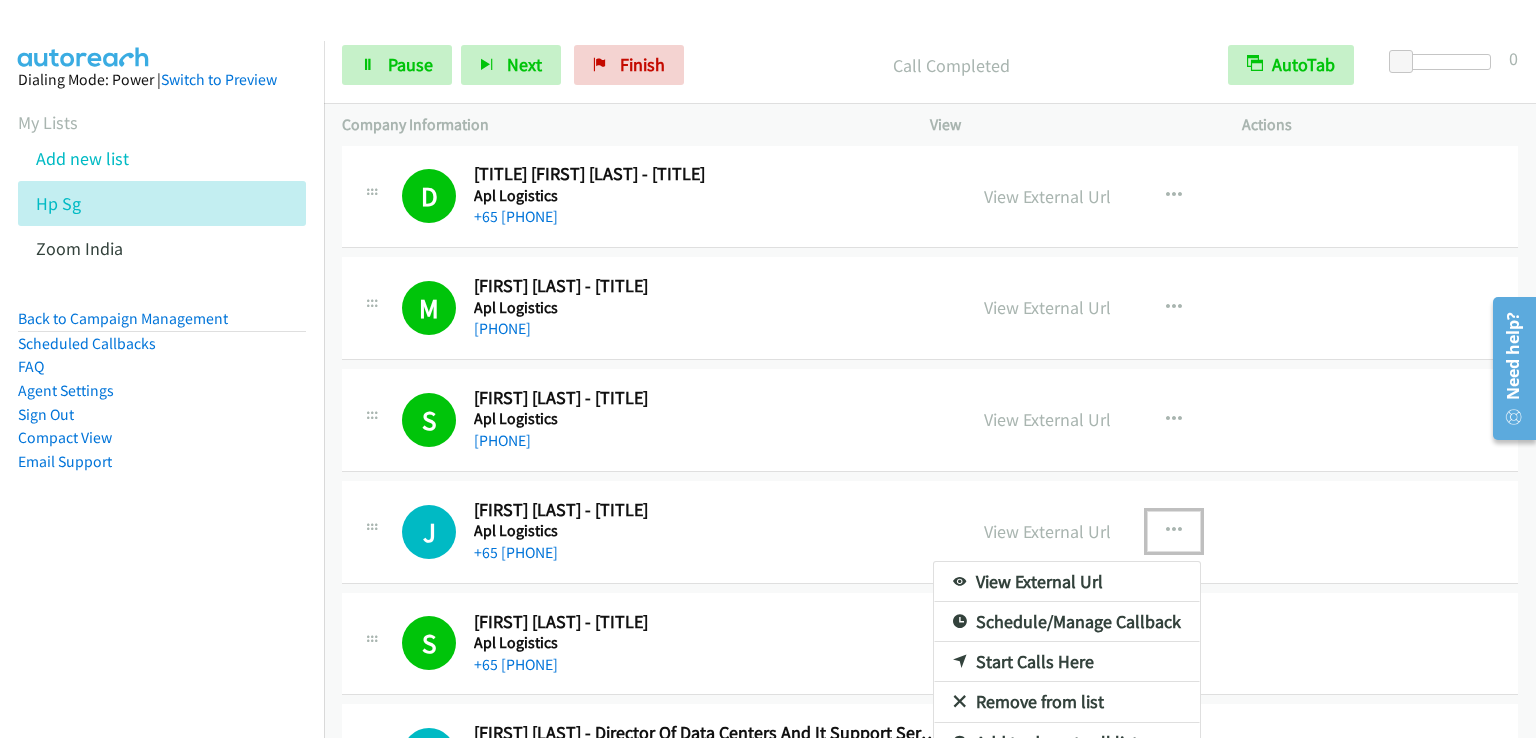 click on "Start Calls Here" at bounding box center (1067, 662) 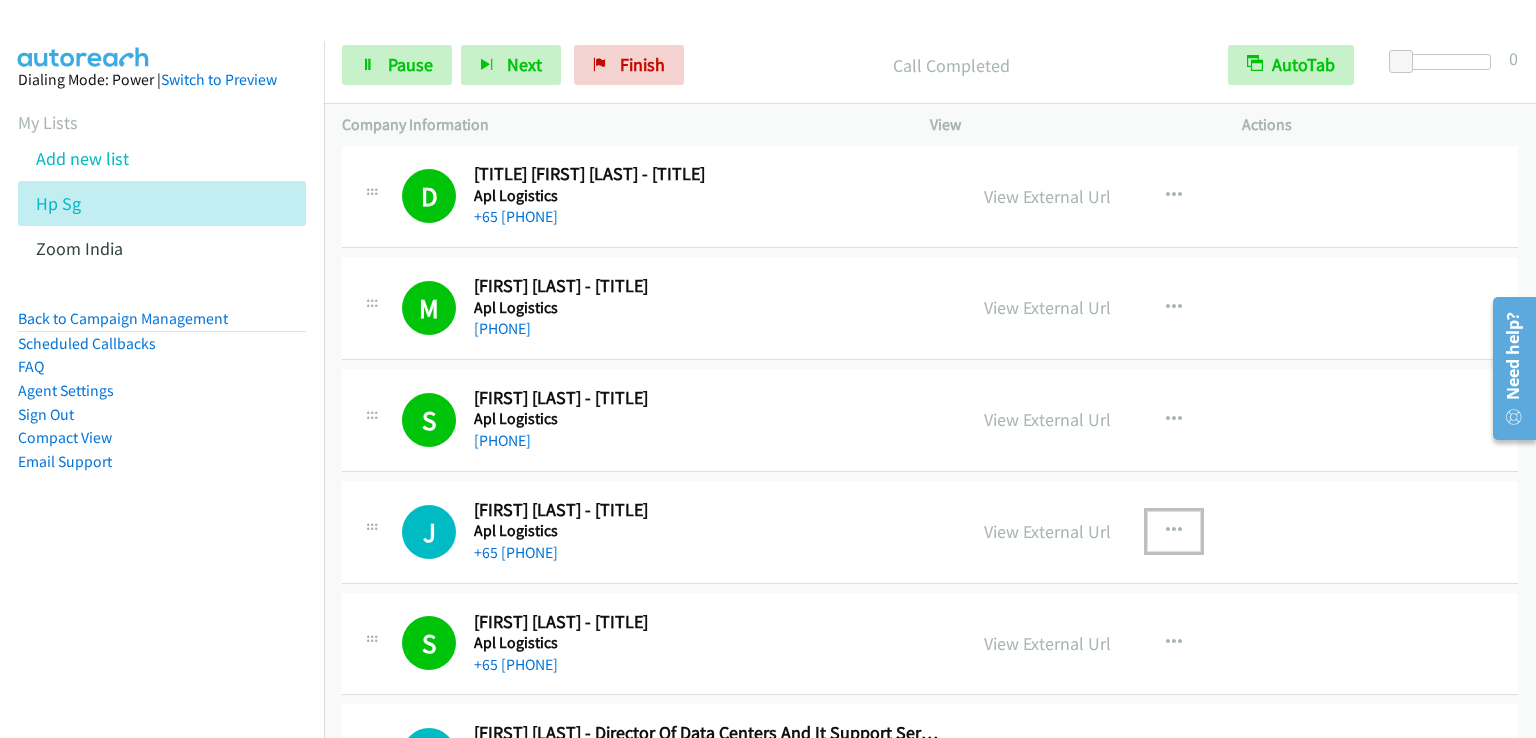 click at bounding box center (1174, 531) 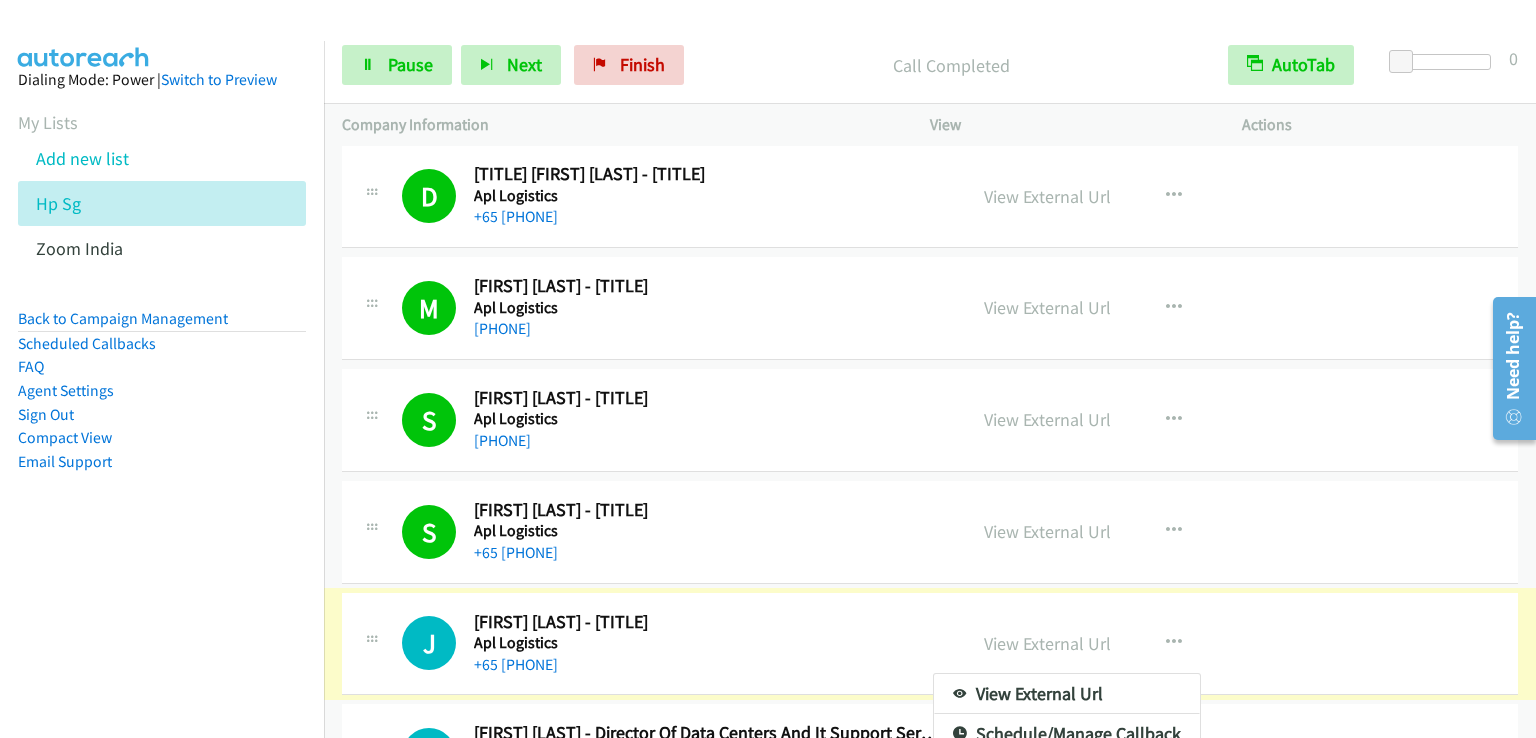 click at bounding box center (768, 369) 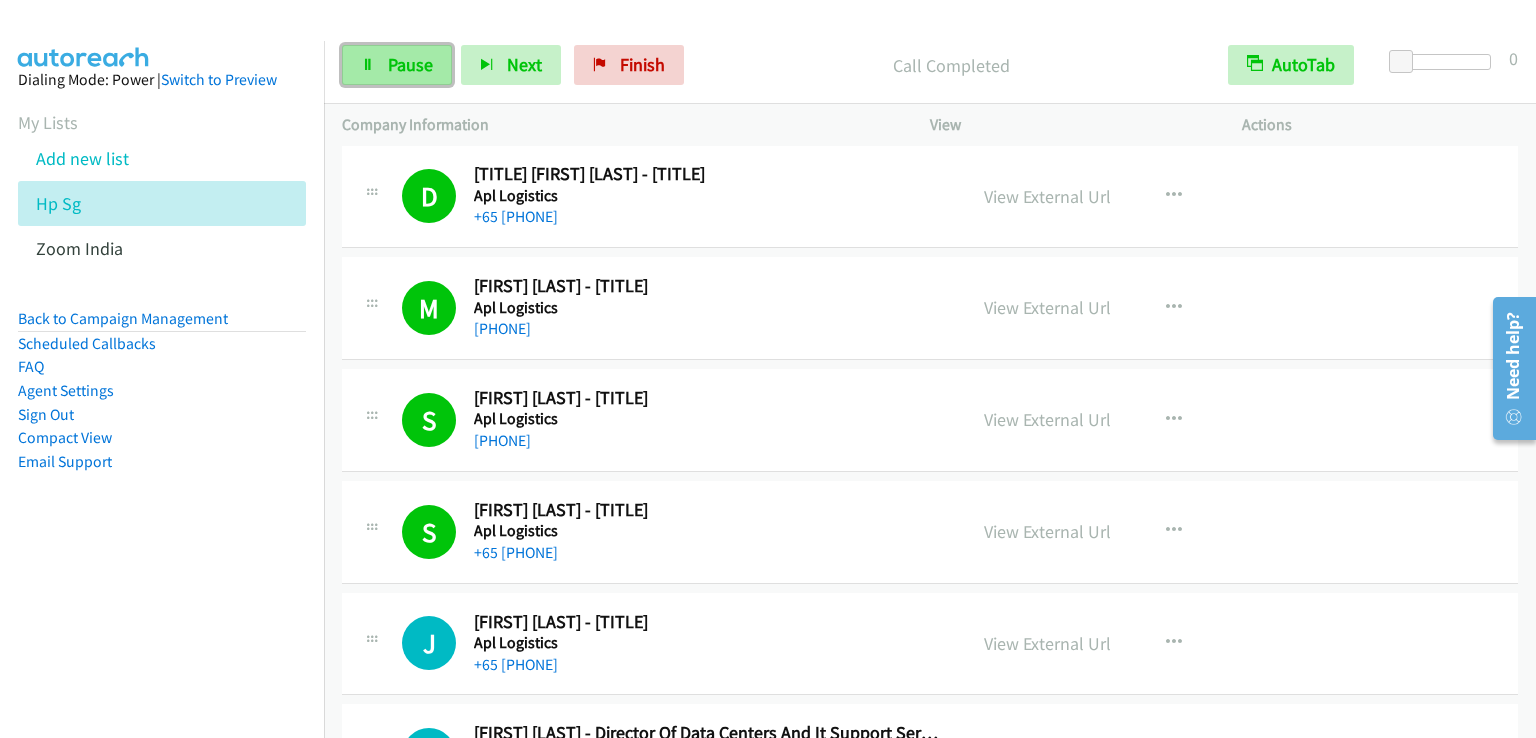 click on "Pause" at bounding box center (410, 64) 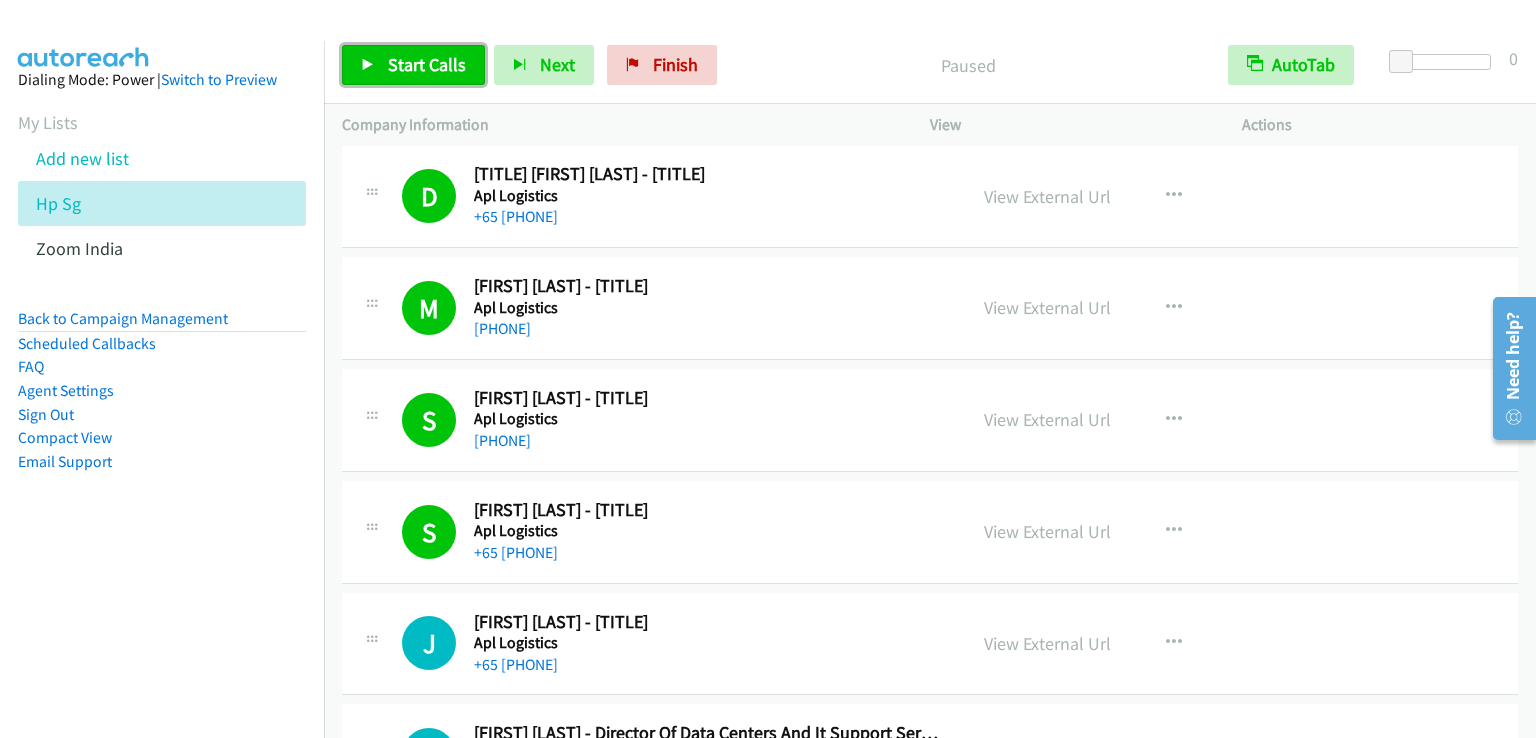 click on "Start Calls" at bounding box center [427, 64] 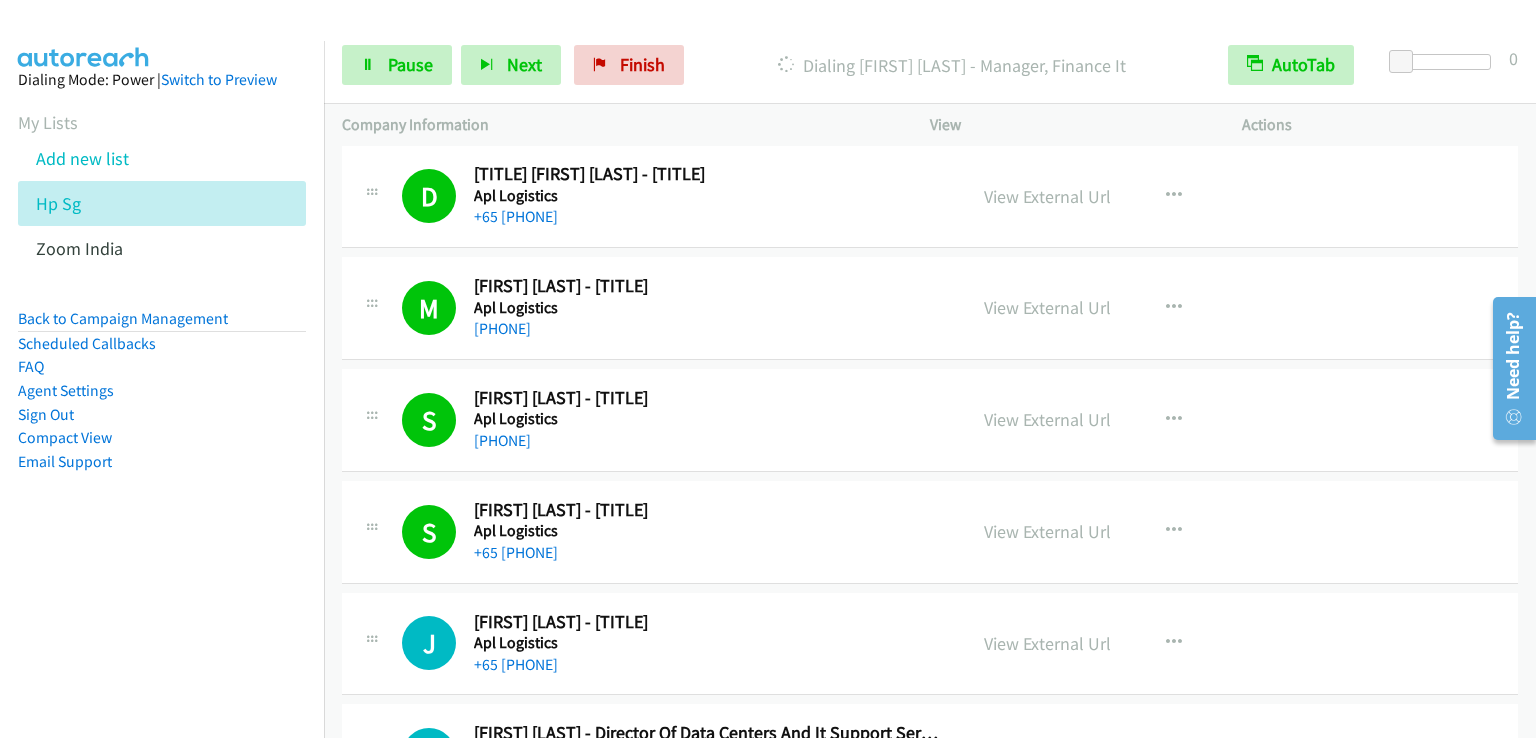 click on "Dialing Mode: Power
|
Switch to Preview
My Lists
Add new list
Hp Sg
Zoom India
Back to Campaign Management
Scheduled Callbacks
FAQ
Agent Settings
Sign Out
Compact View
Email Support" at bounding box center [162, 410] 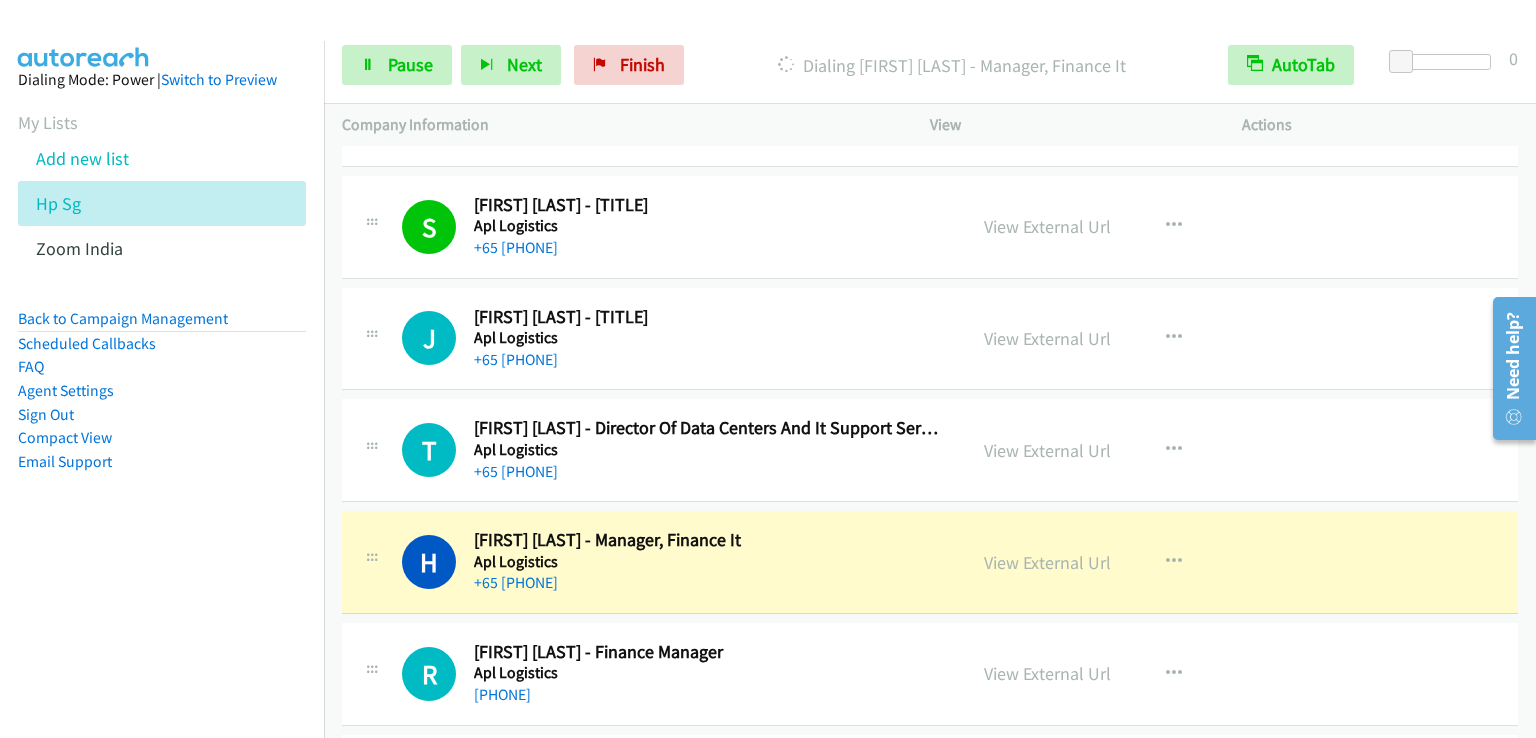 scroll, scrollTop: 16023, scrollLeft: 0, axis: vertical 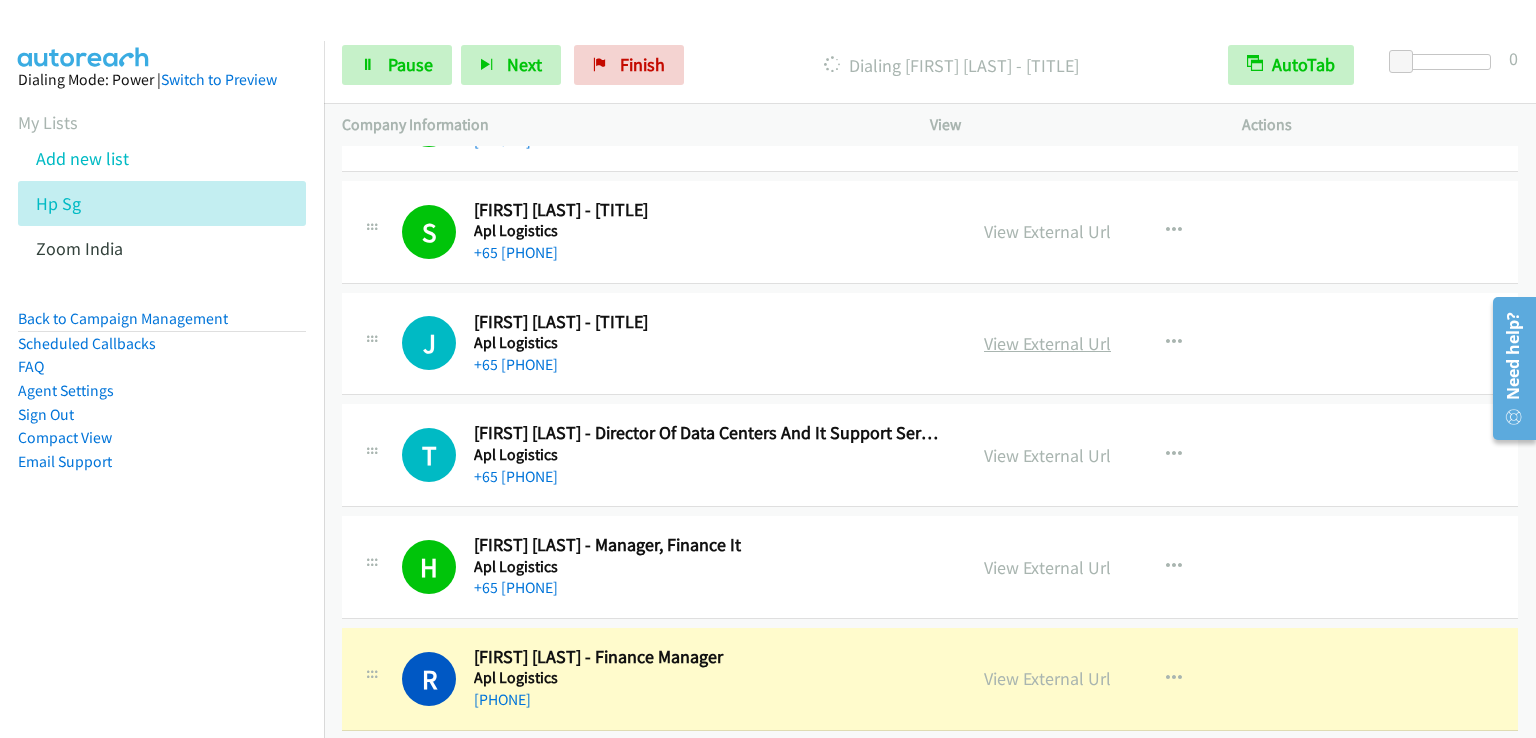 click on "View External Url" at bounding box center [1047, 343] 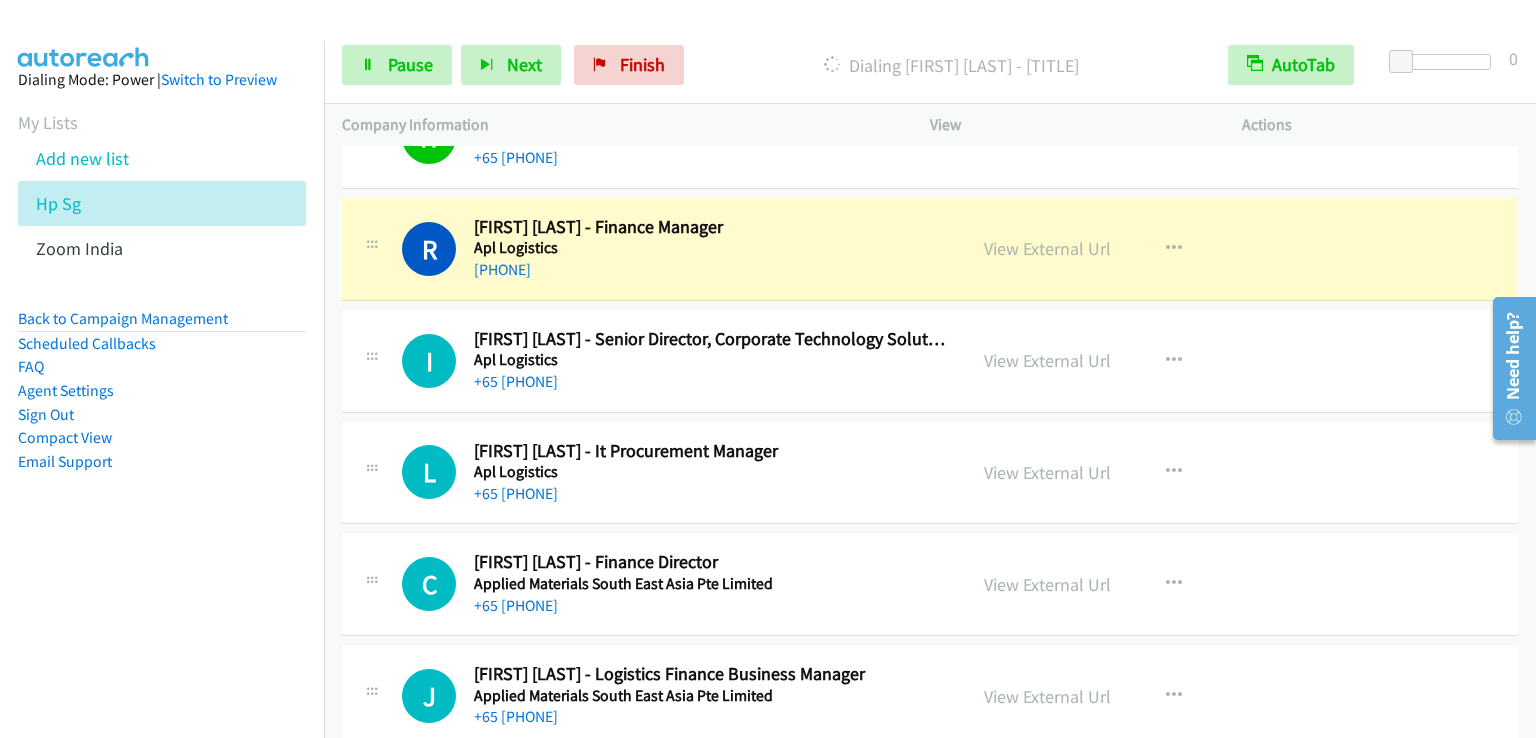 scroll, scrollTop: 16423, scrollLeft: 0, axis: vertical 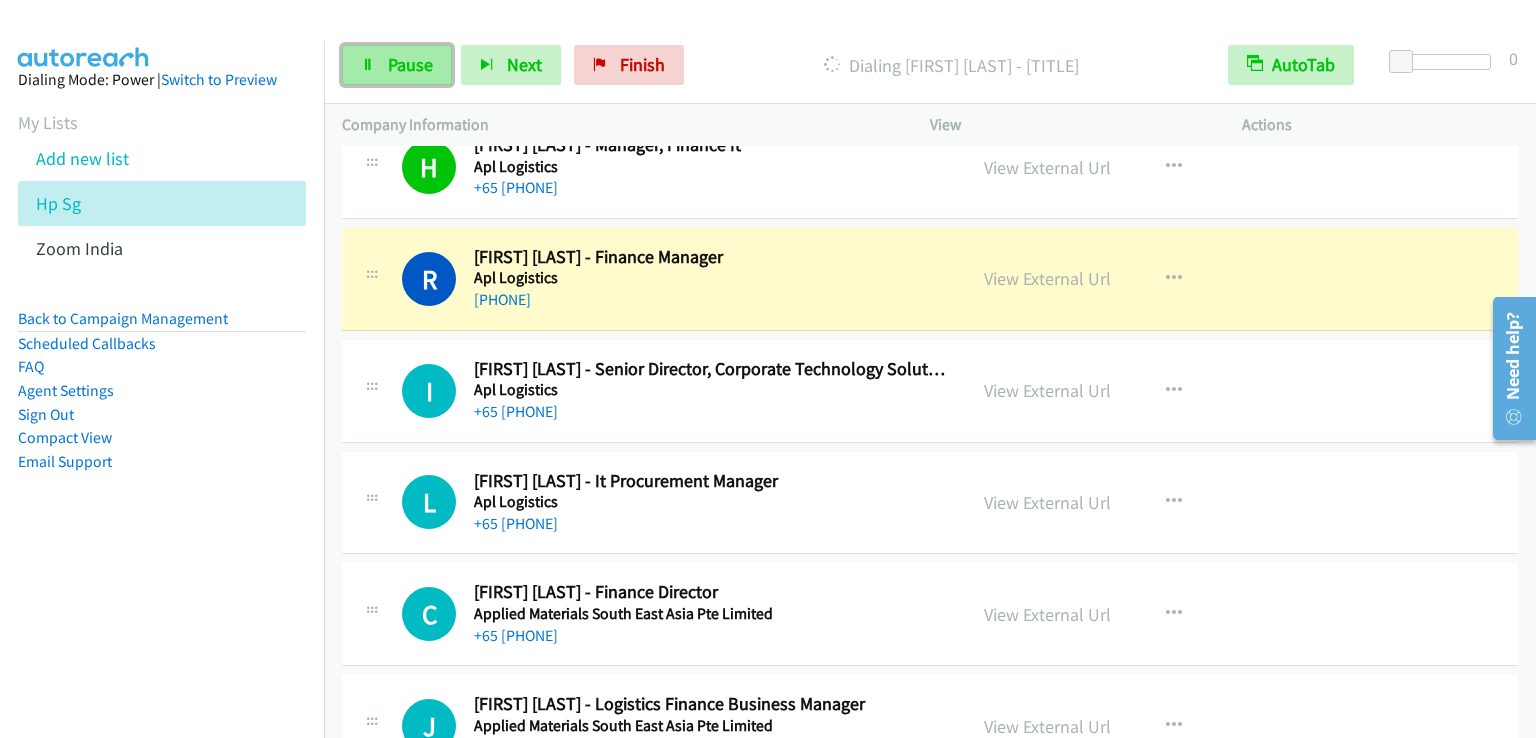 click on "Pause" at bounding box center (410, 64) 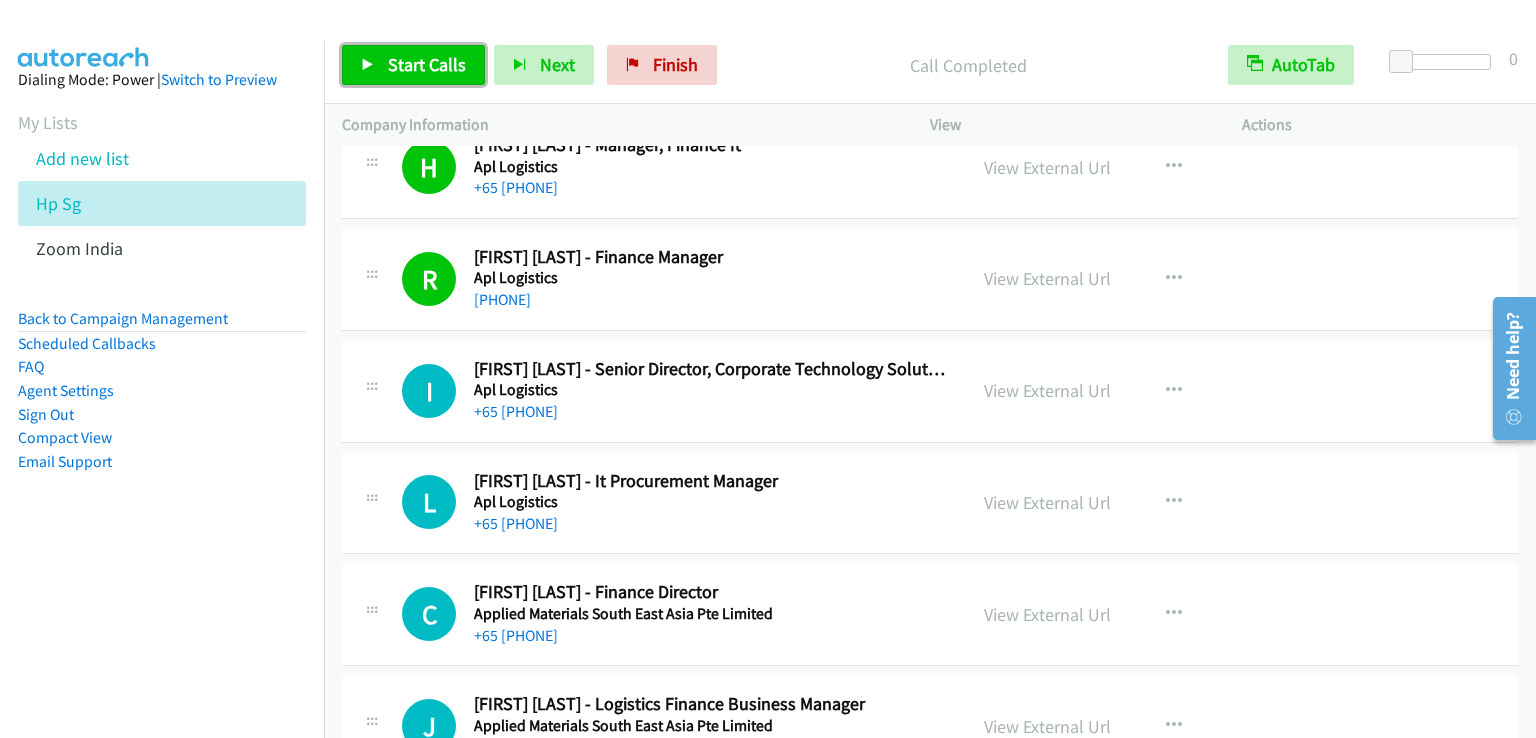 click on "Start Calls" at bounding box center (427, 64) 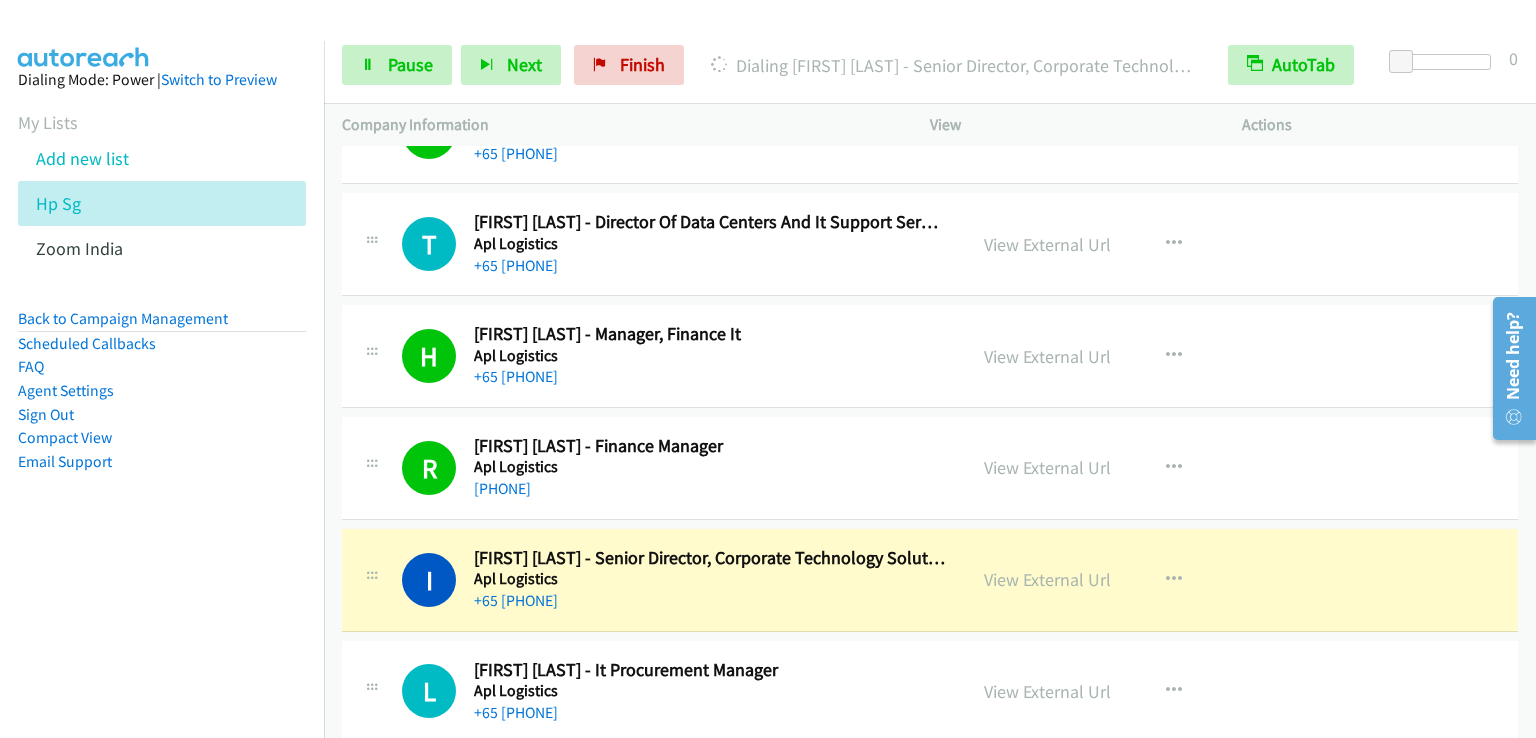 scroll, scrollTop: 16223, scrollLeft: 0, axis: vertical 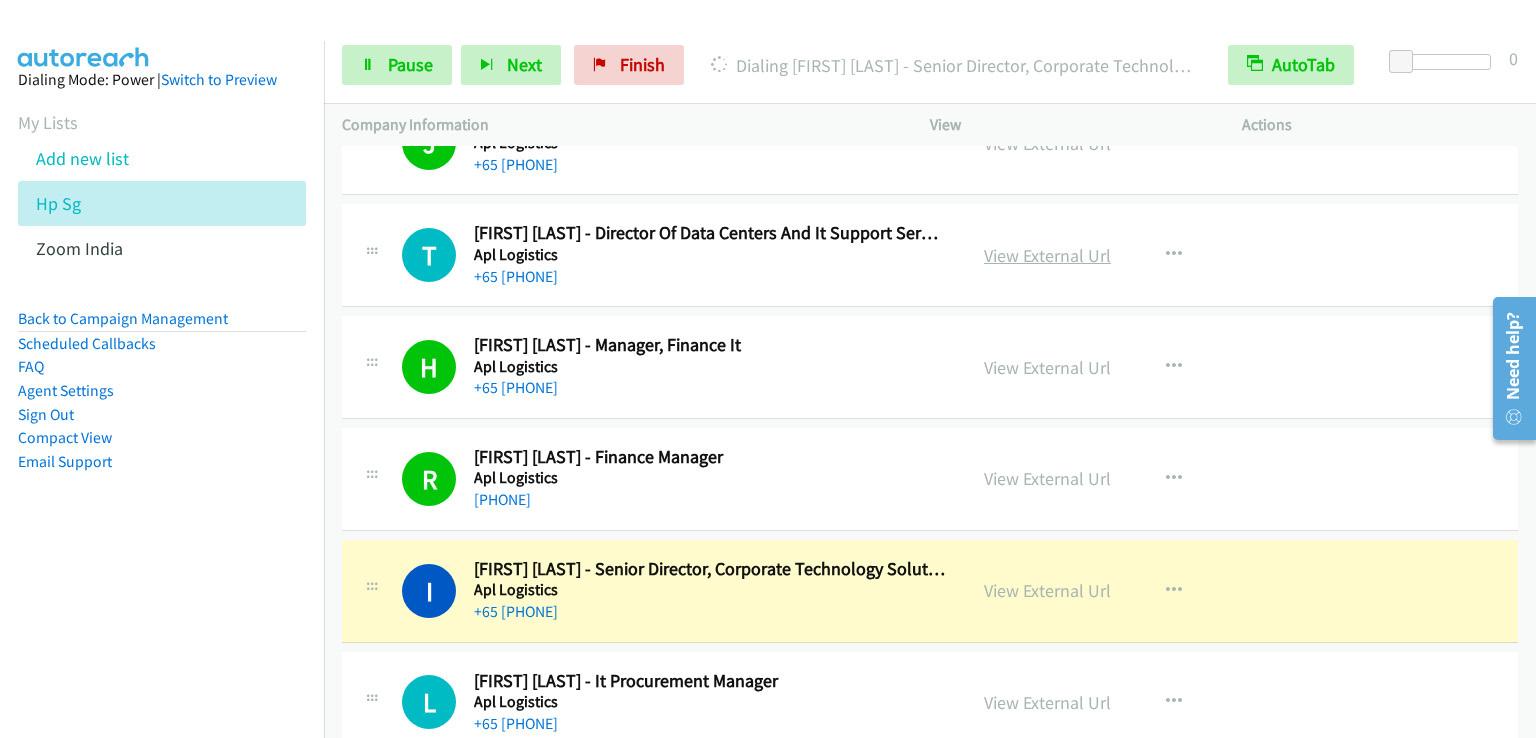click on "View External Url" at bounding box center (1047, 255) 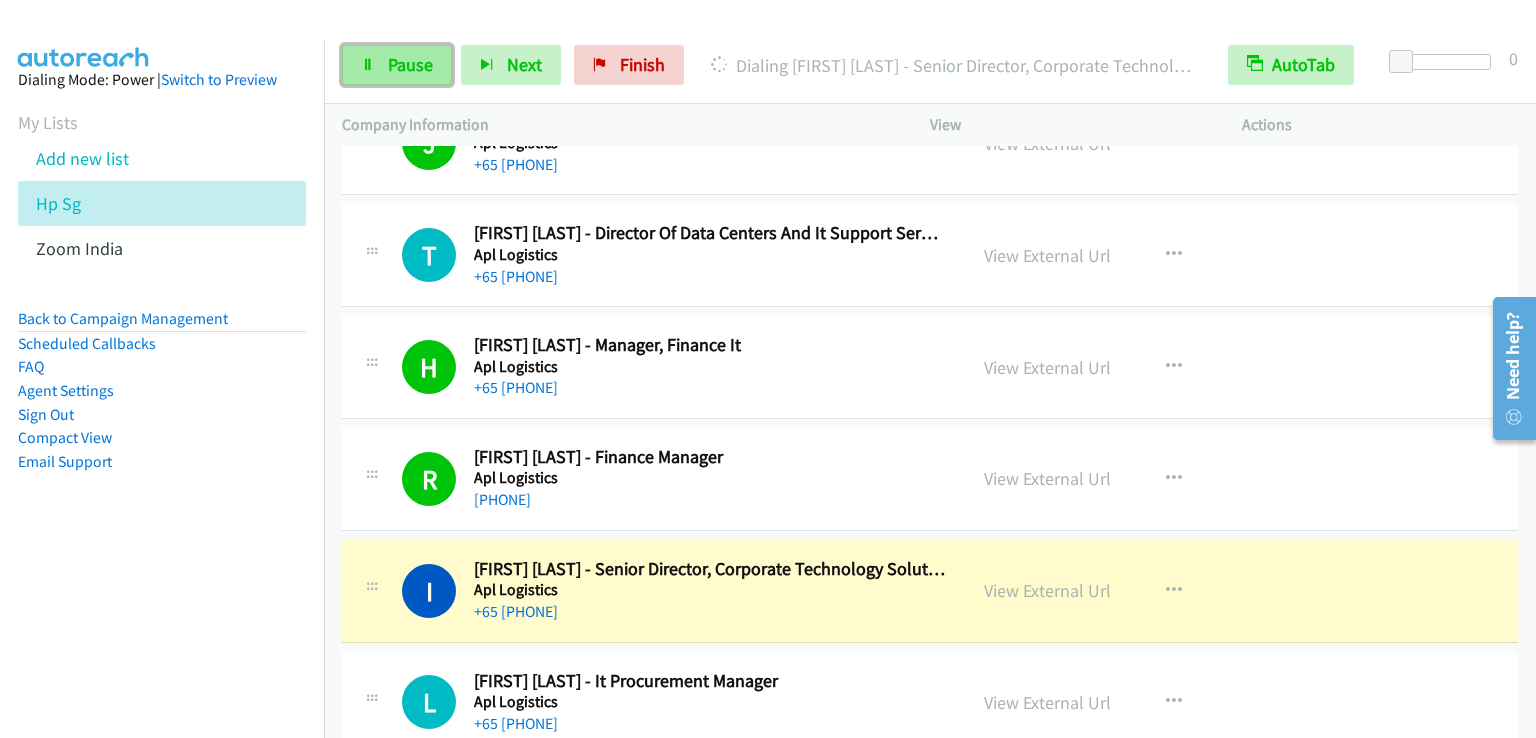 click on "Pause" at bounding box center [410, 64] 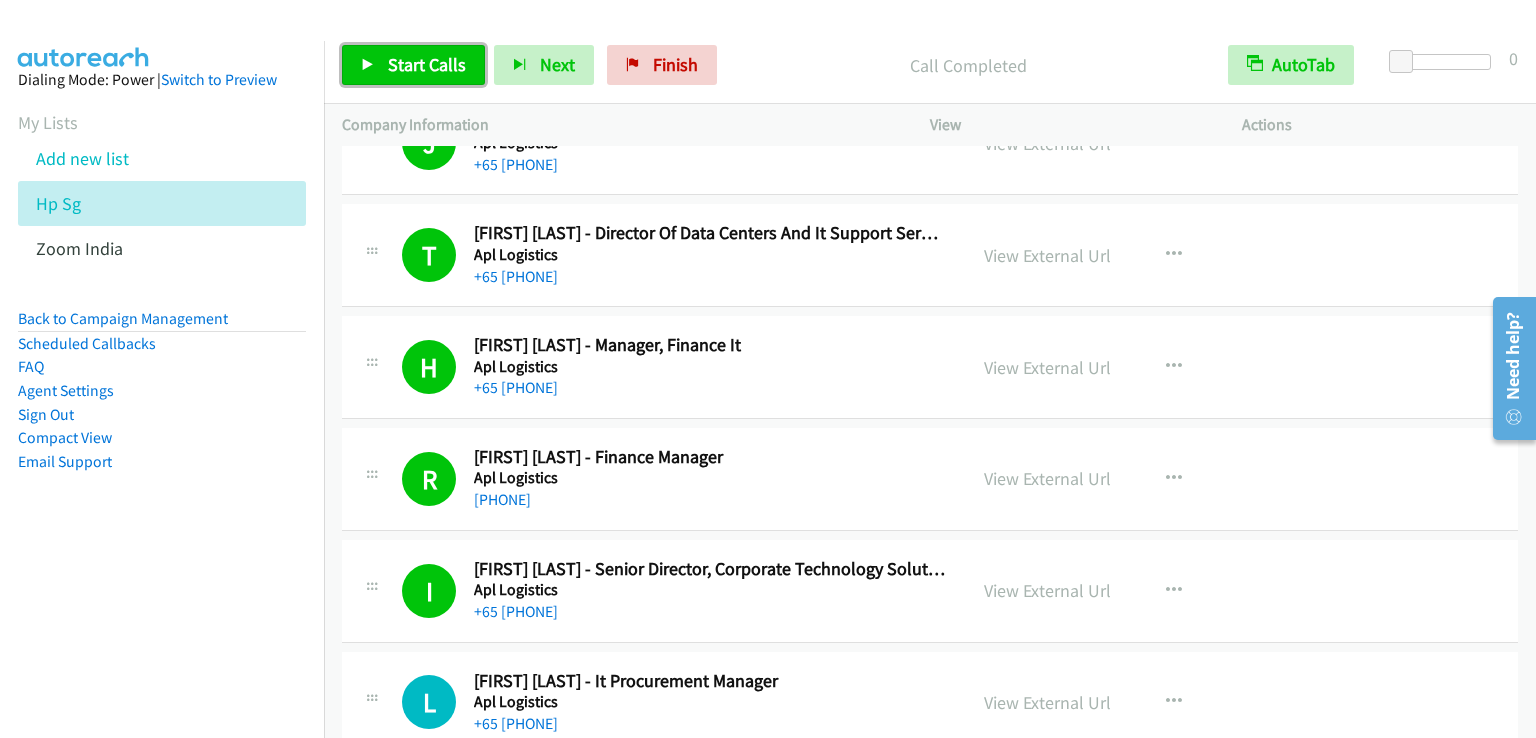 click on "Start Calls" at bounding box center (427, 64) 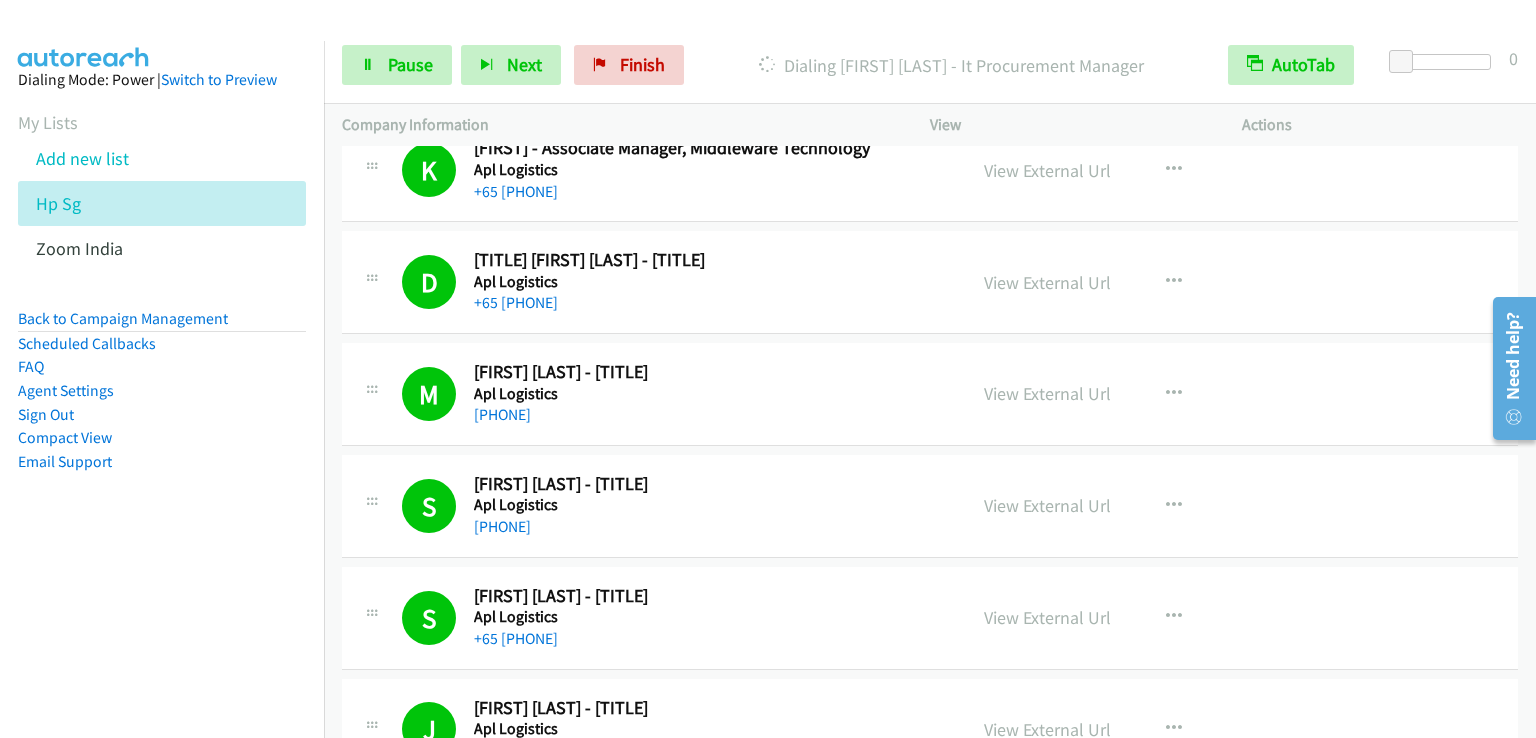 scroll, scrollTop: 15623, scrollLeft: 0, axis: vertical 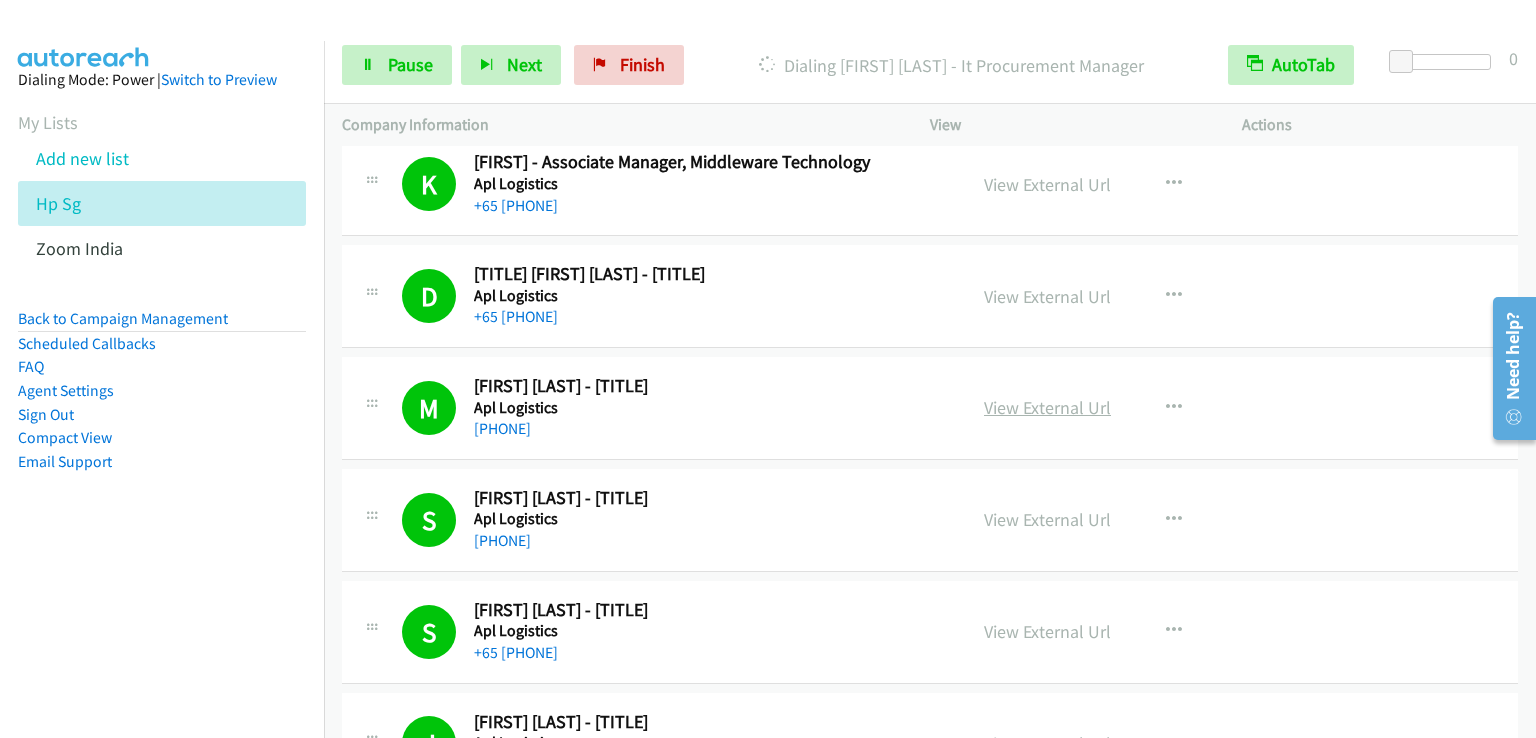 click on "View External Url" at bounding box center [1047, 407] 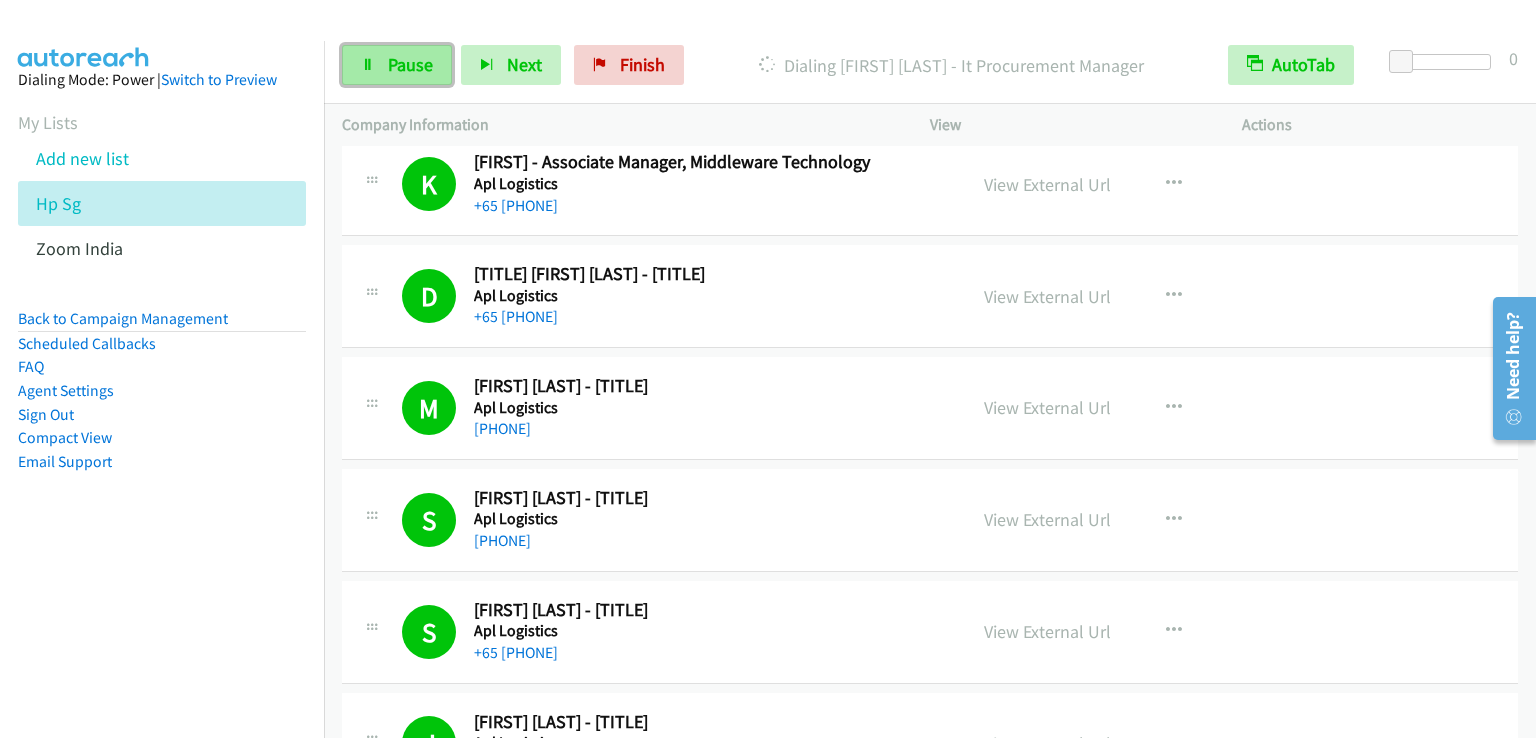 click on "Pause" at bounding box center (410, 64) 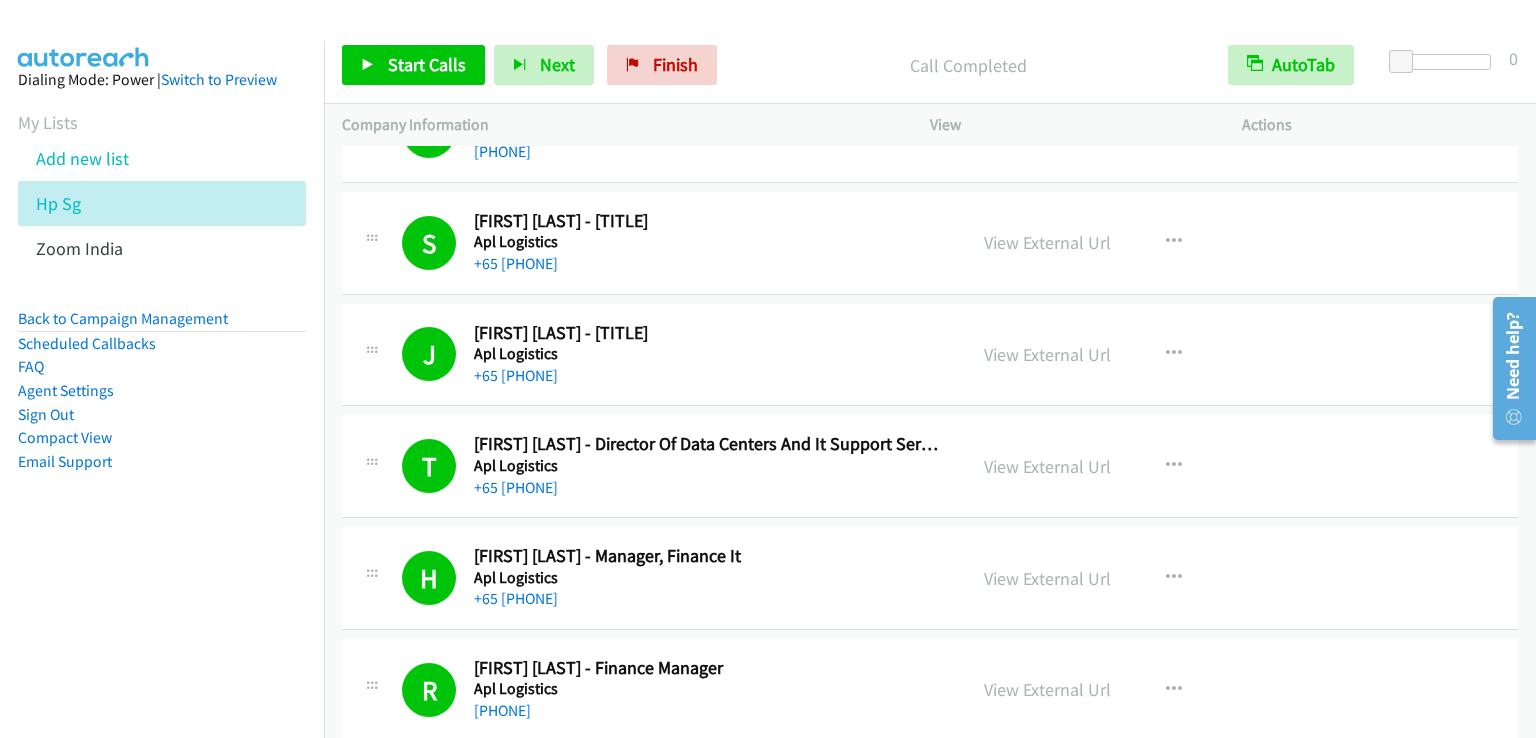 scroll, scrollTop: 16023, scrollLeft: 0, axis: vertical 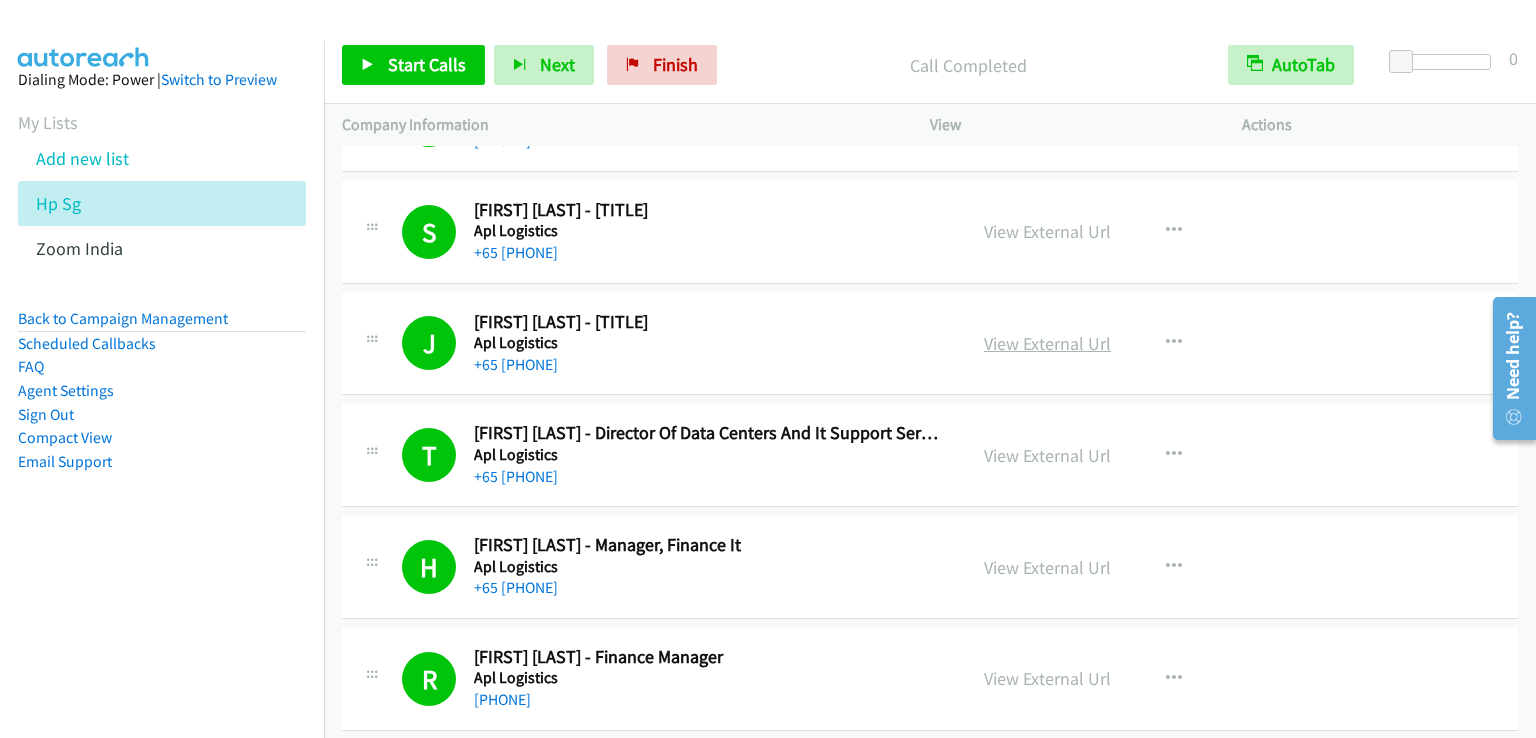 click on "View External Url" at bounding box center [1047, 343] 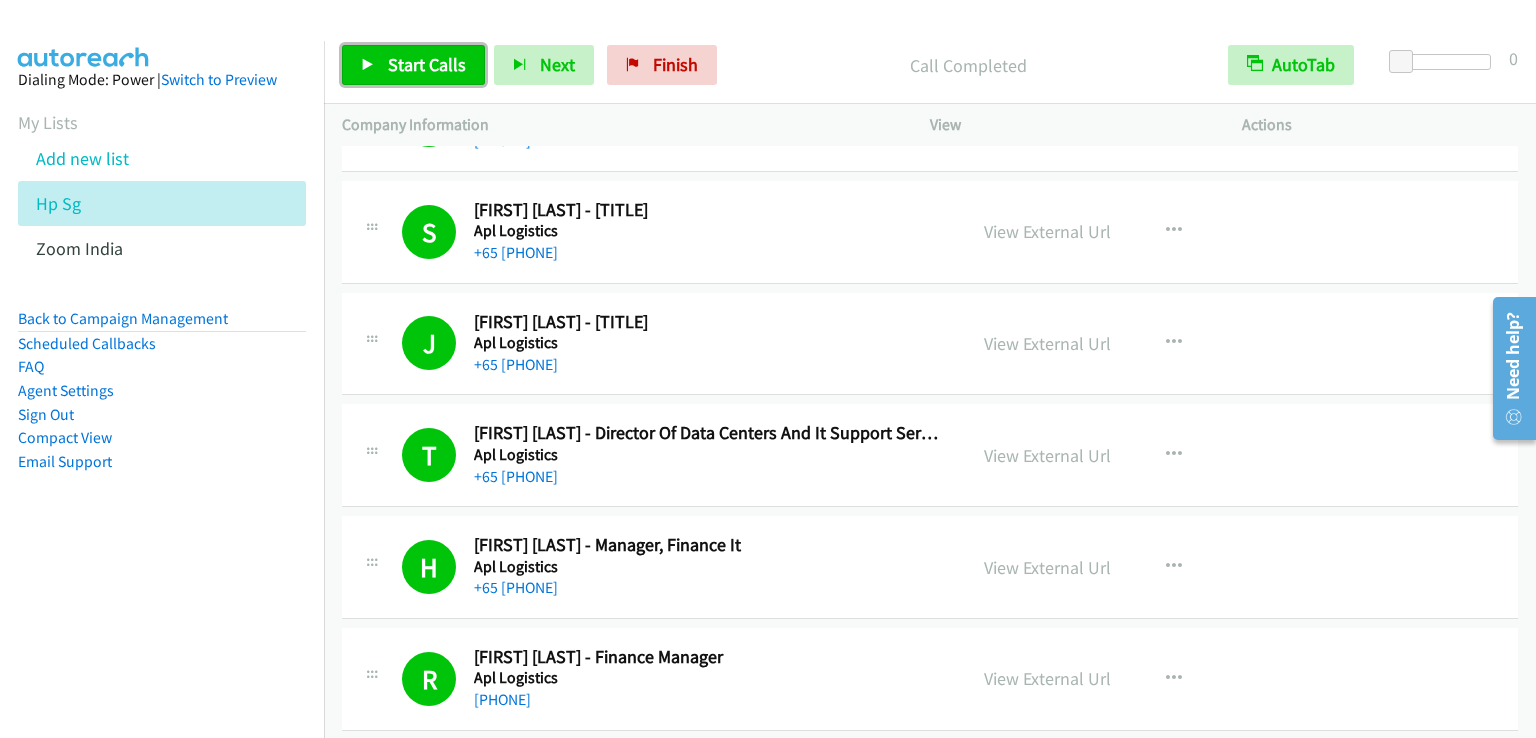 click on "Start Calls" at bounding box center (427, 64) 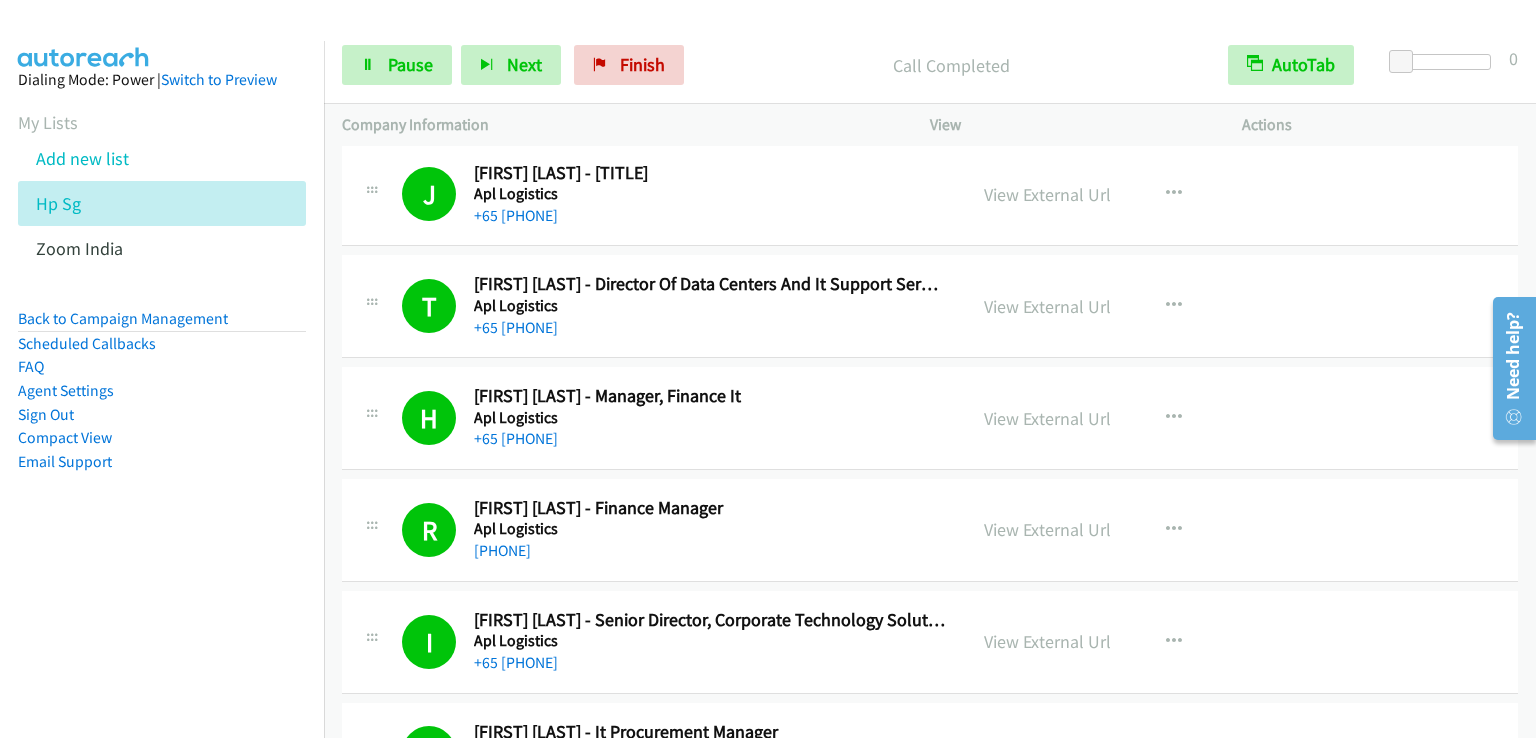 scroll, scrollTop: 16223, scrollLeft: 0, axis: vertical 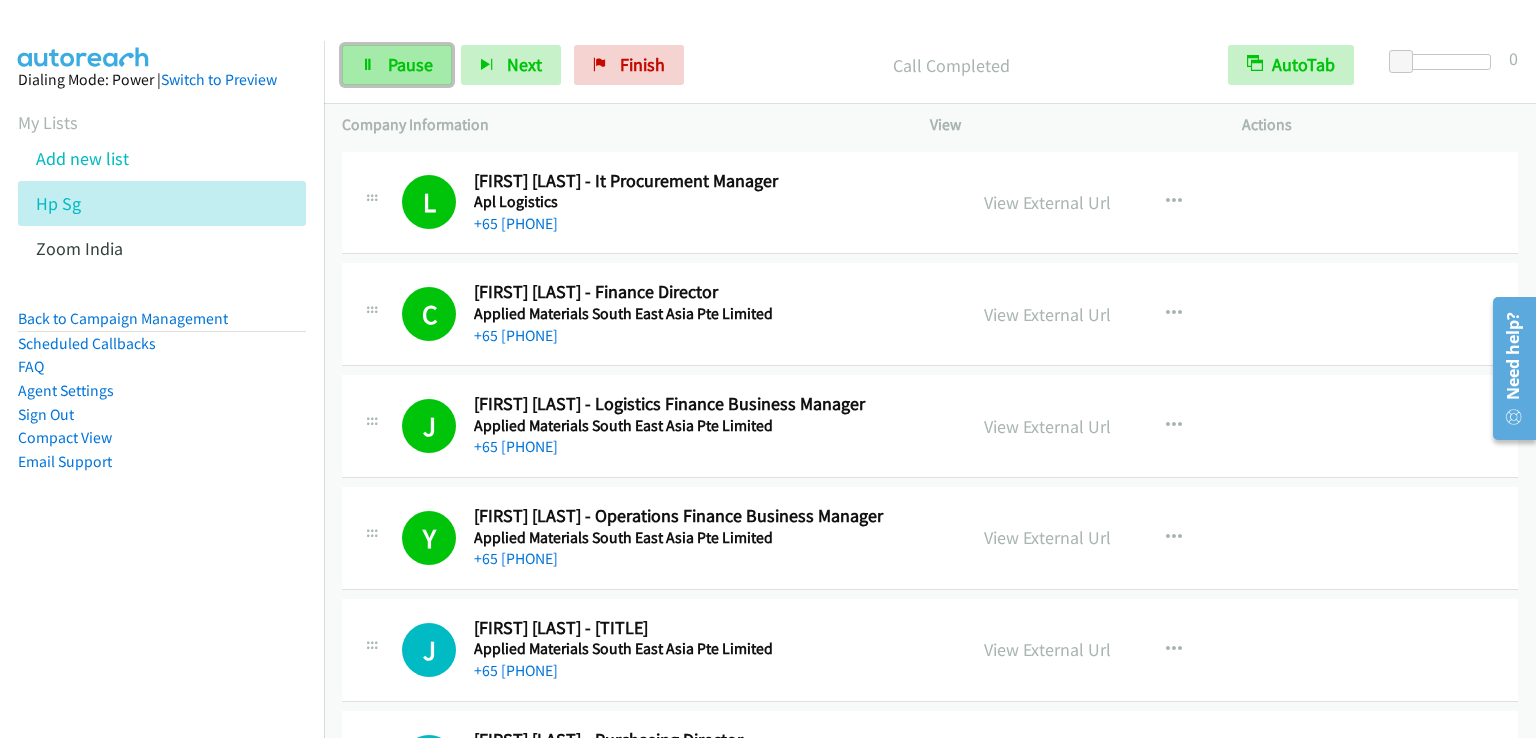 click on "Pause" at bounding box center [410, 64] 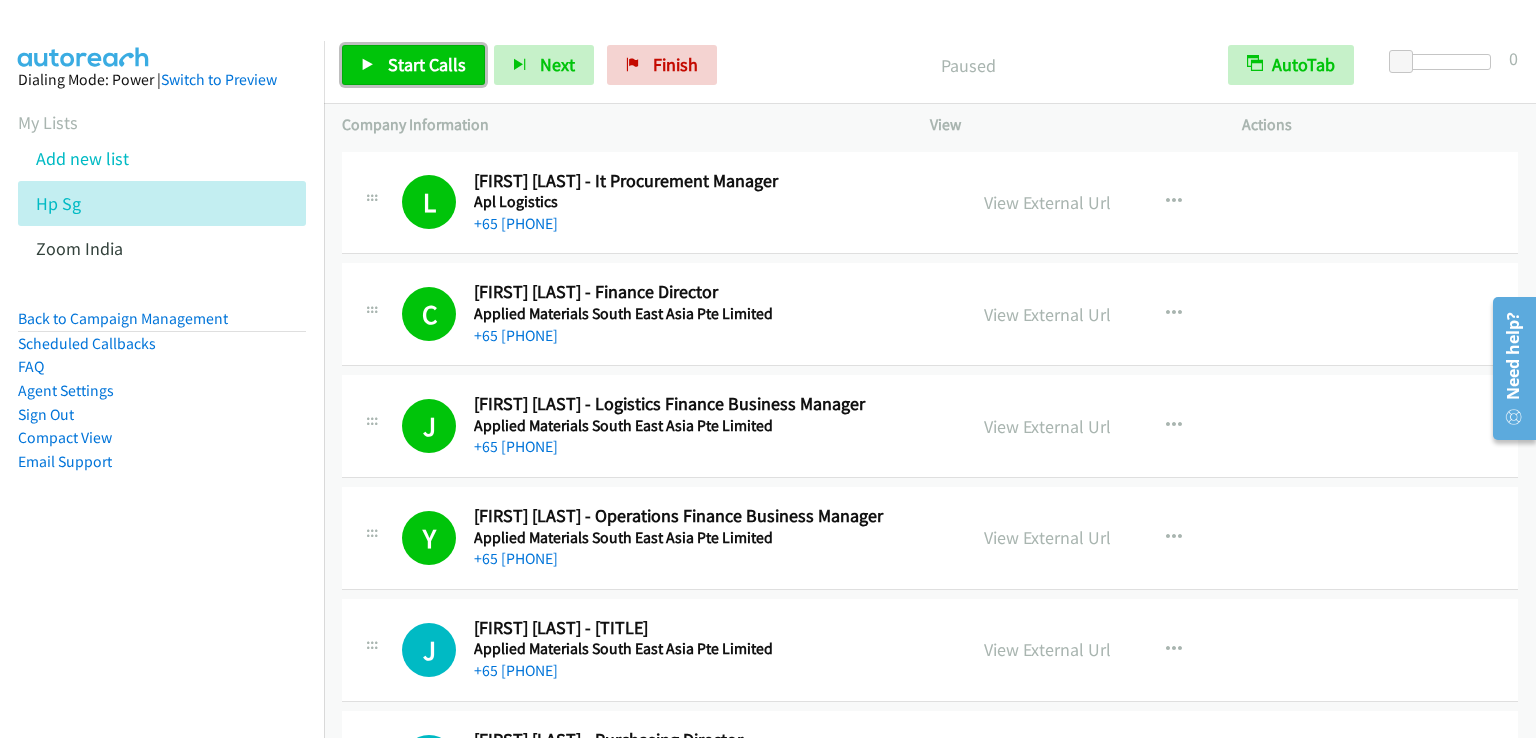 click on "Start Calls" at bounding box center (427, 64) 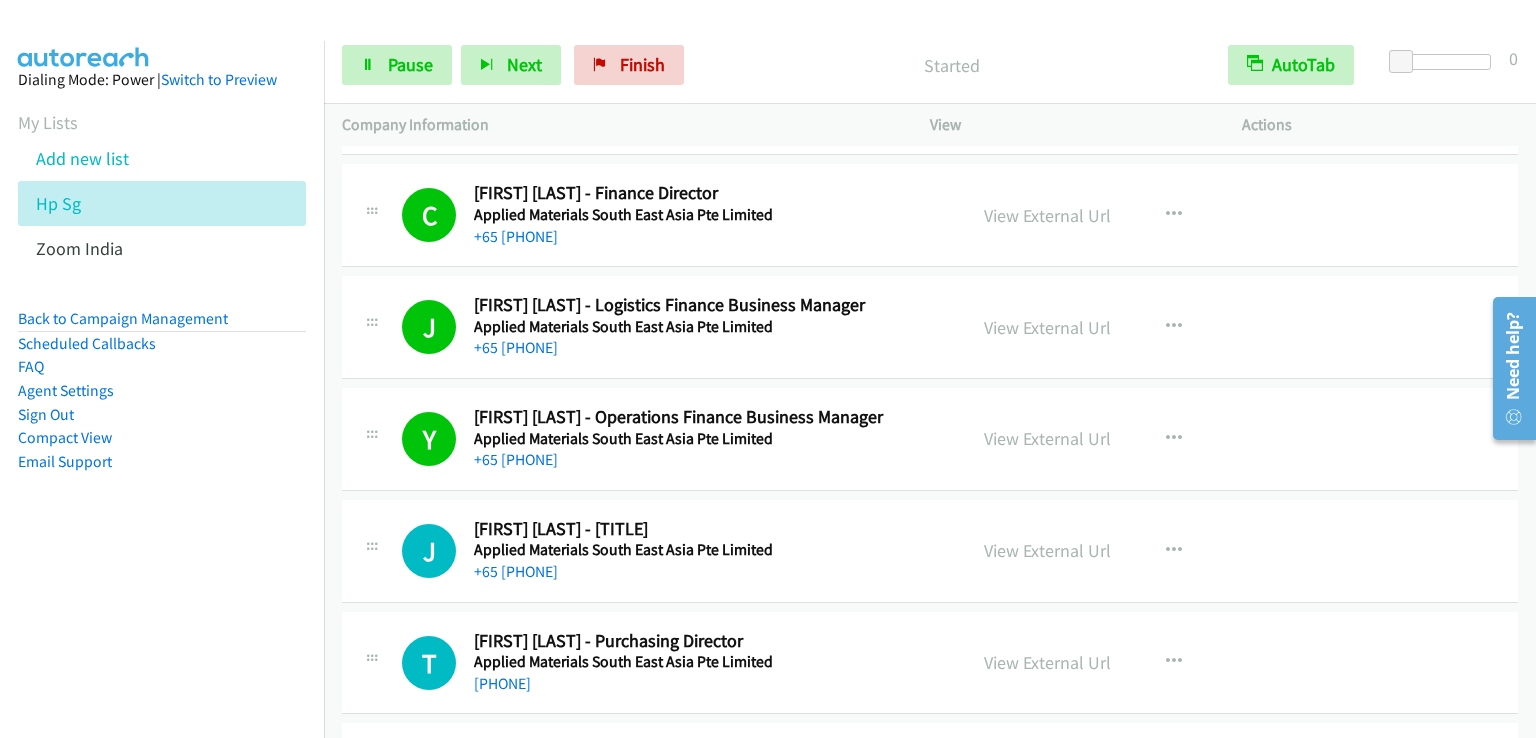 scroll, scrollTop: 16823, scrollLeft: 0, axis: vertical 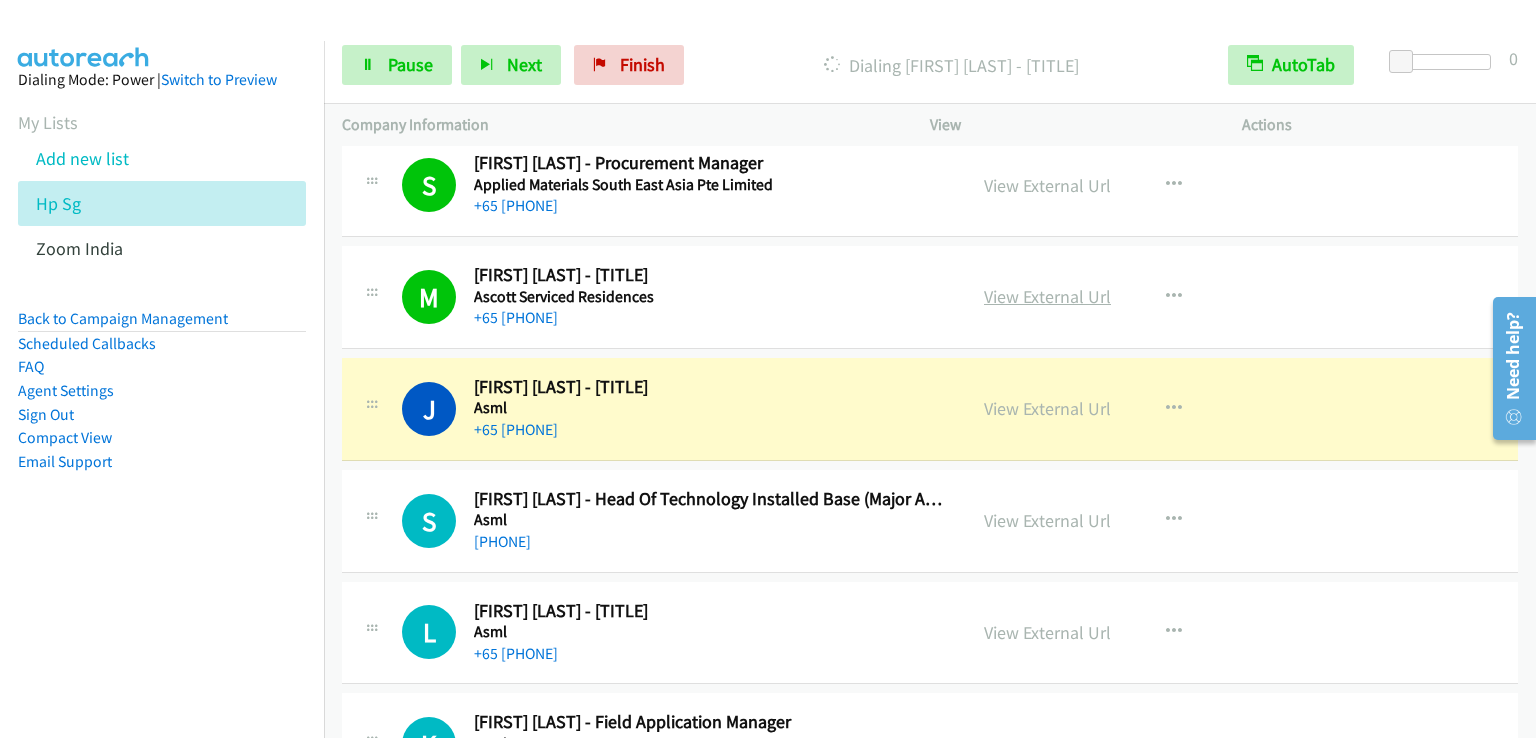 click on "View External Url" at bounding box center [1047, 296] 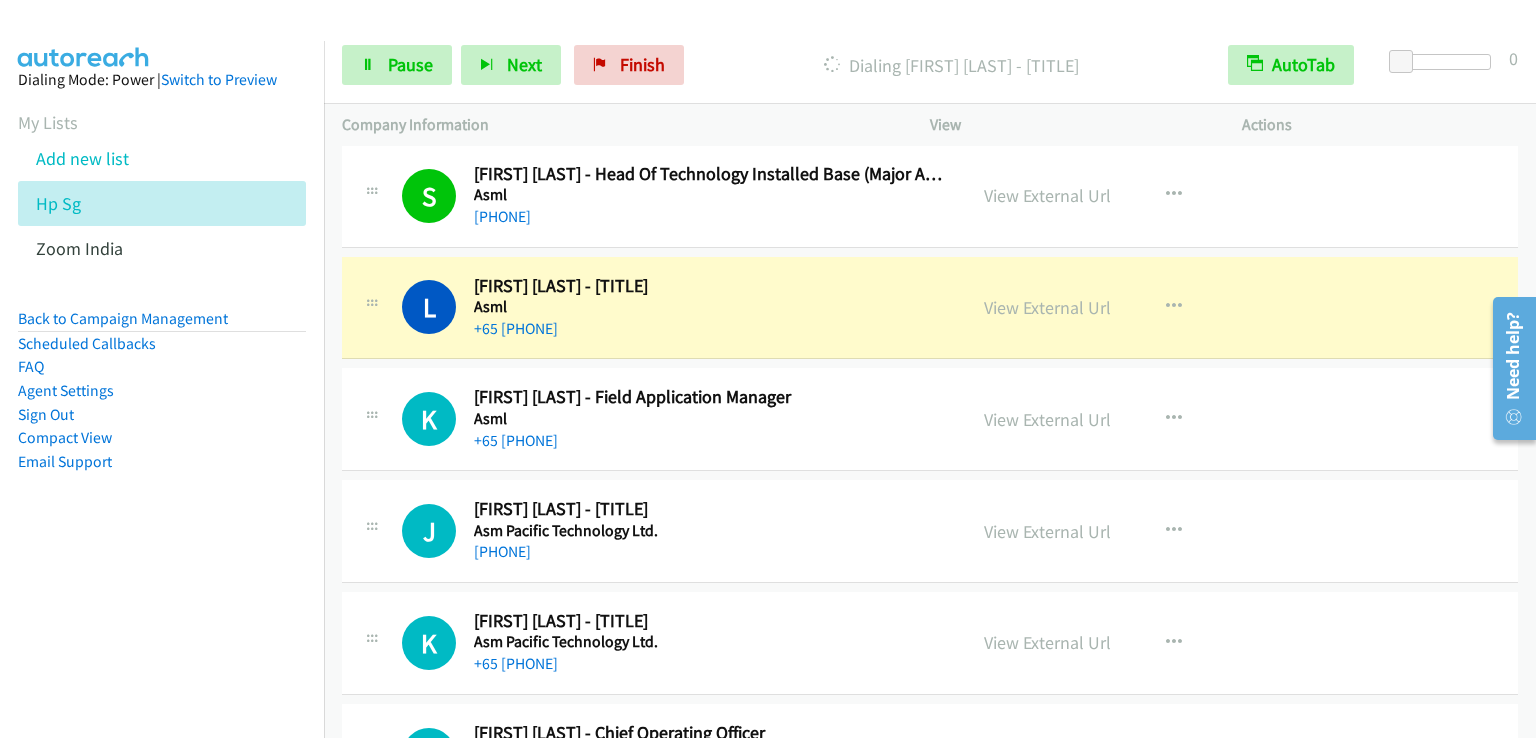 scroll, scrollTop: 17823, scrollLeft: 0, axis: vertical 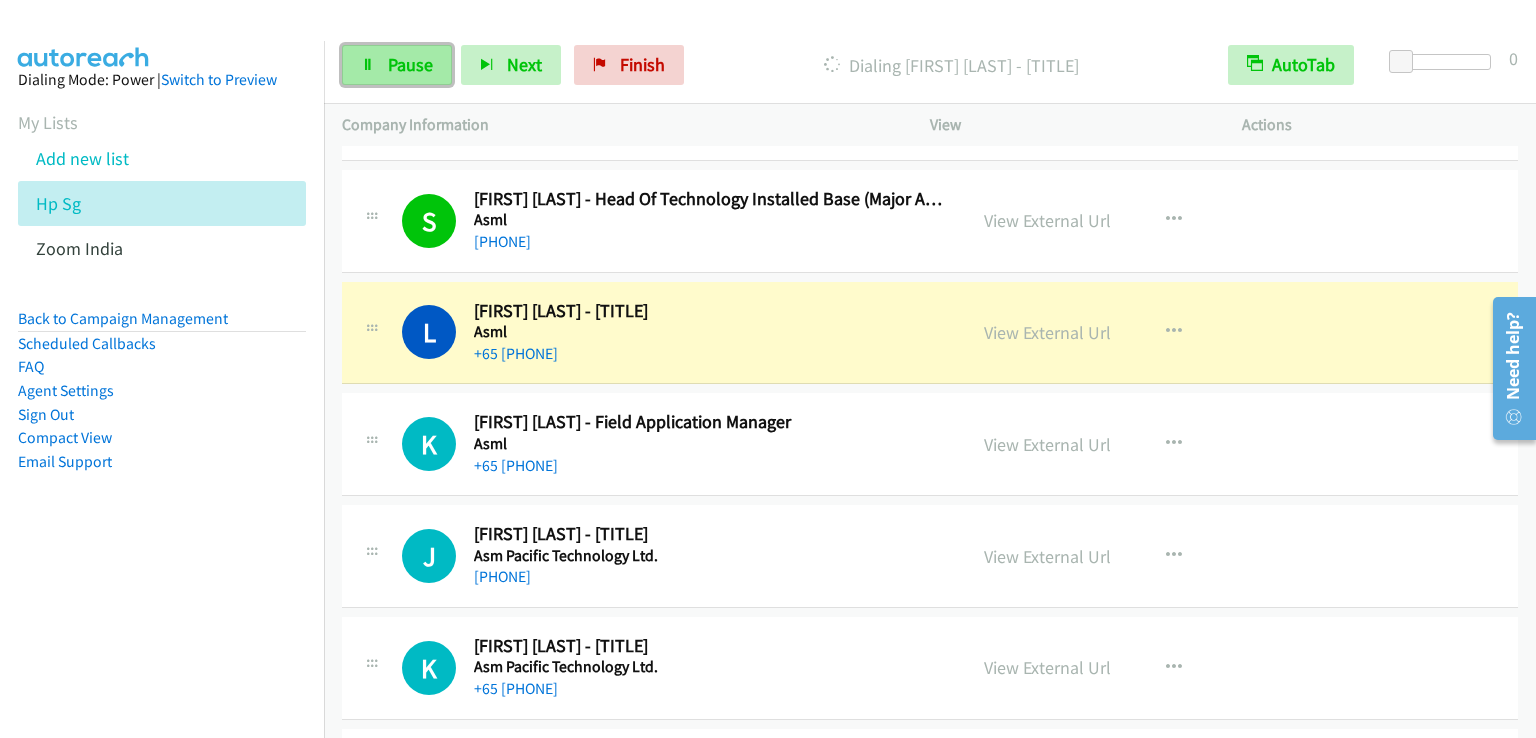 click on "Pause" at bounding box center (410, 64) 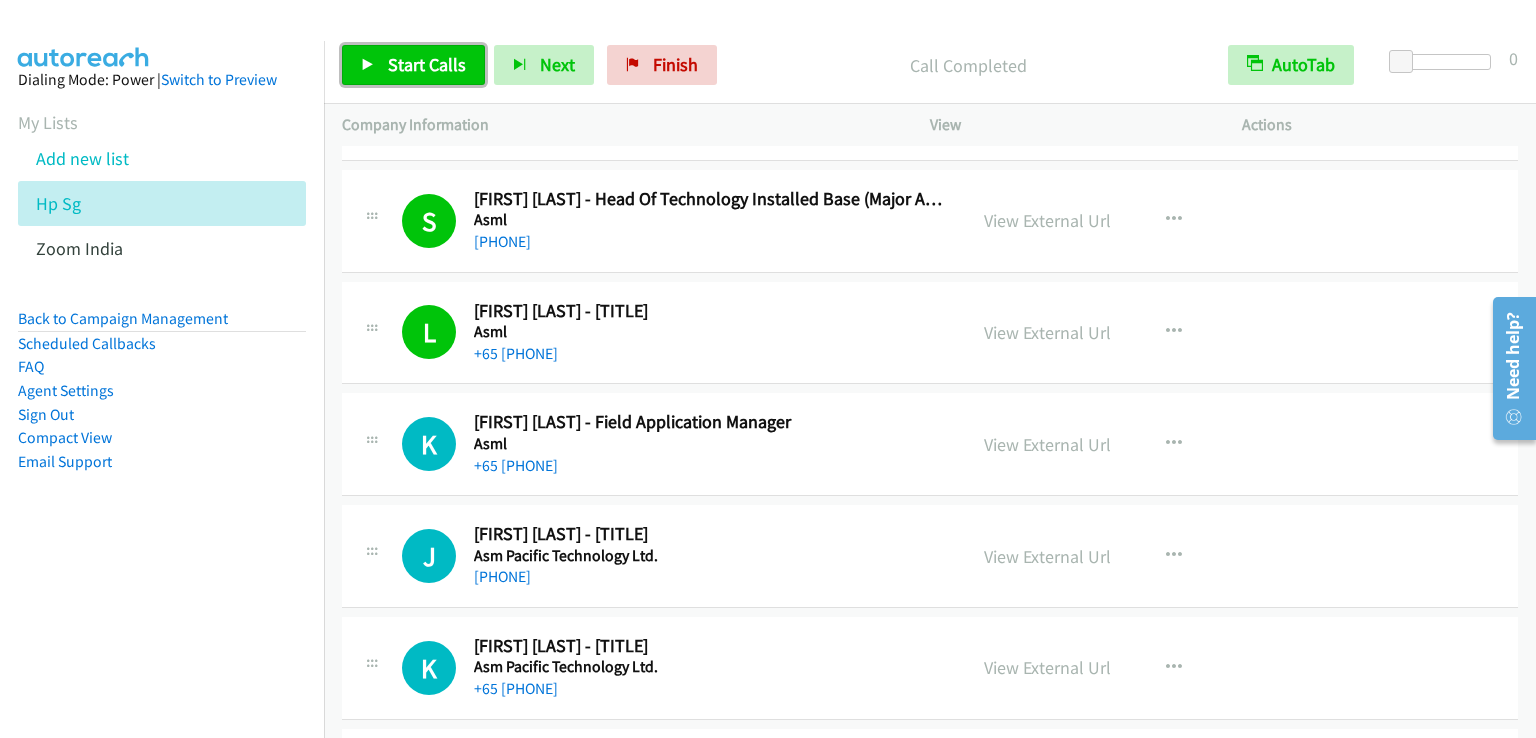 click on "Start Calls" at bounding box center (427, 64) 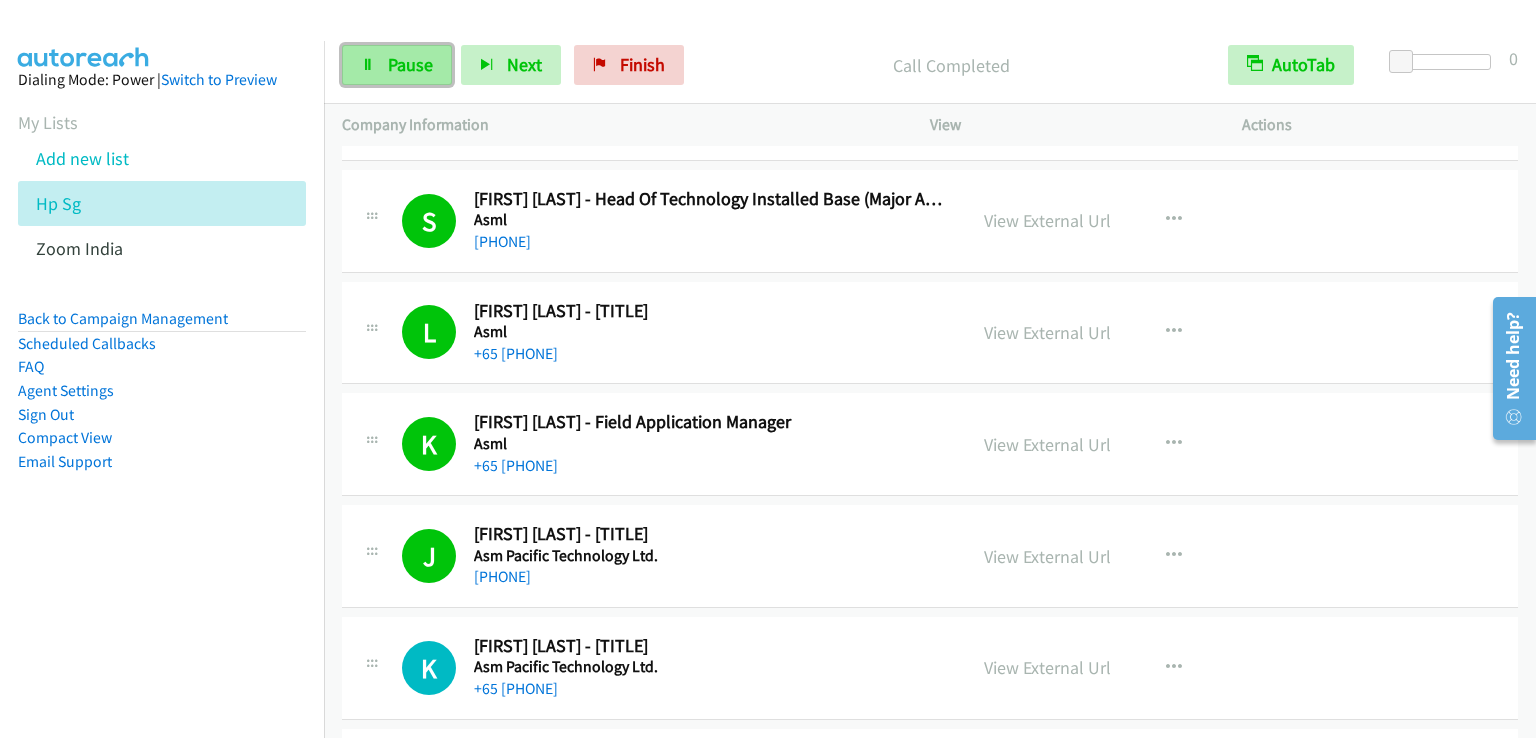 click on "Pause" at bounding box center (410, 64) 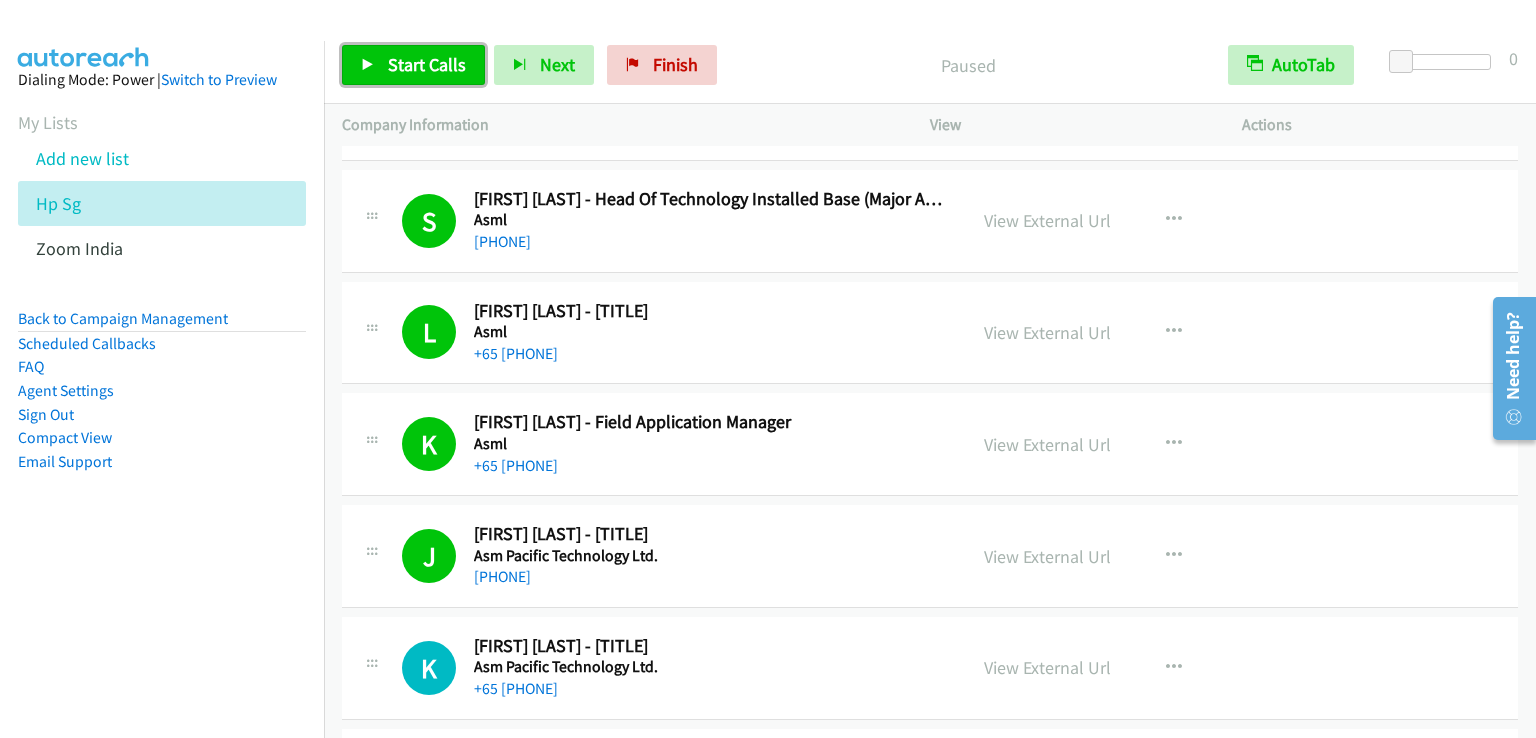 click on "Start Calls" at bounding box center (427, 64) 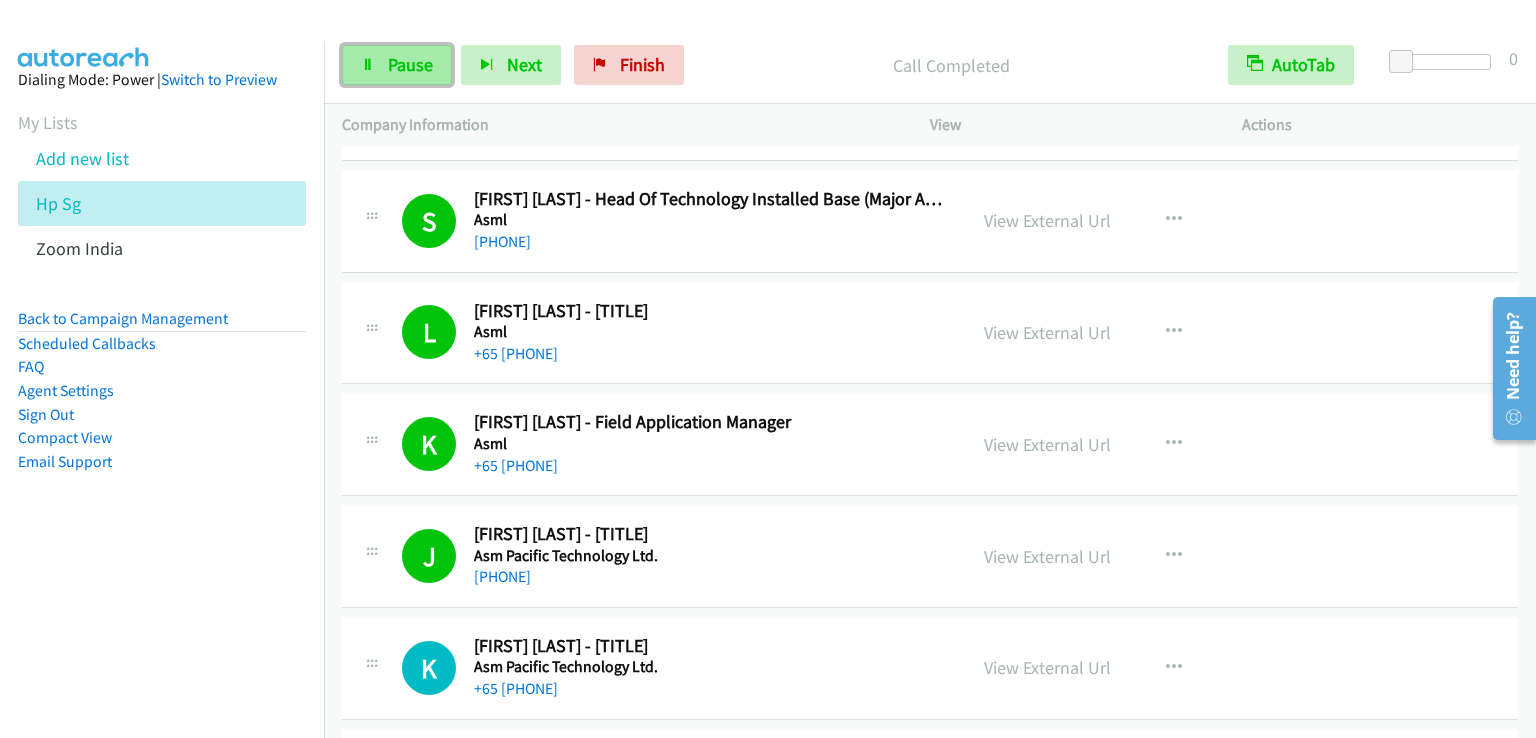click on "Pause" at bounding box center [397, 65] 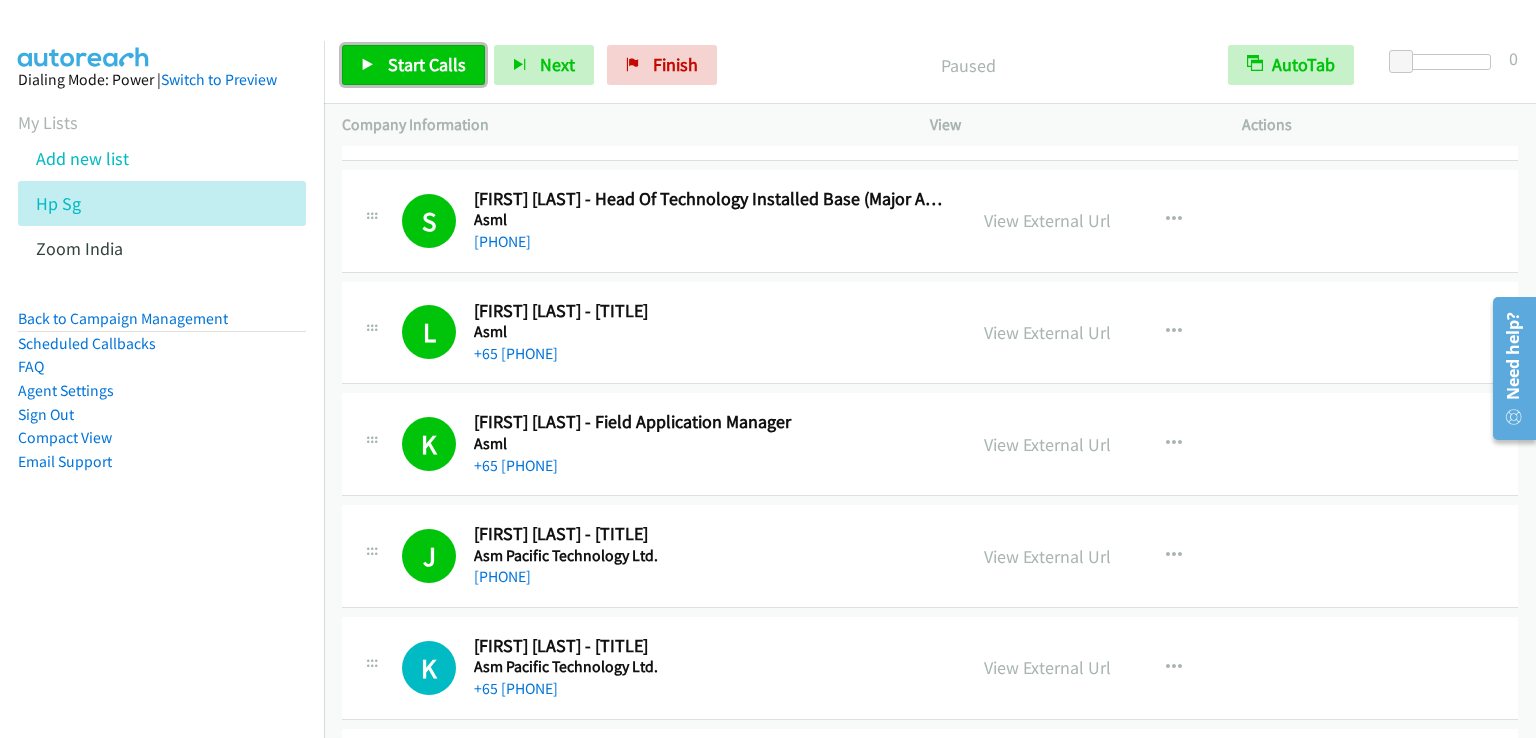 click on "Start Calls" at bounding box center [413, 65] 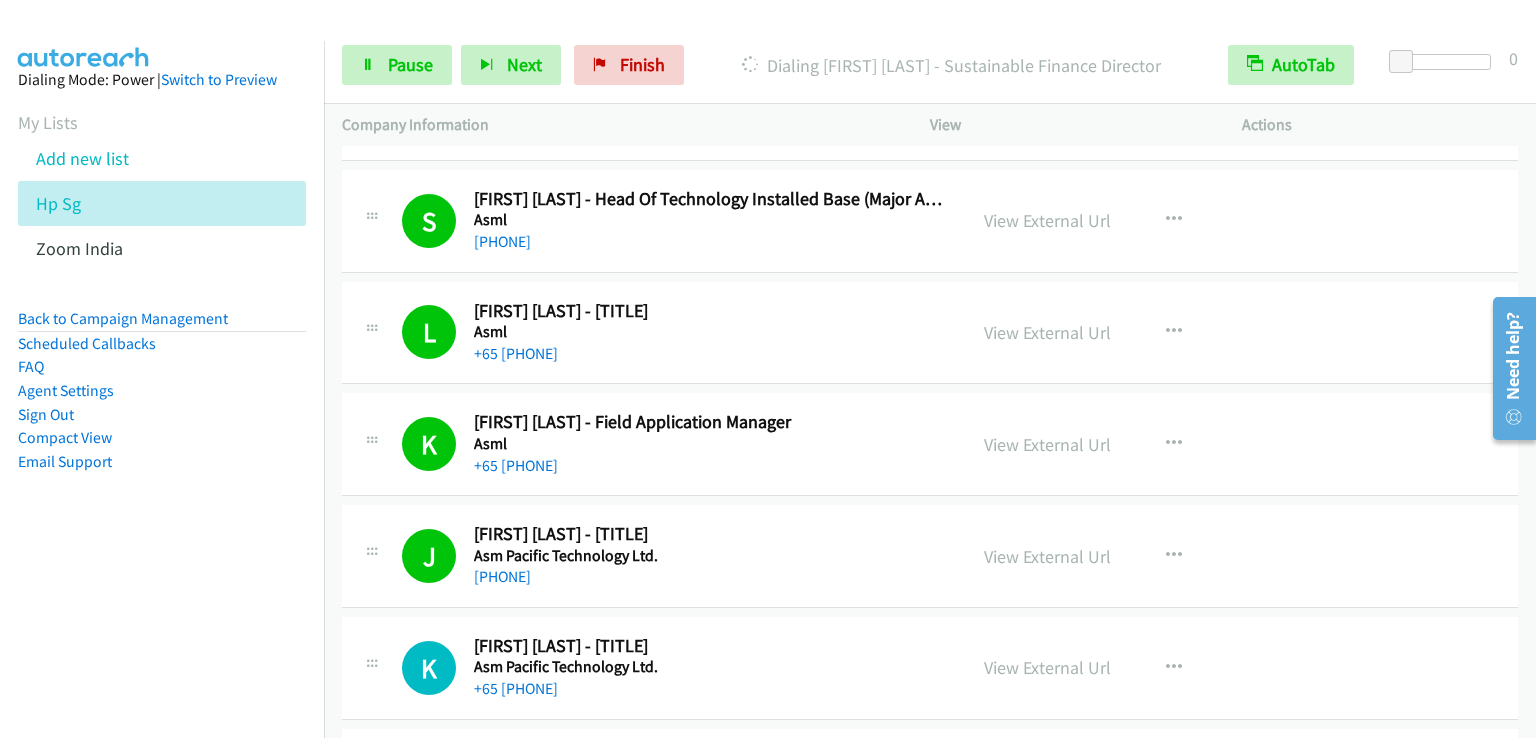 click on "Dialing Mode: Power
|
Switch to Preview
My Lists
Add new list
Hp Sg
Zoom India
Back to Campaign Management
Scheduled Callbacks
FAQ
Agent Settings
Sign Out
Compact View
Email Support" at bounding box center [162, 302] 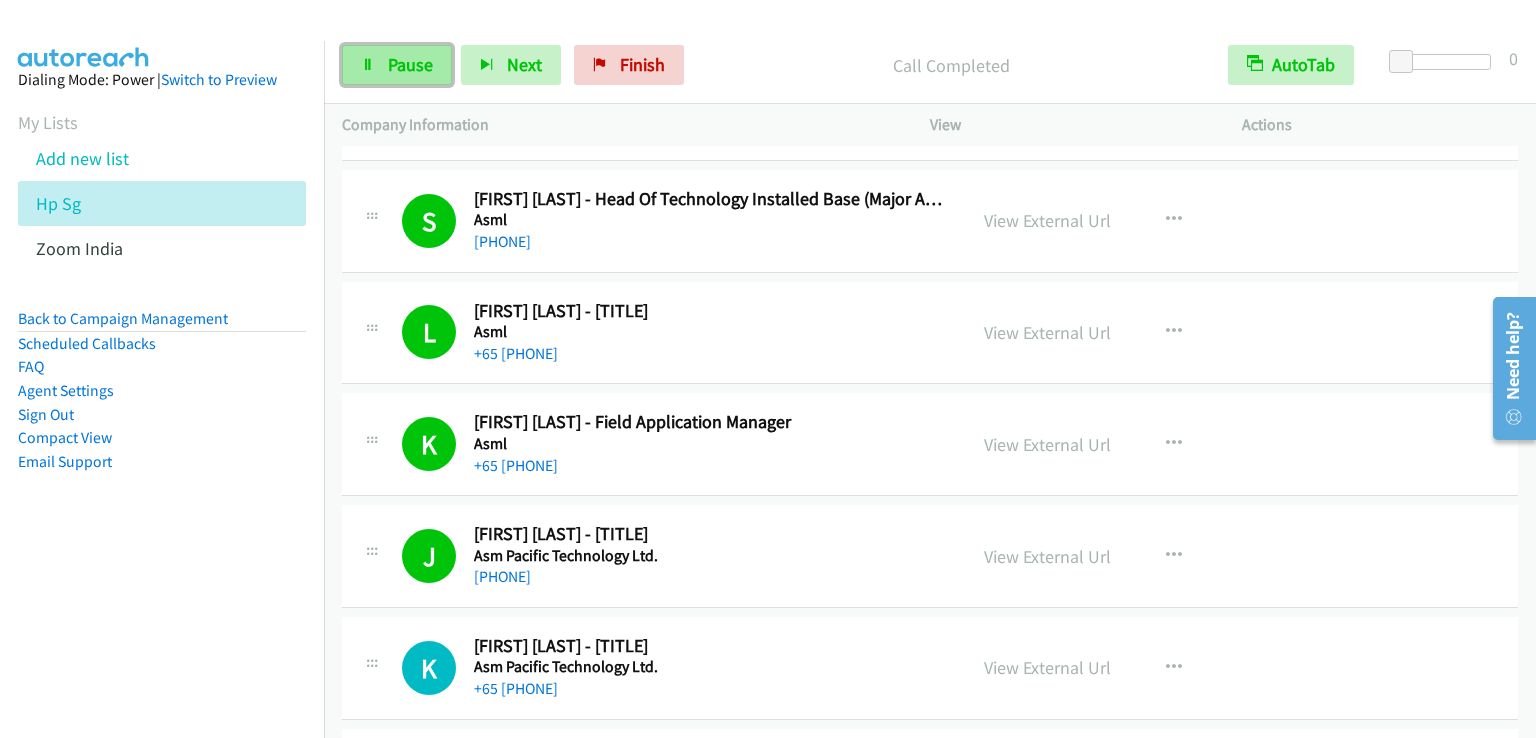 click on "Pause" at bounding box center [410, 64] 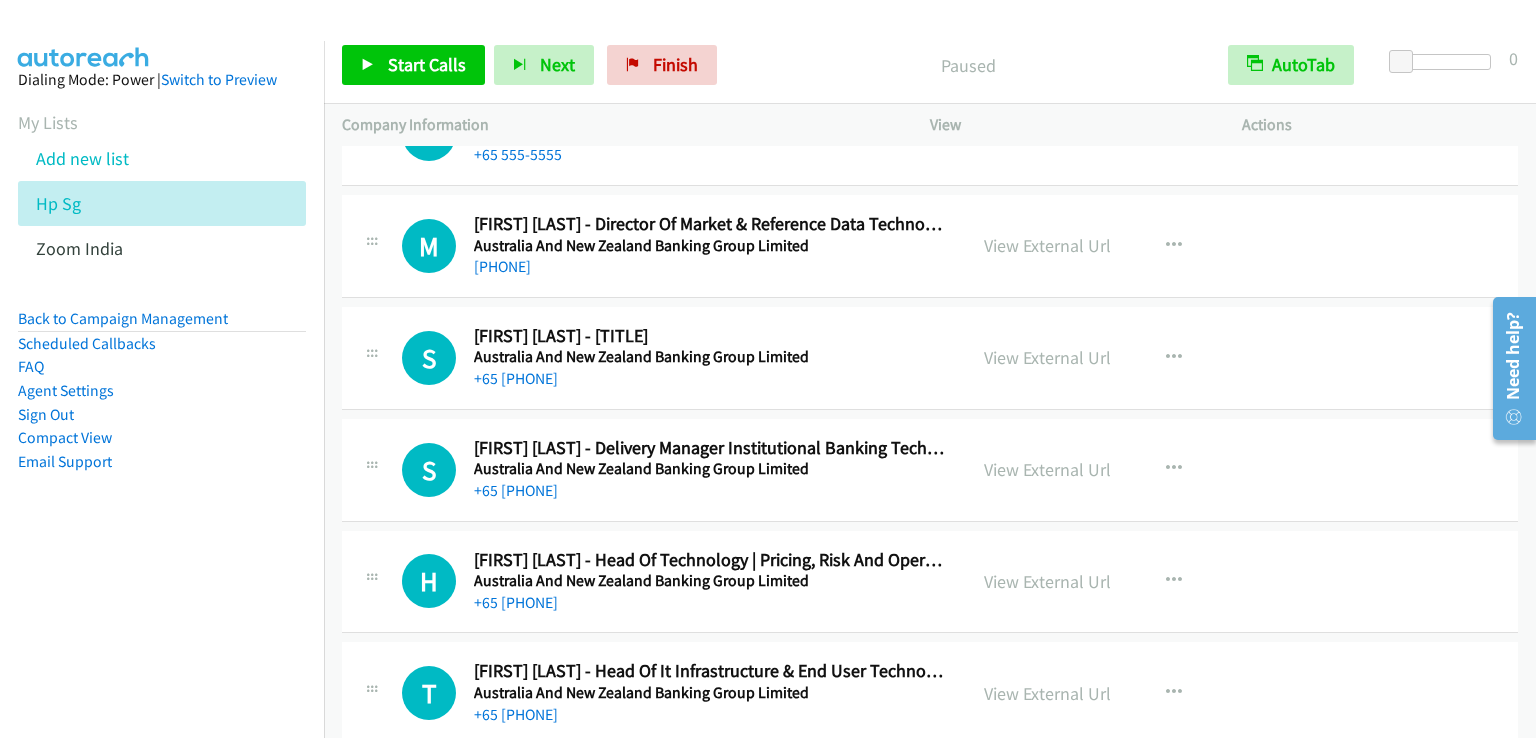 scroll, scrollTop: 21123, scrollLeft: 0, axis: vertical 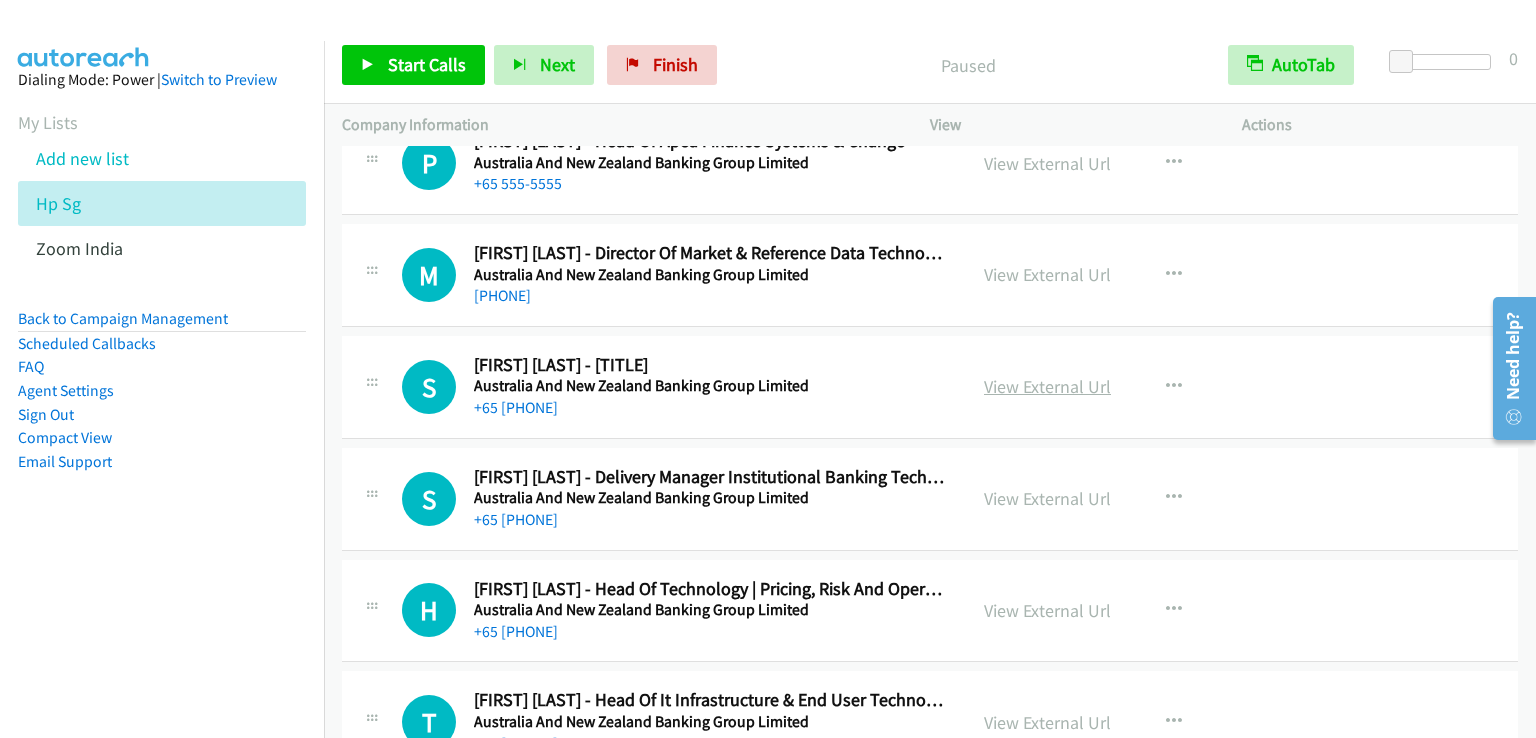 click on "View External Url" at bounding box center (1047, 386) 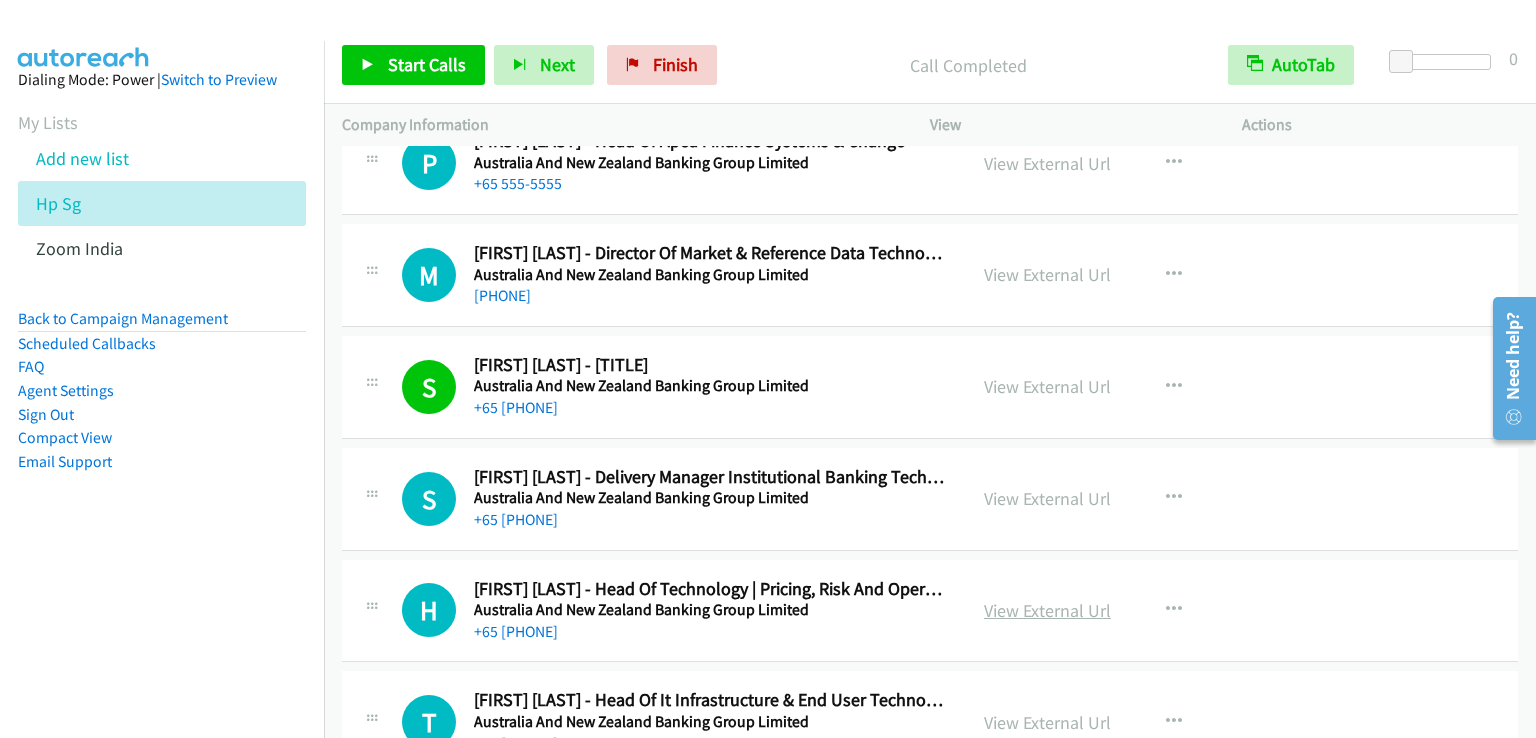 click on "View External Url" at bounding box center [1047, 610] 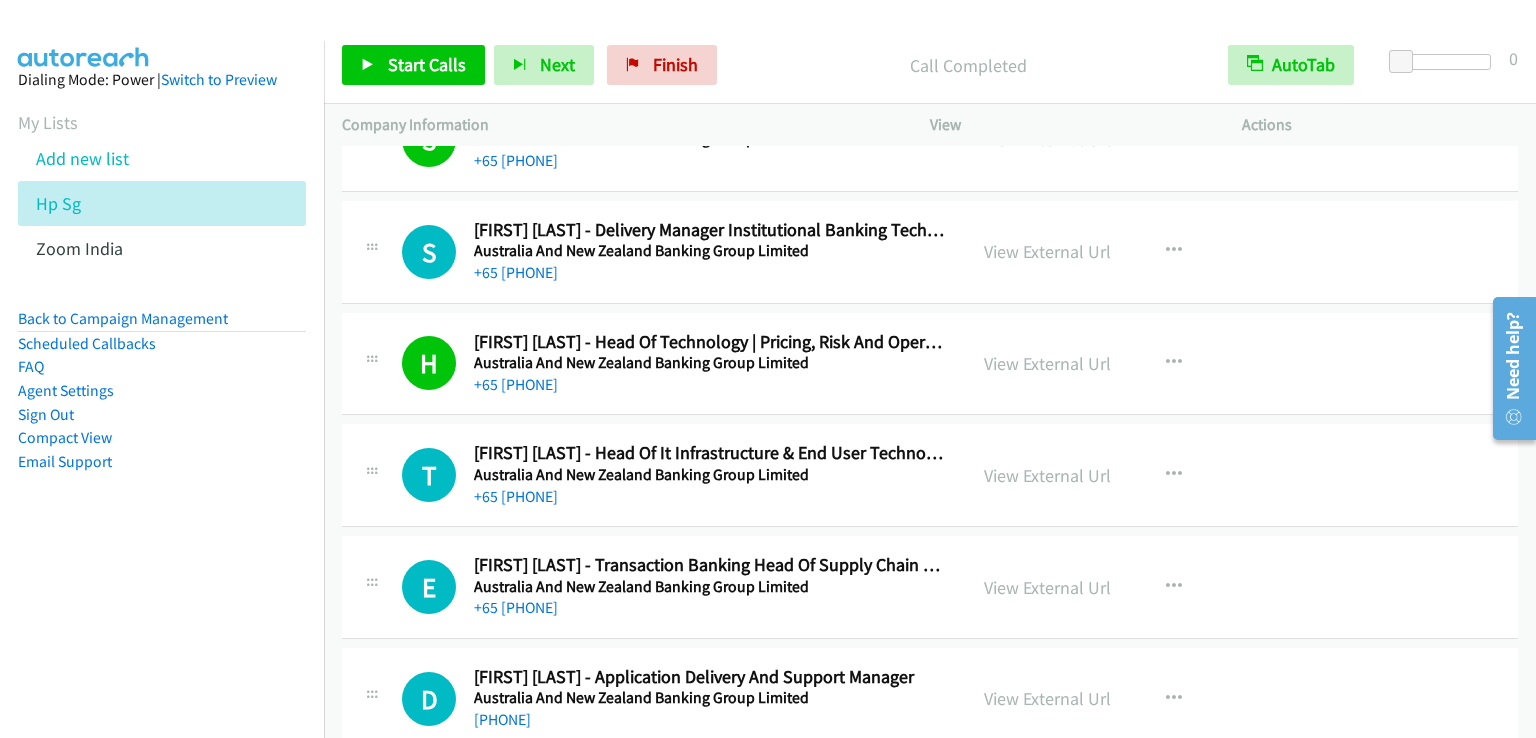 scroll, scrollTop: 21423, scrollLeft: 0, axis: vertical 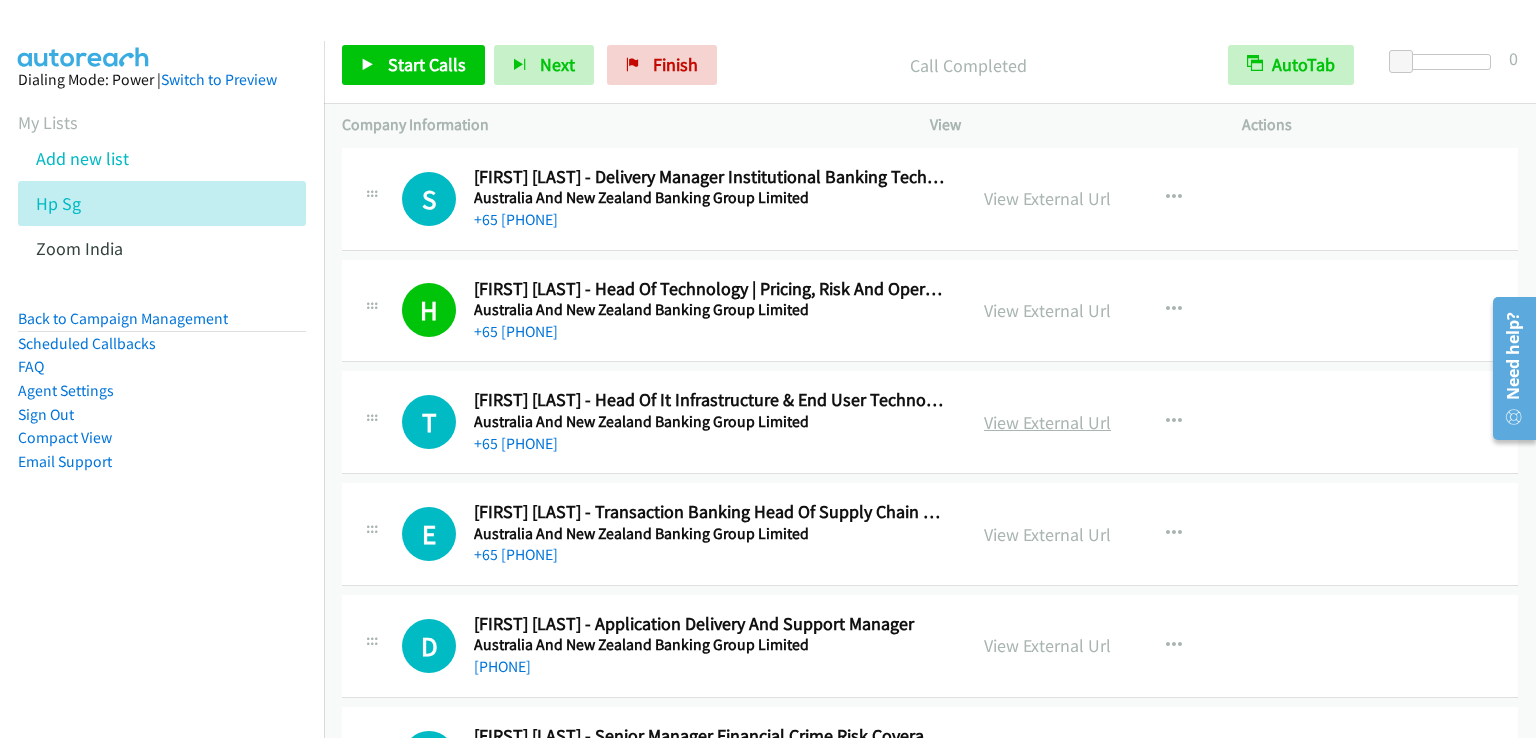 click on "View External Url" at bounding box center [1047, 422] 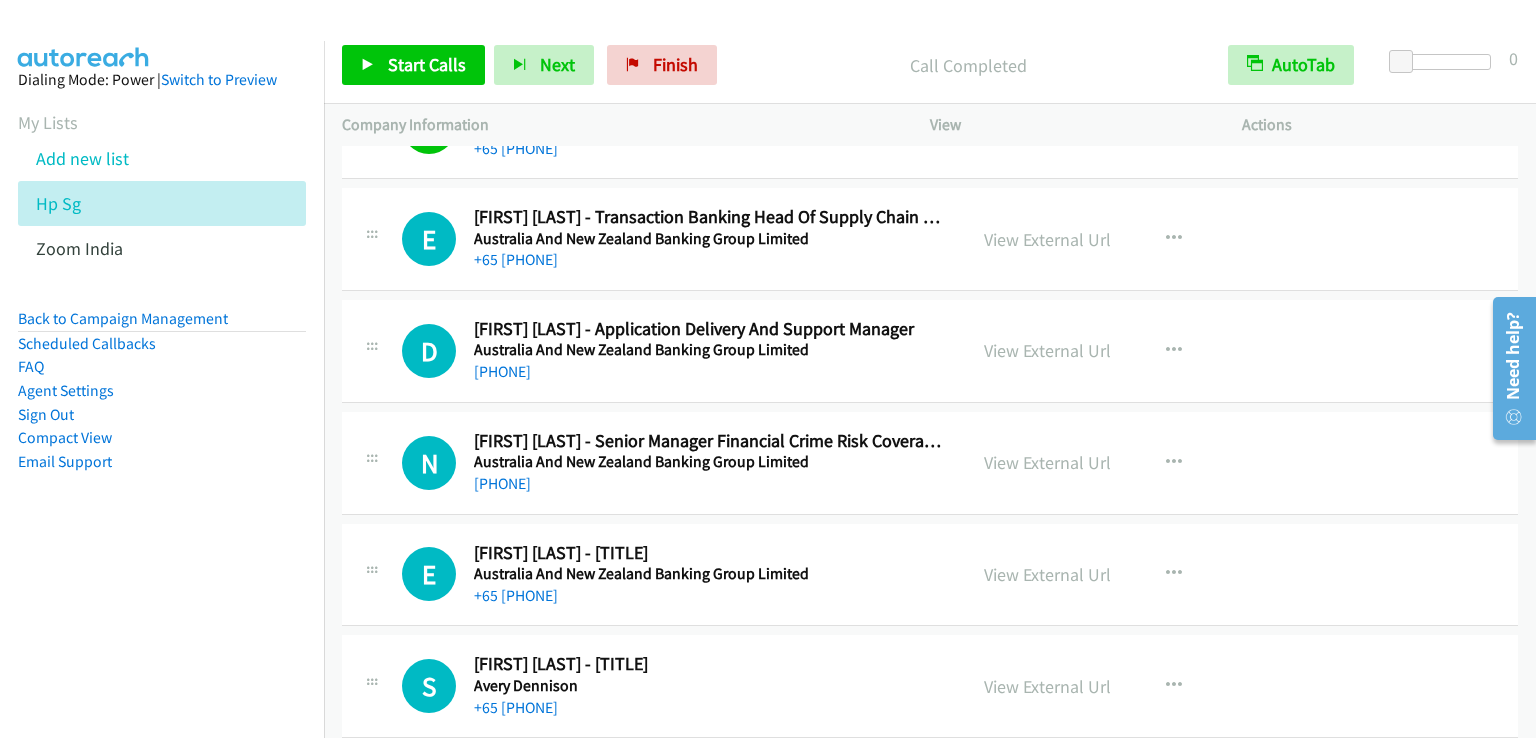 scroll, scrollTop: 21723, scrollLeft: 0, axis: vertical 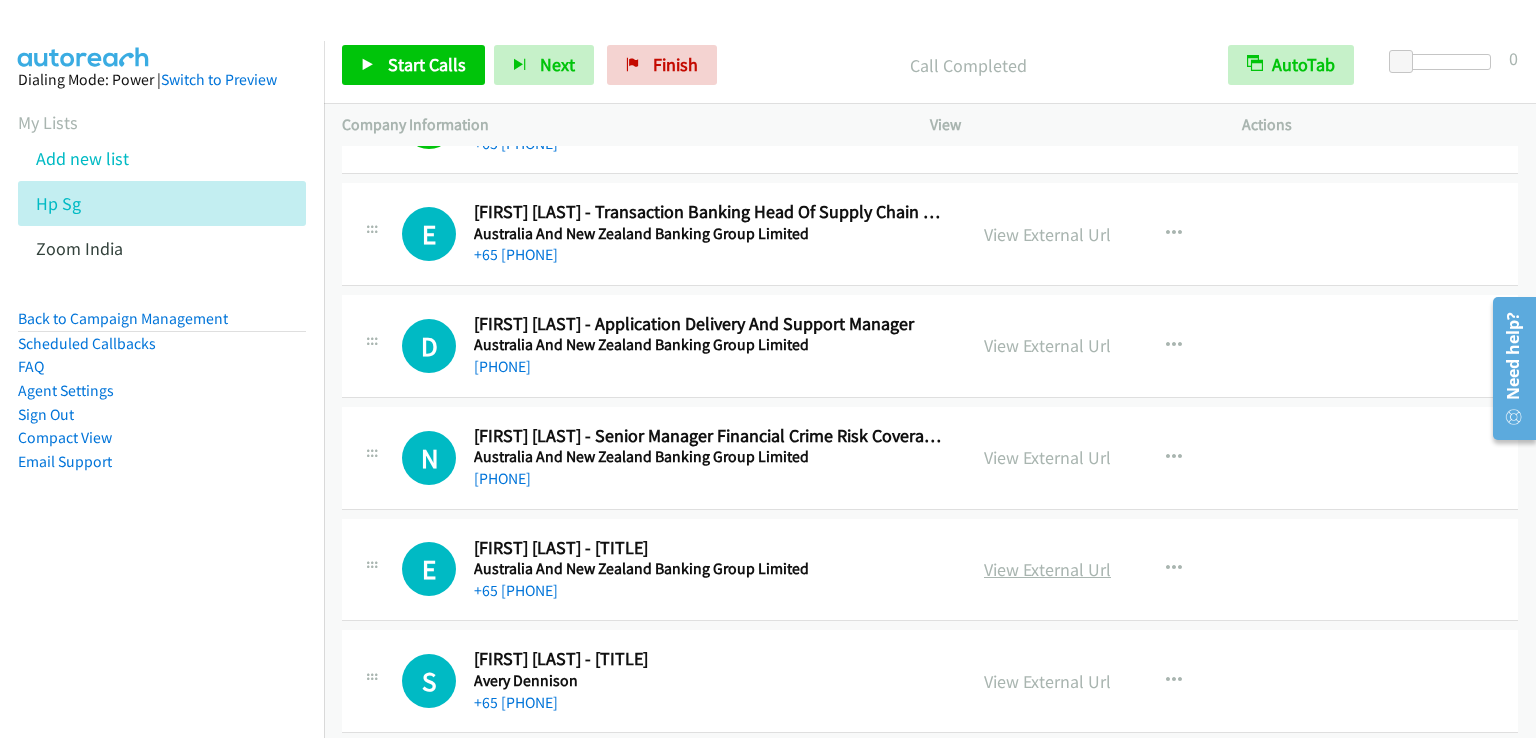 click on "View External Url" at bounding box center (1047, 569) 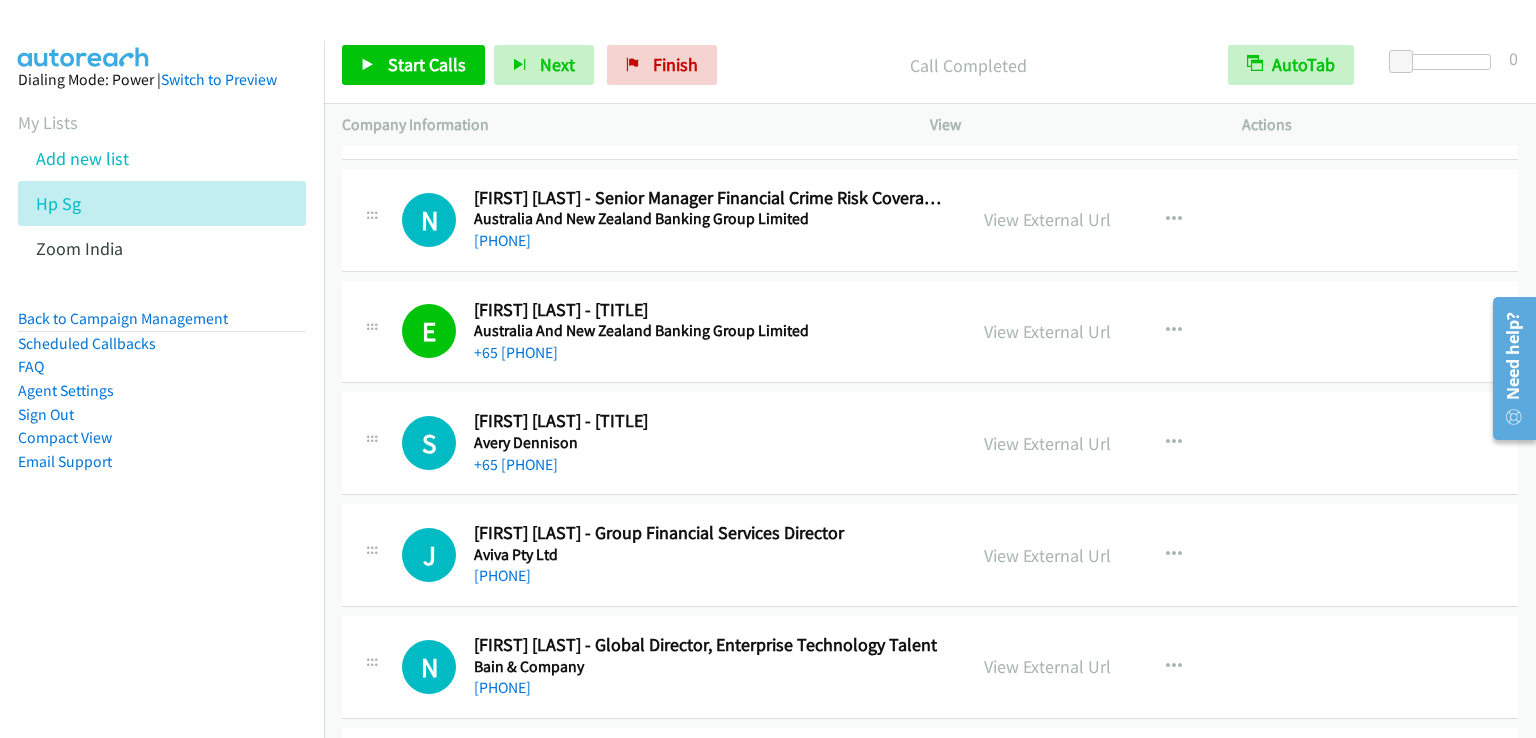 scroll, scrollTop: 22023, scrollLeft: 0, axis: vertical 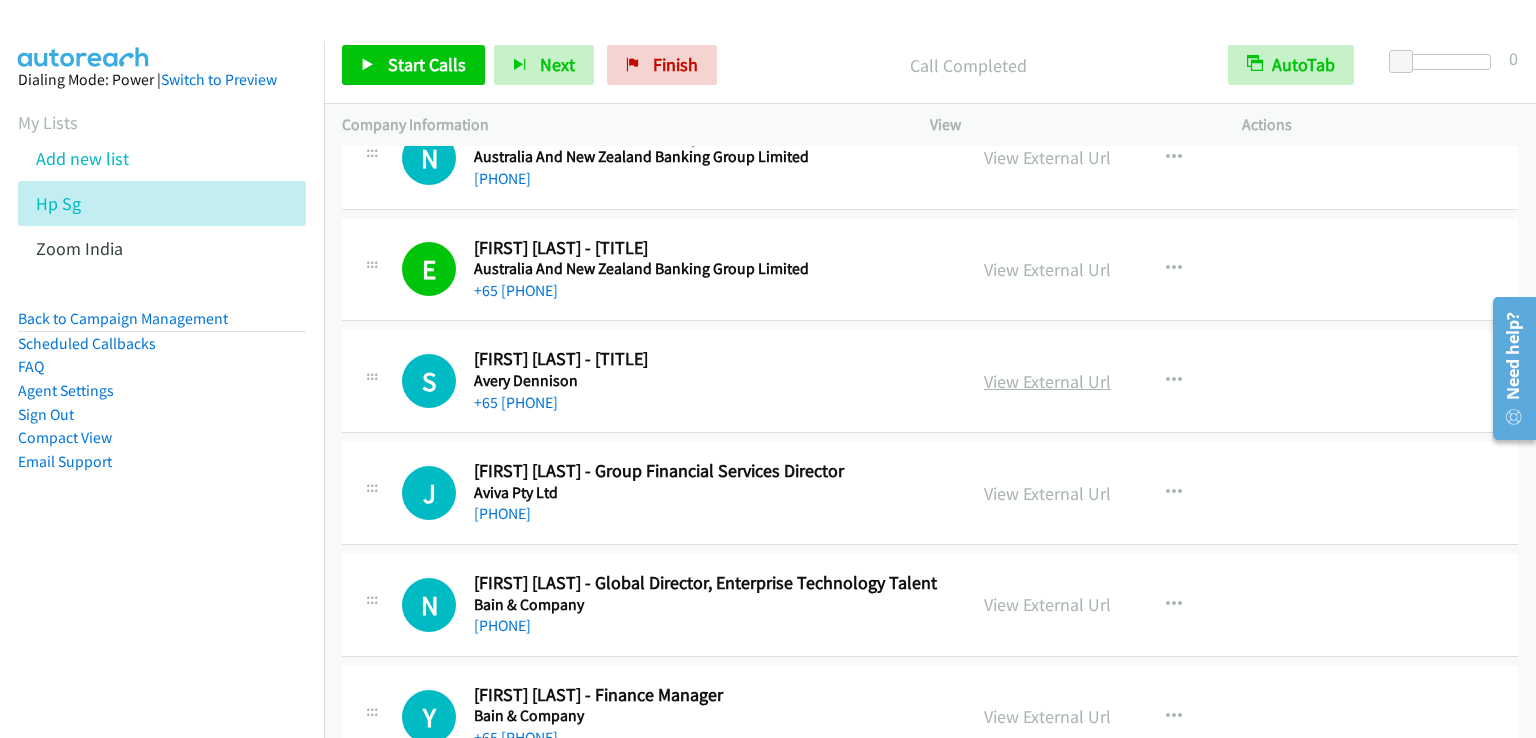 click on "View External Url" at bounding box center (1047, 381) 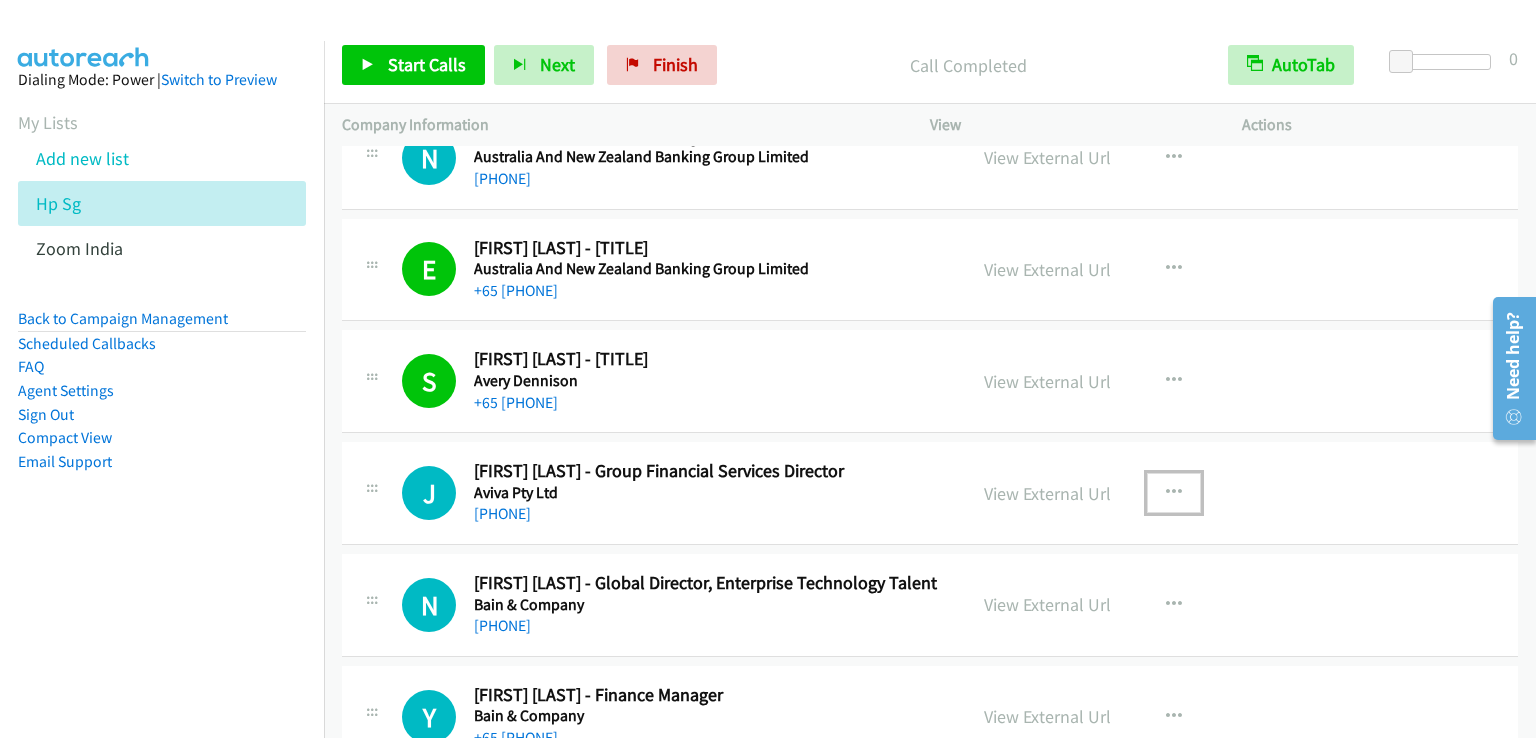click at bounding box center (1174, 493) 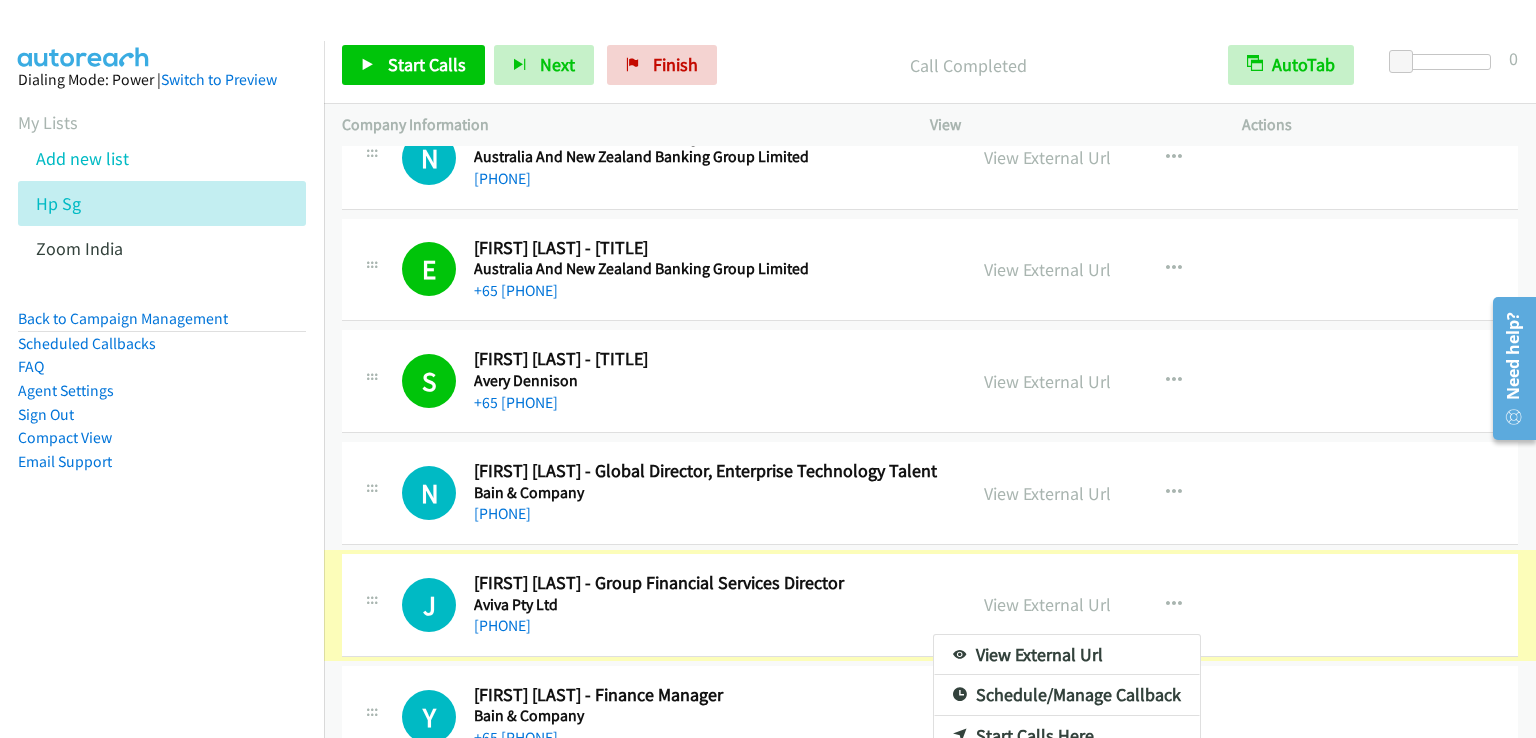 click at bounding box center (768, 369) 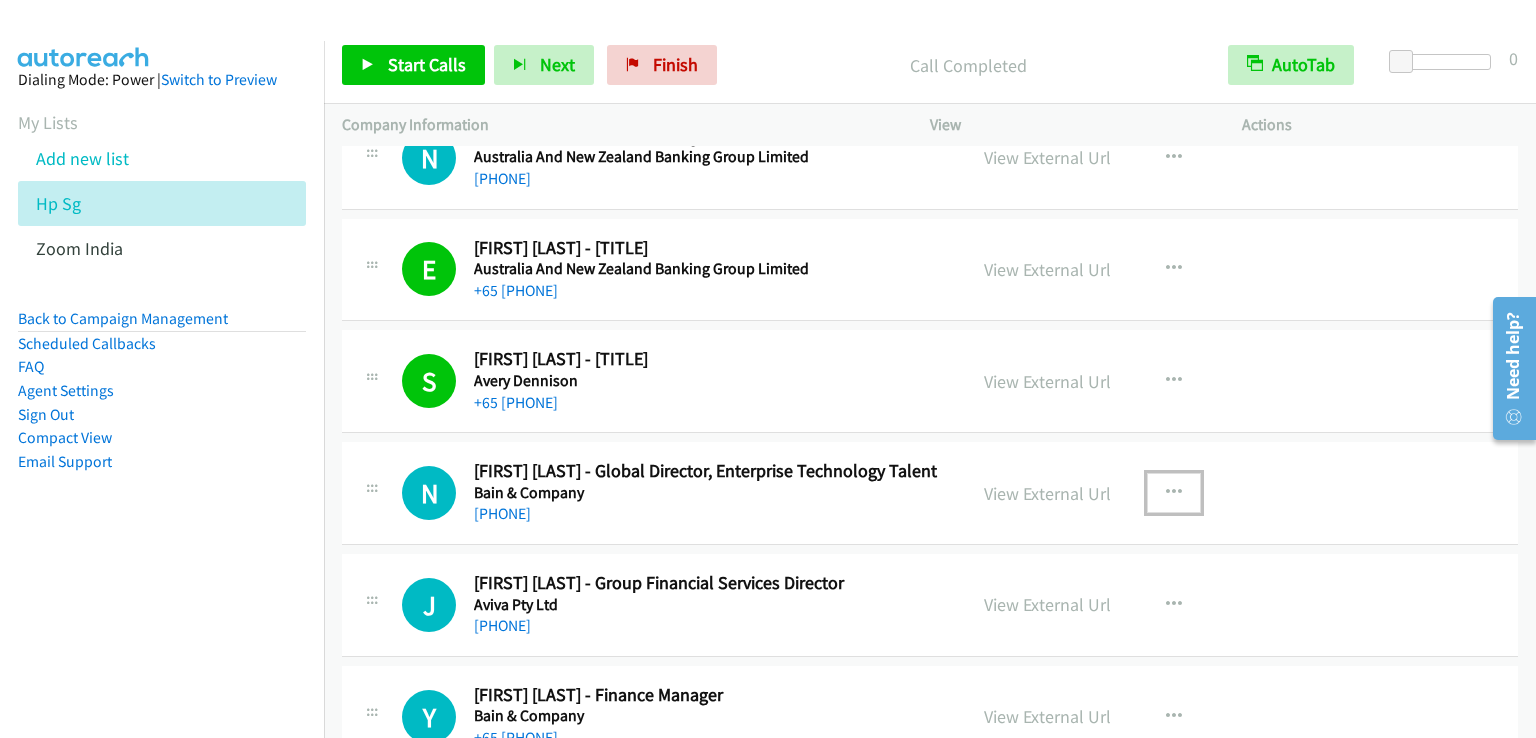 drag, startPoint x: 1184, startPoint y: 443, endPoint x: 1177, endPoint y: 454, distance: 13.038404 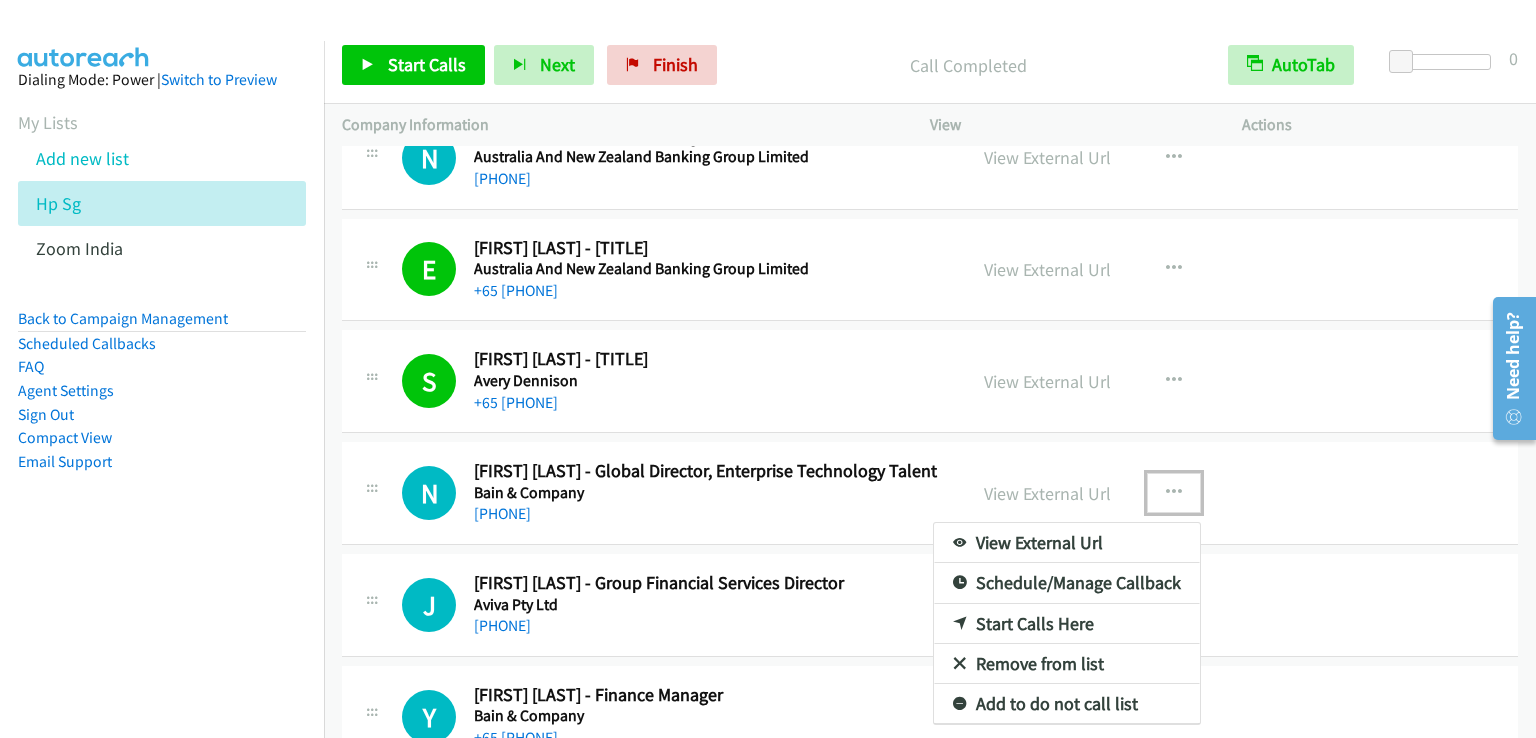 click on "Start Calls Here" at bounding box center (1067, 624) 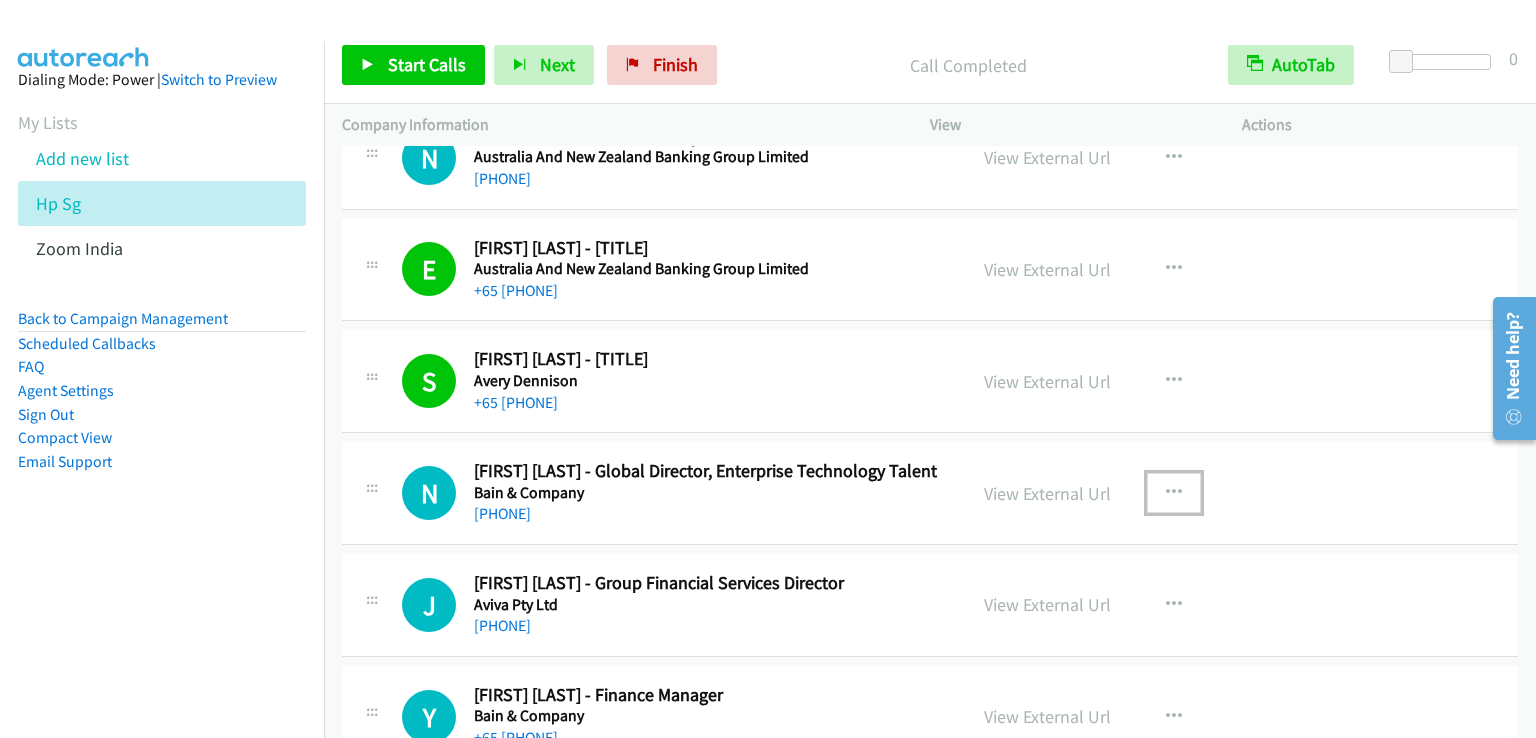 drag, startPoint x: 1192, startPoint y: 449, endPoint x: 1181, endPoint y: 461, distance: 16.27882 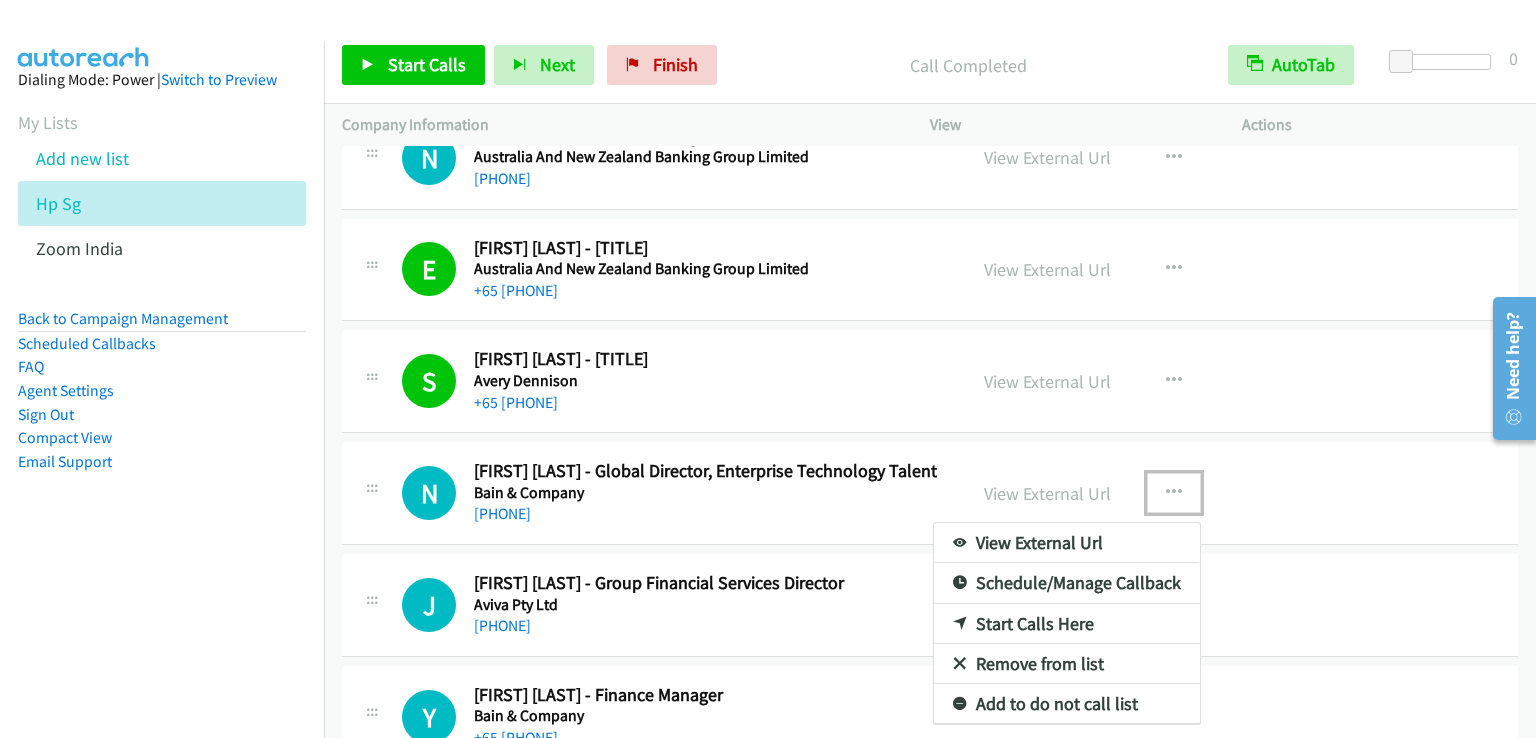 click on "Start Calls Here" at bounding box center (1067, 624) 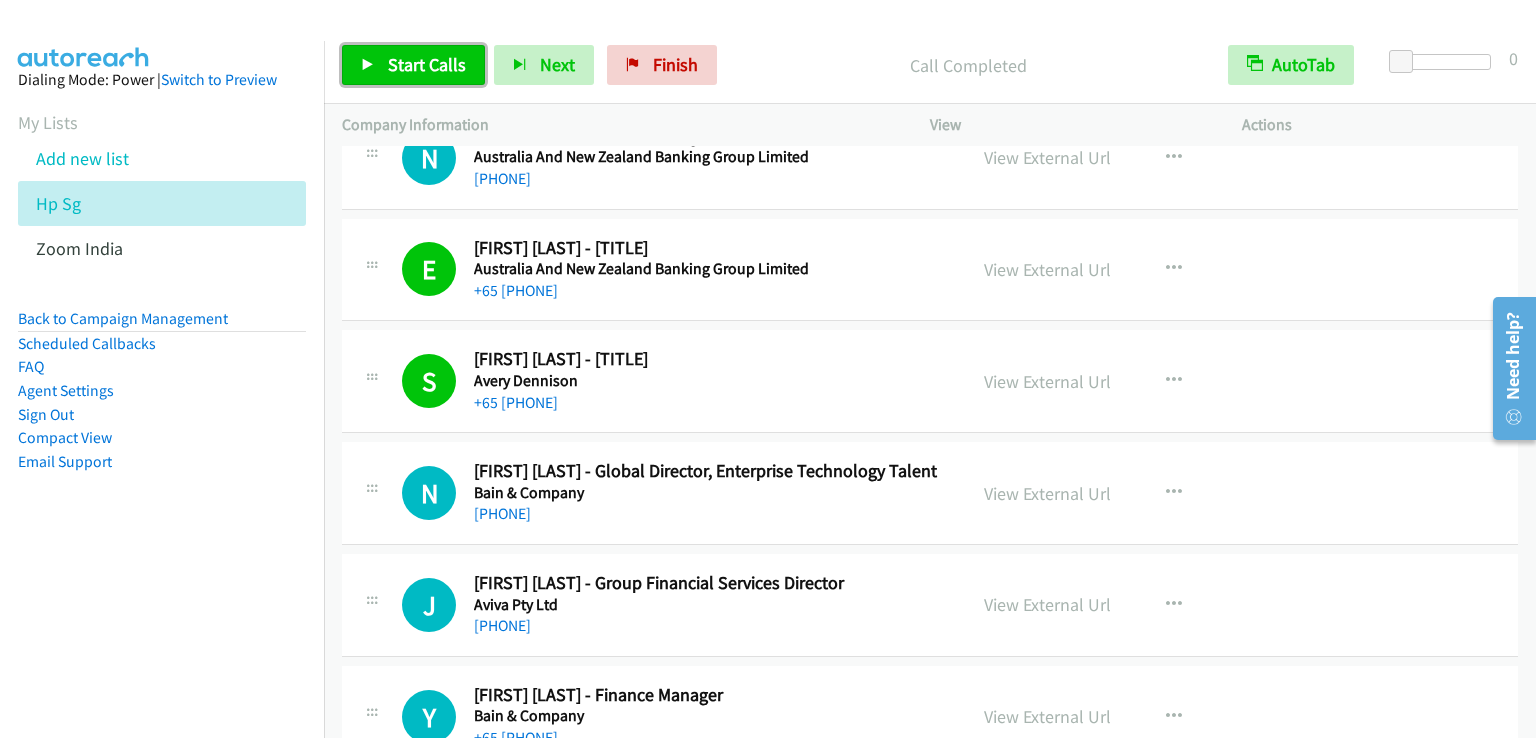 click on "Start Calls" at bounding box center [427, 64] 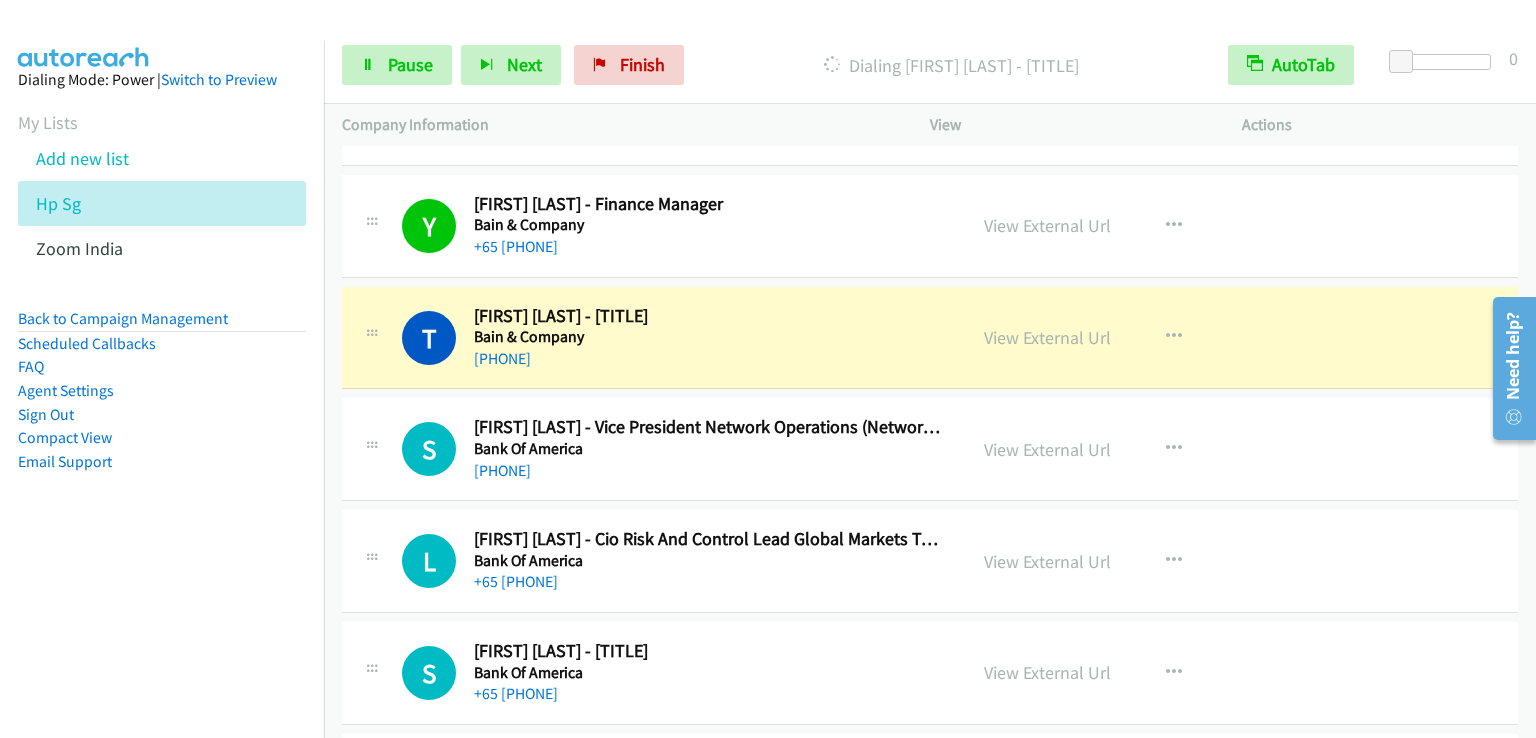 scroll, scrollTop: 22523, scrollLeft: 0, axis: vertical 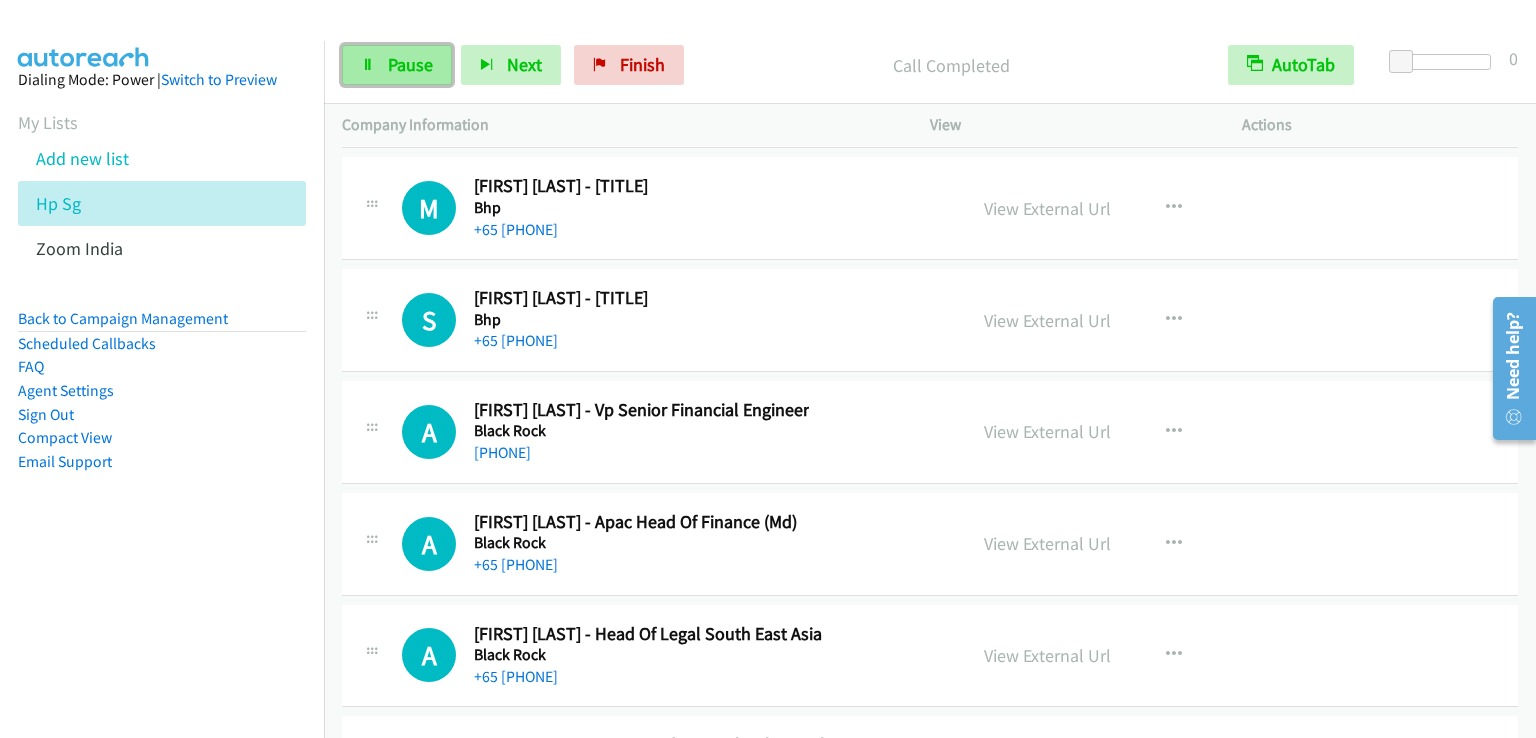 click on "Pause" at bounding box center (410, 64) 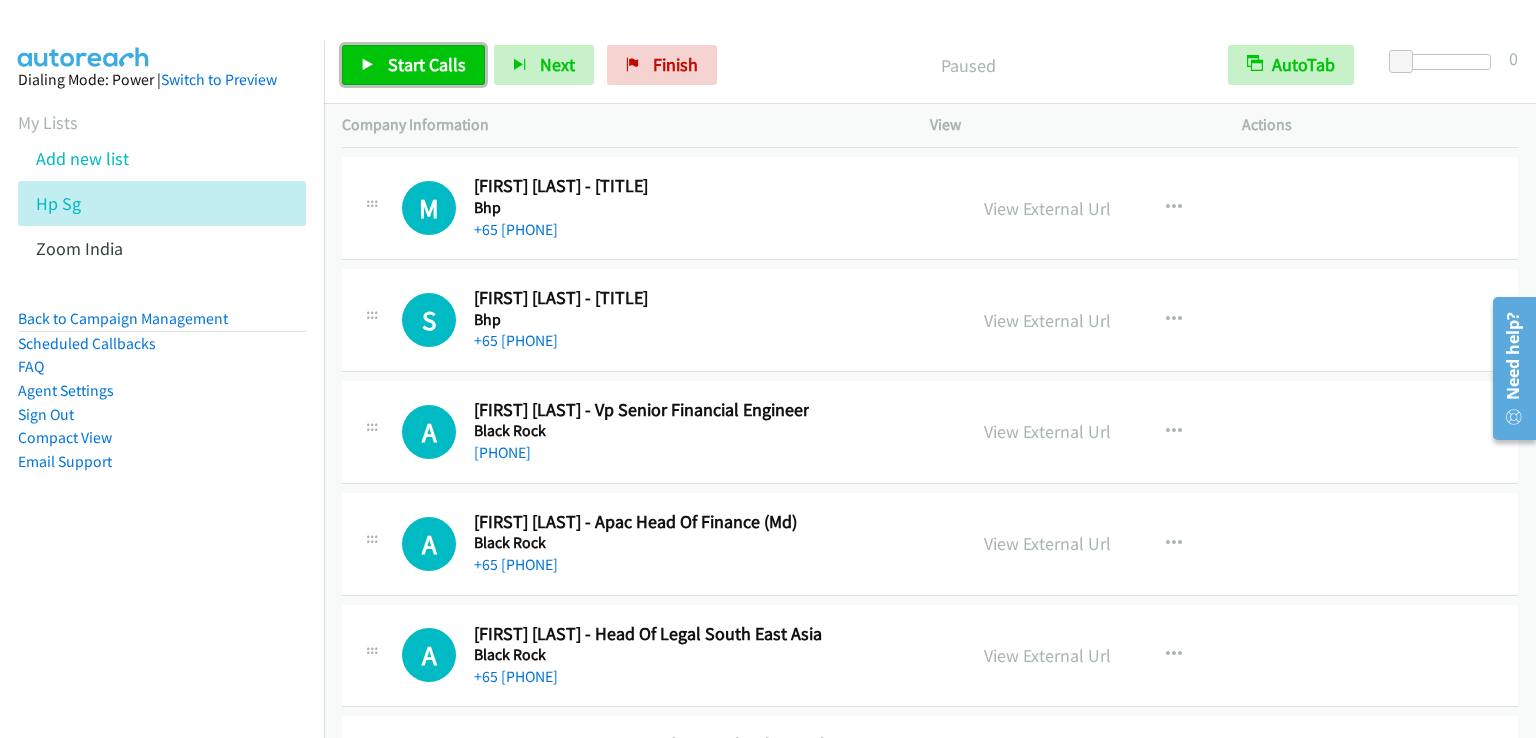 drag, startPoint x: 423, startPoint y: 62, endPoint x: 428, endPoint y: 0, distance: 62.201286 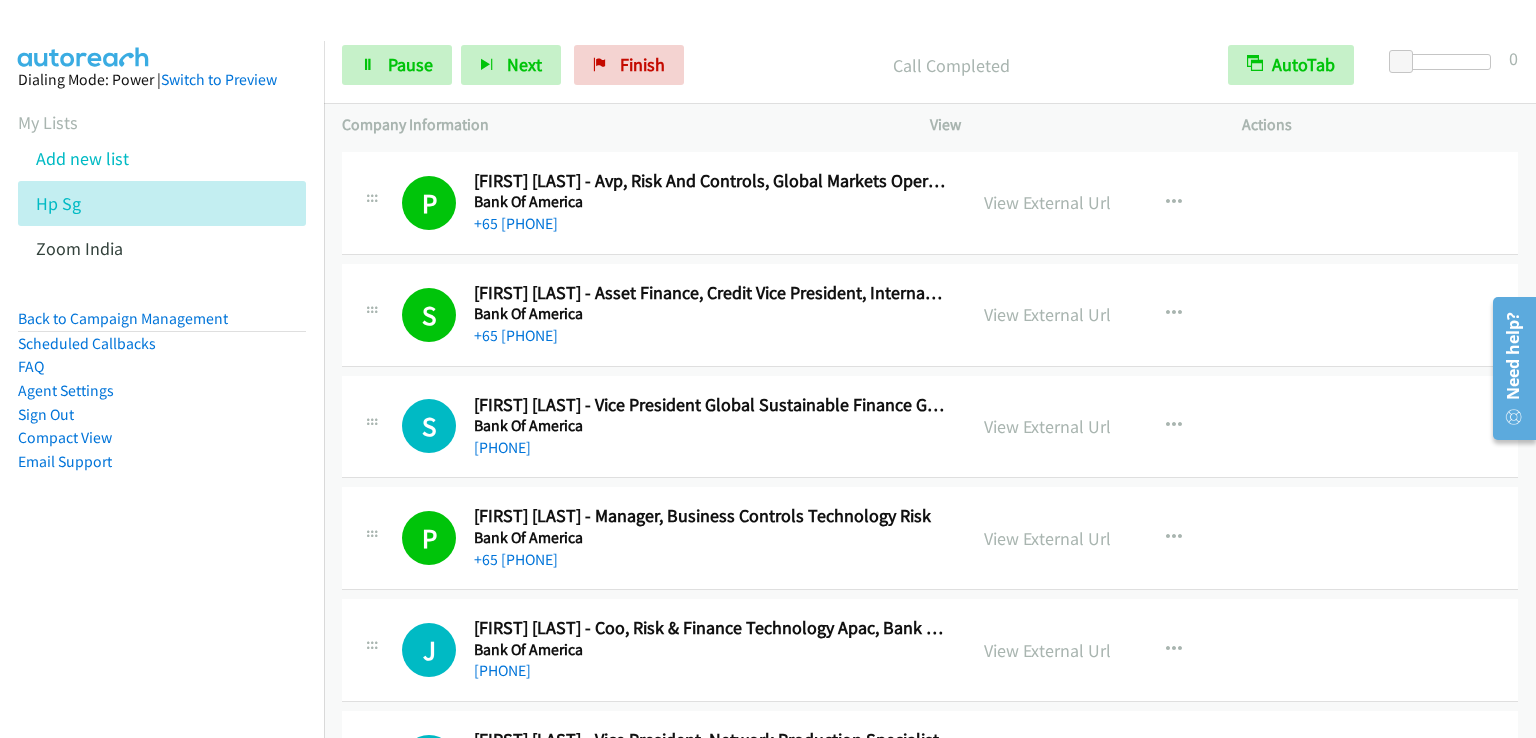 scroll, scrollTop: 23104, scrollLeft: 0, axis: vertical 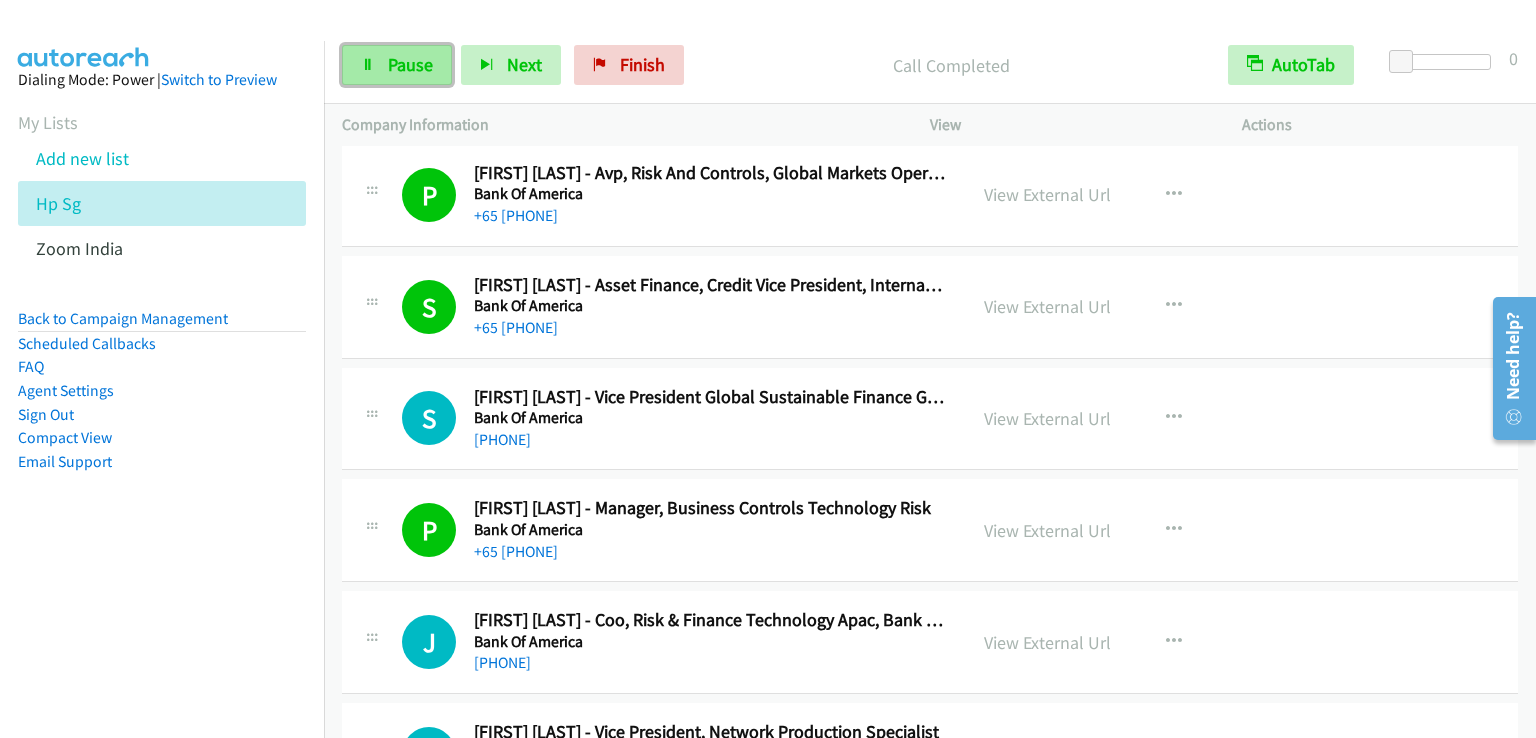 click on "Pause" at bounding box center (410, 64) 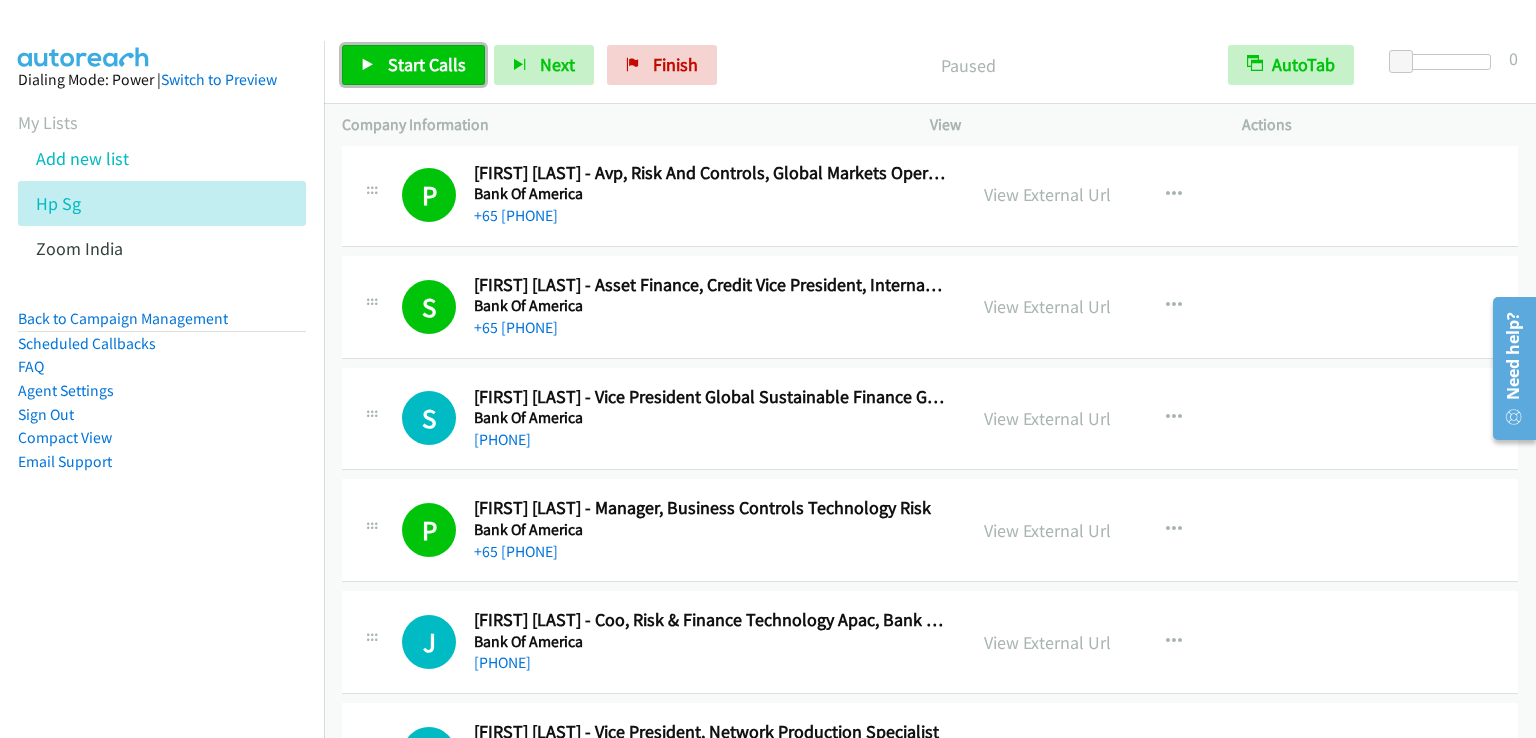 click on "Start Calls" at bounding box center [427, 64] 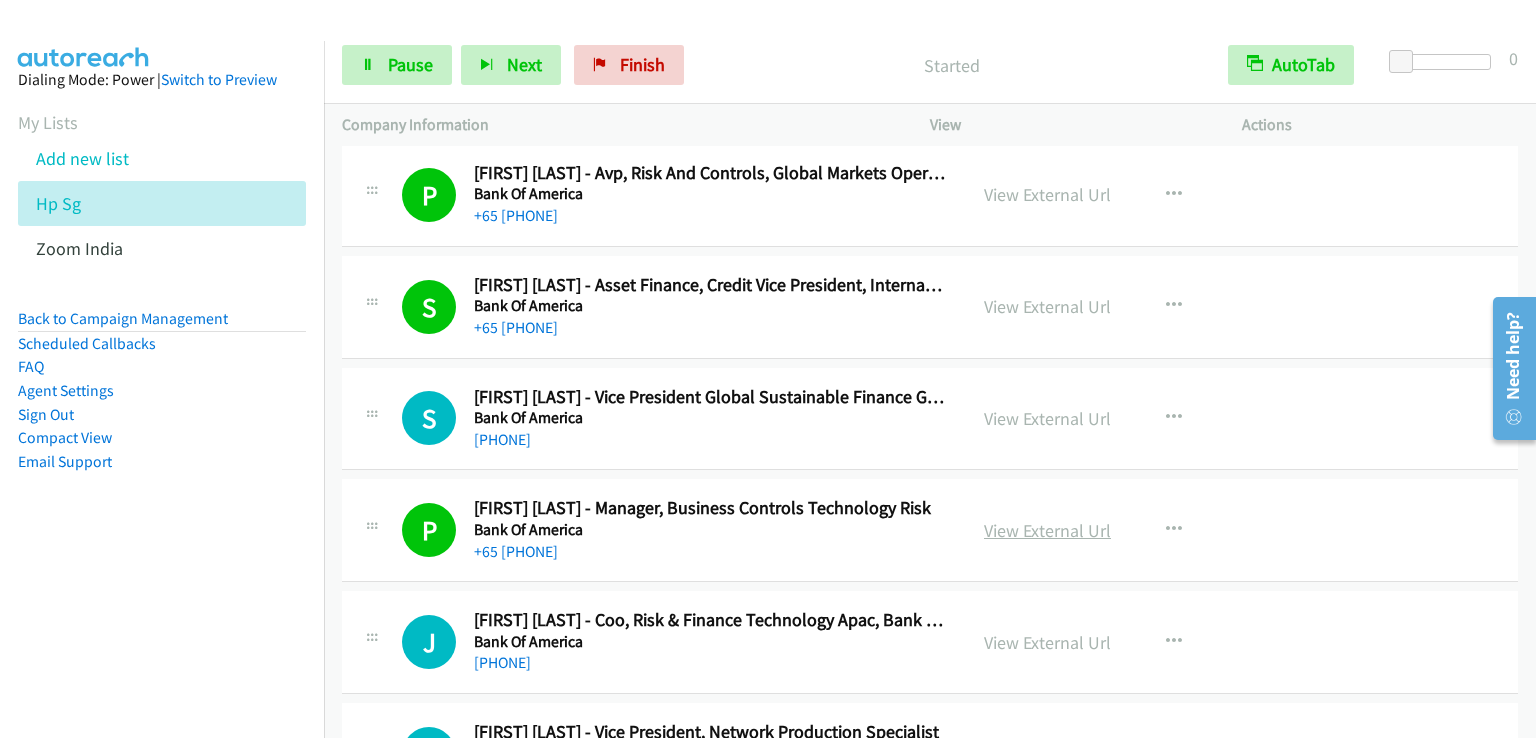 click on "View External Url" at bounding box center [1047, 530] 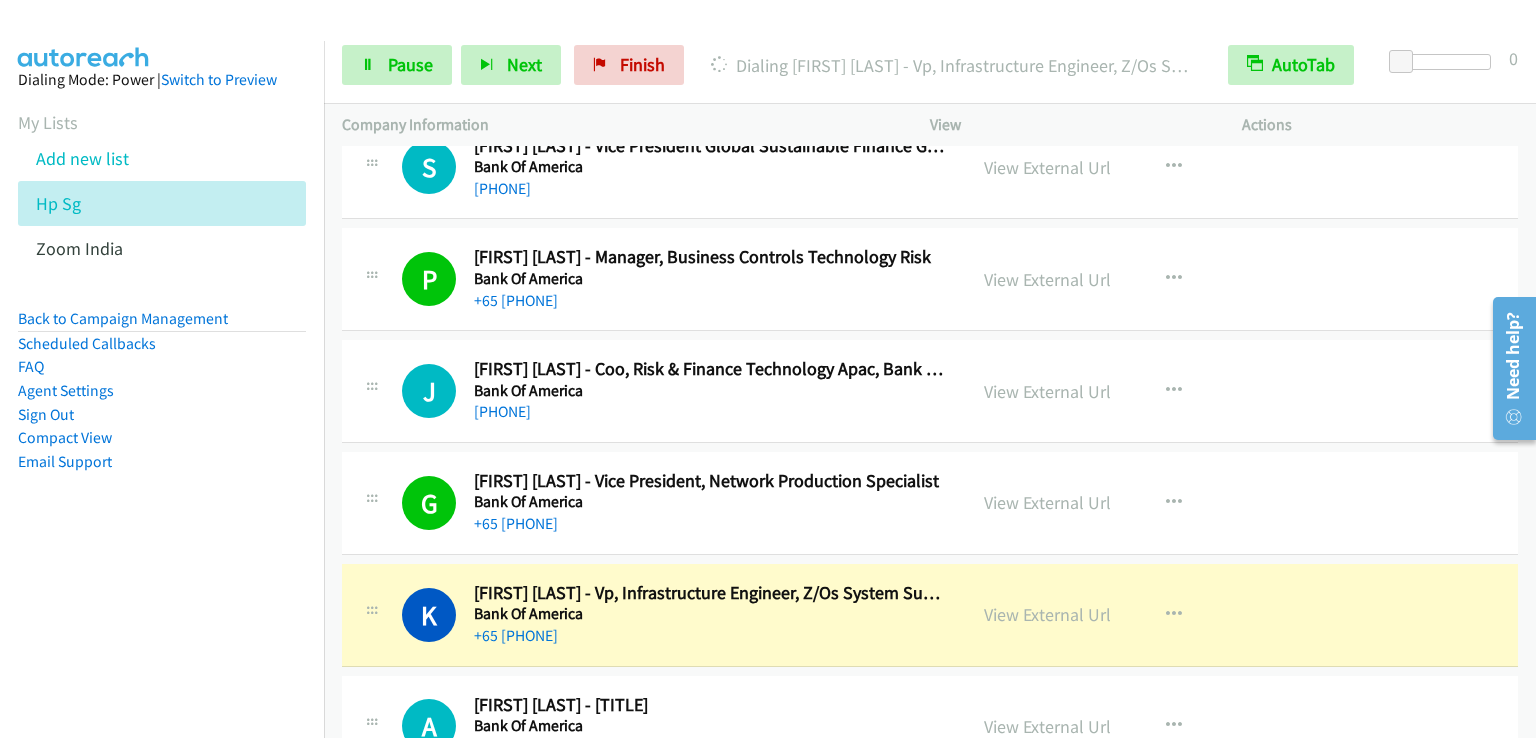 scroll, scrollTop: 23504, scrollLeft: 0, axis: vertical 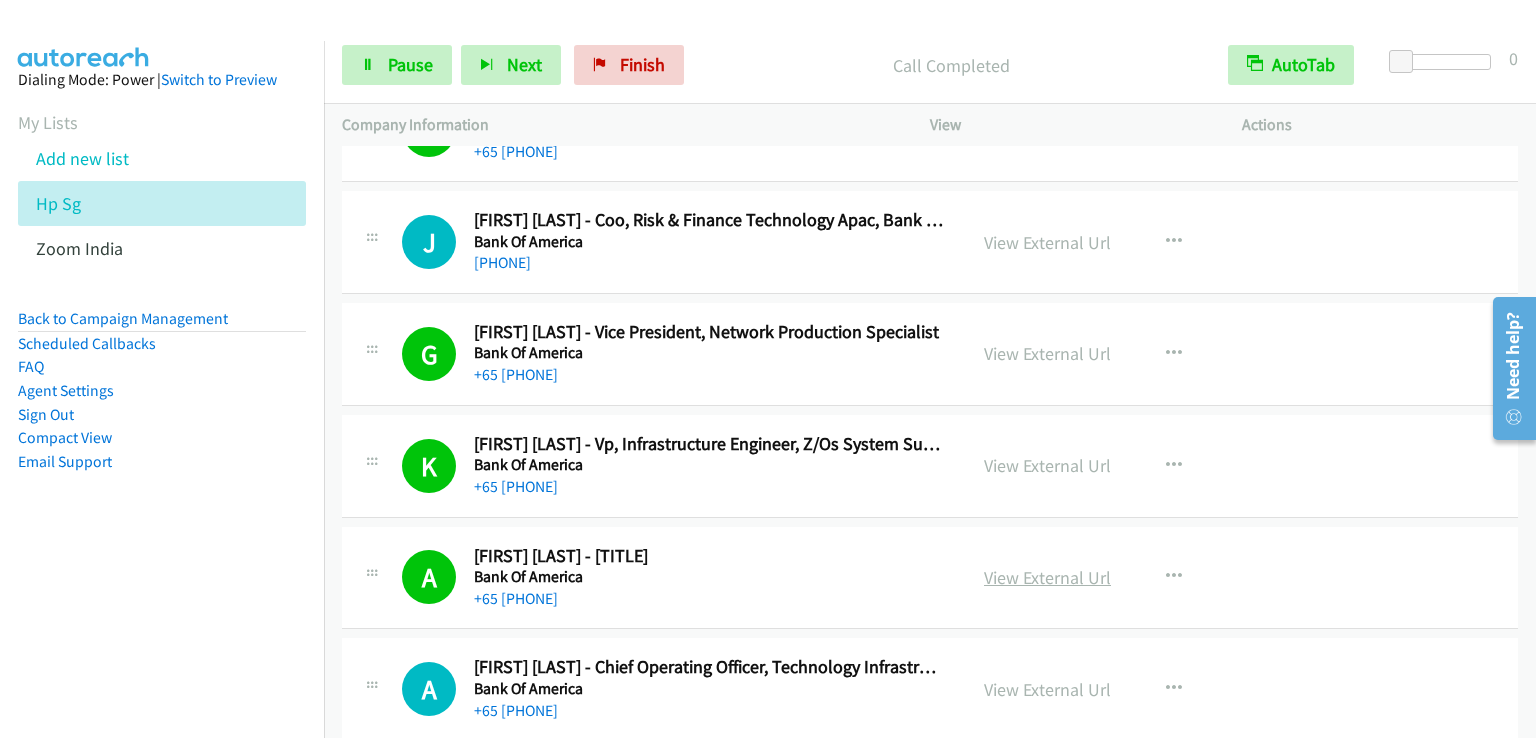 click on "View External Url" at bounding box center [1047, 577] 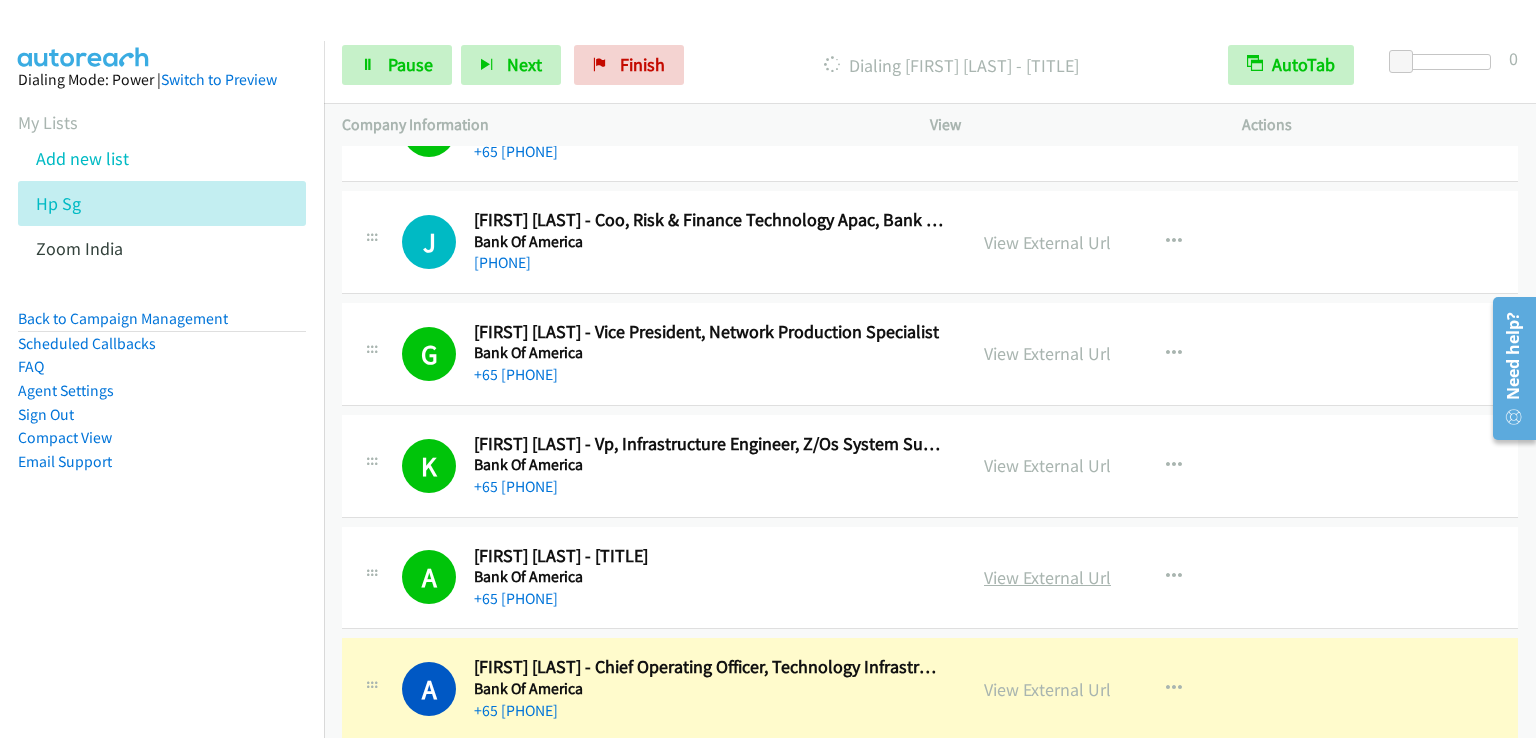 click on "View External Url" at bounding box center (1047, 577) 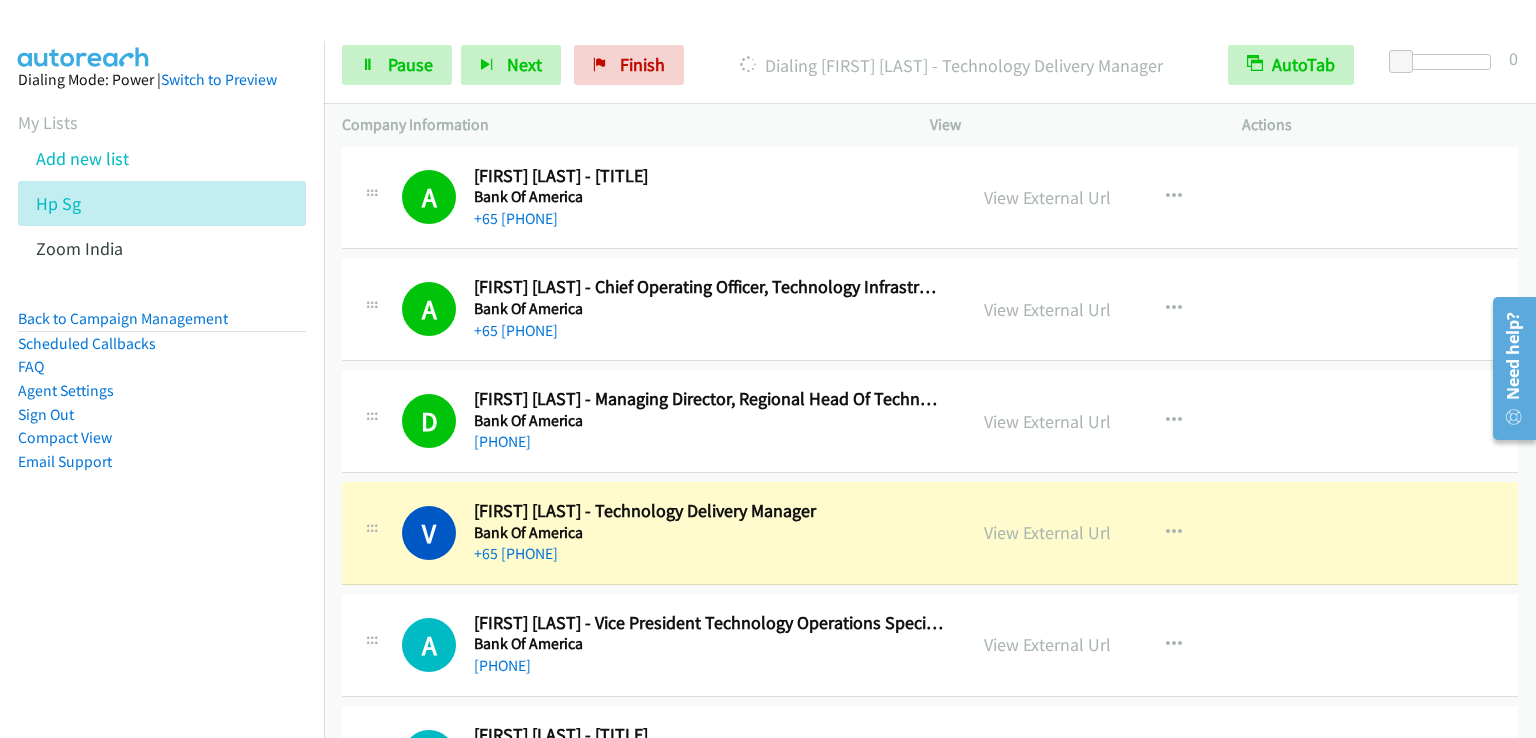 scroll, scrollTop: 23904, scrollLeft: 0, axis: vertical 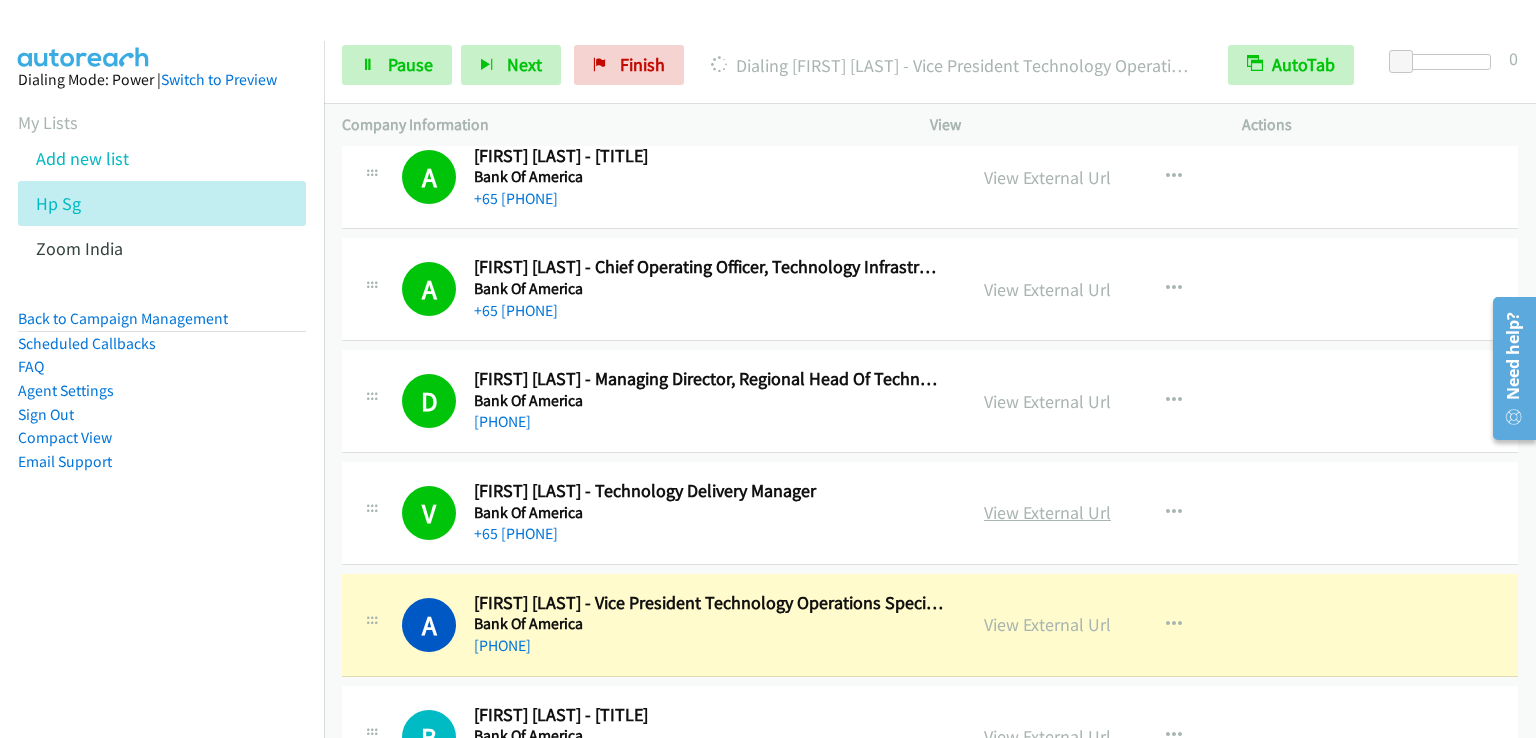 click on "View External Url" at bounding box center [1047, 512] 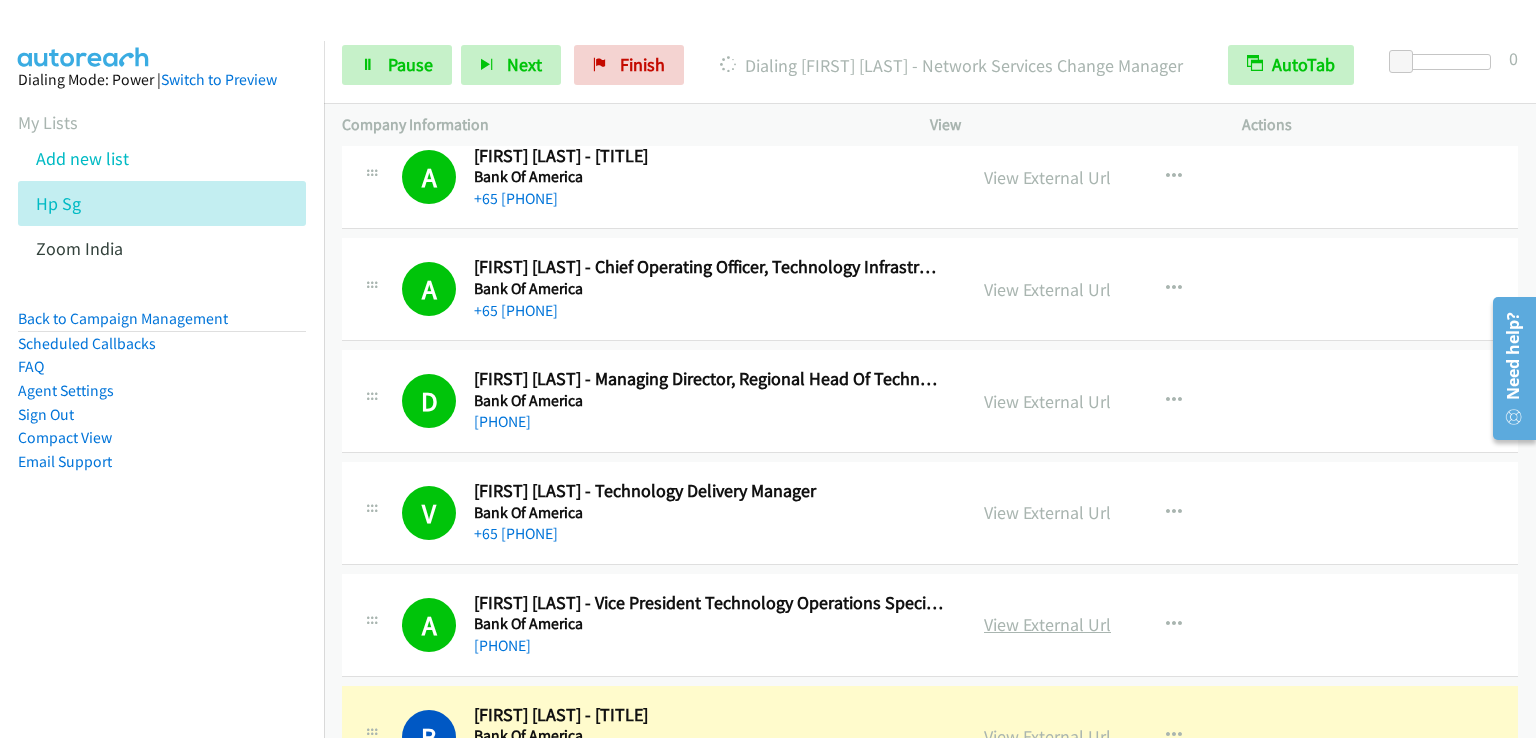 click on "View External Url" at bounding box center (1047, 624) 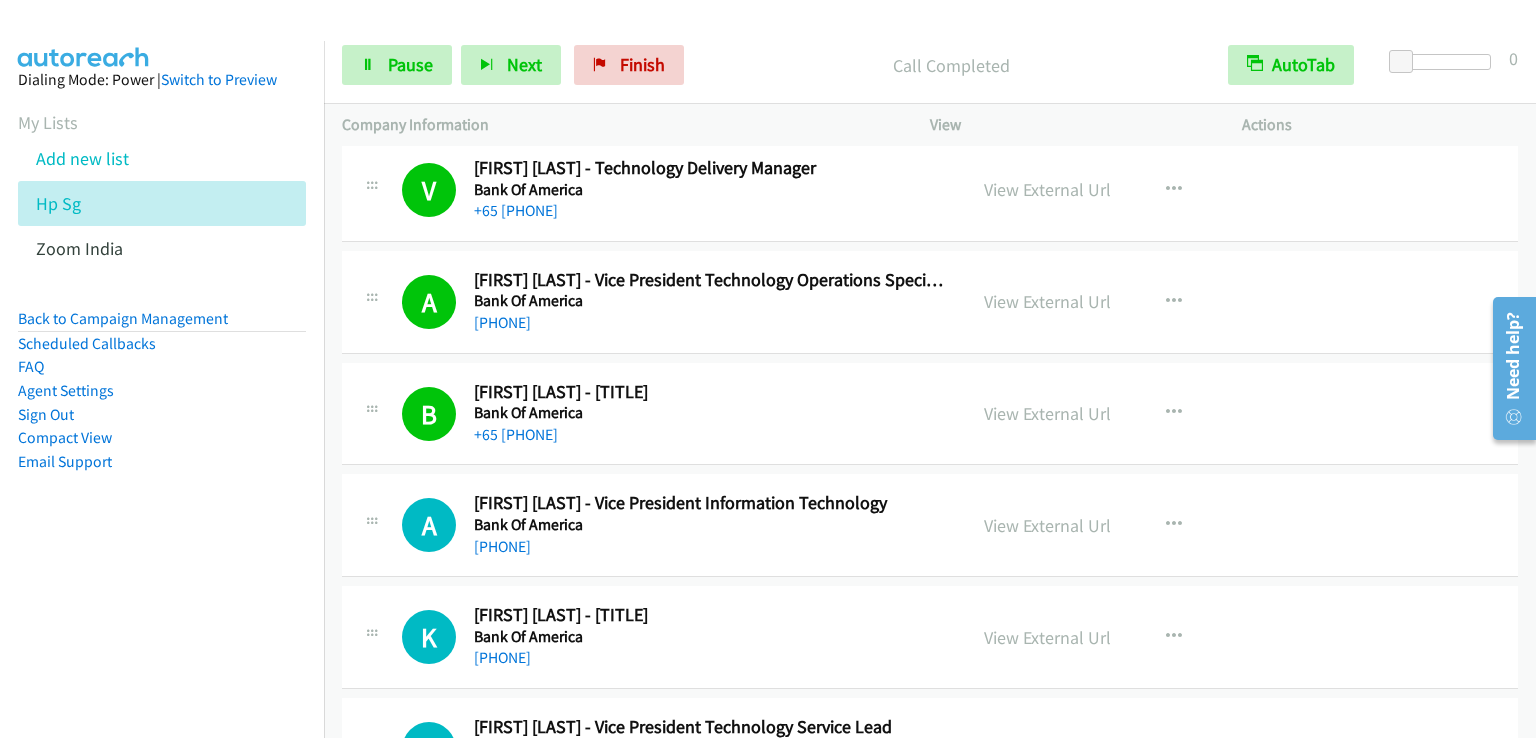 scroll, scrollTop: 24304, scrollLeft: 0, axis: vertical 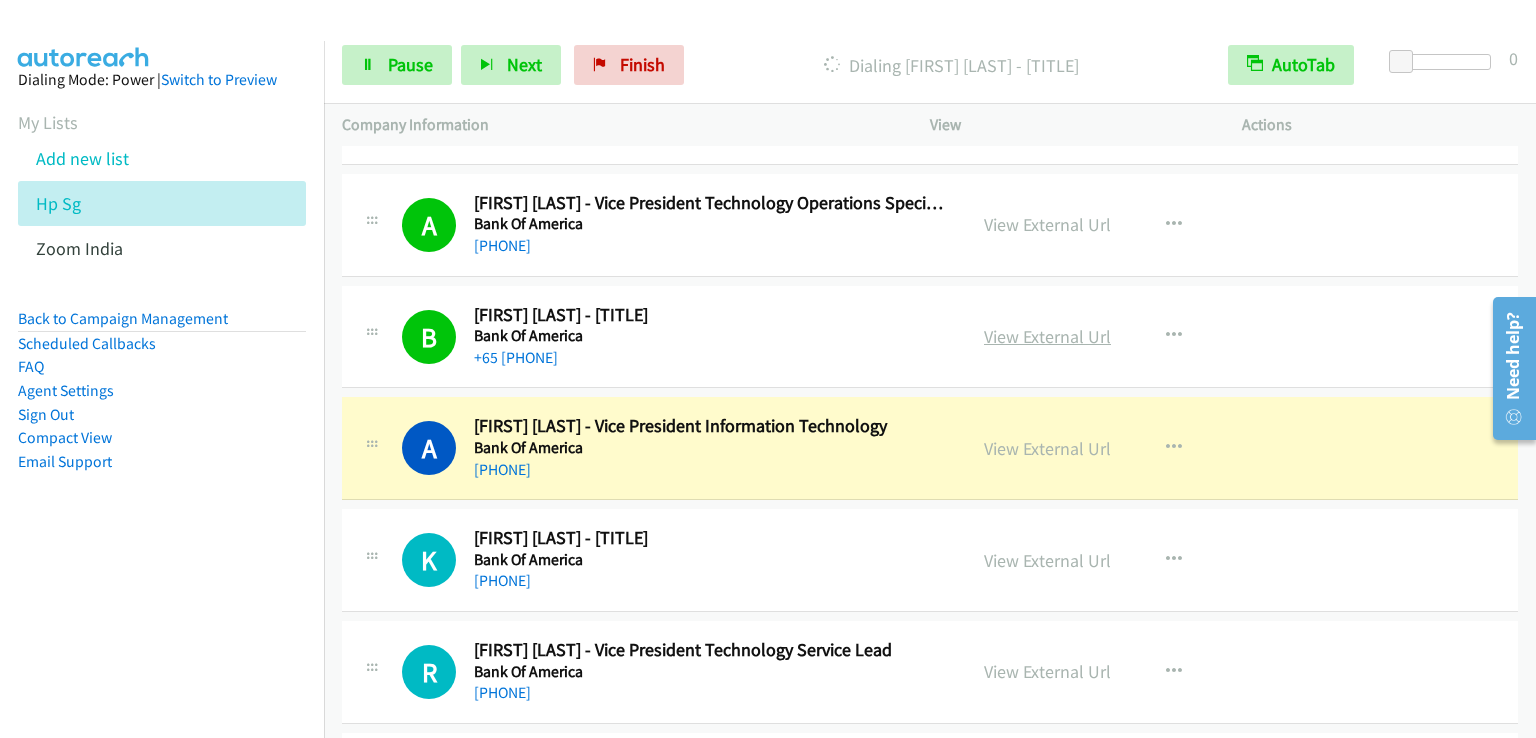 click on "View External Url" at bounding box center (1047, 336) 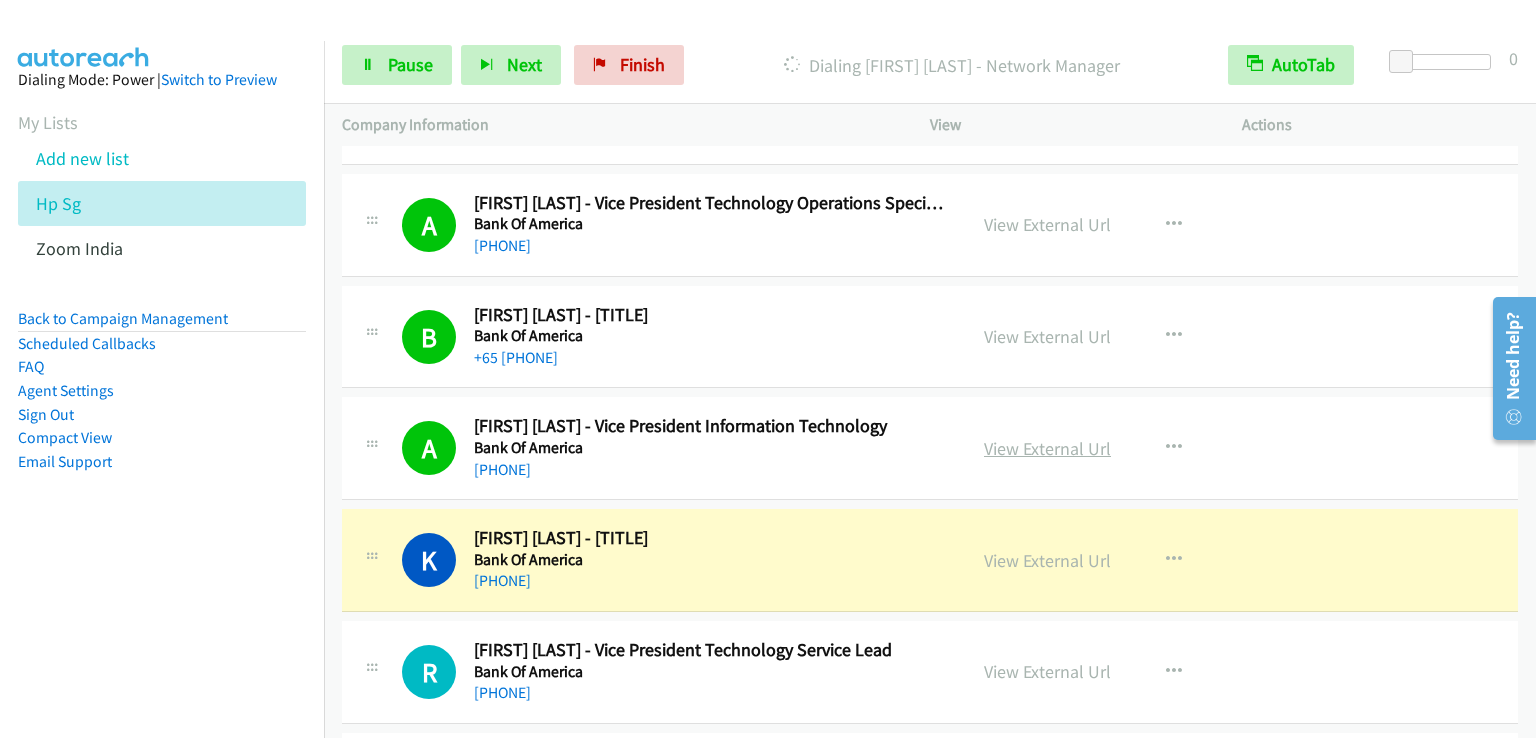click on "View External Url" at bounding box center (1047, 448) 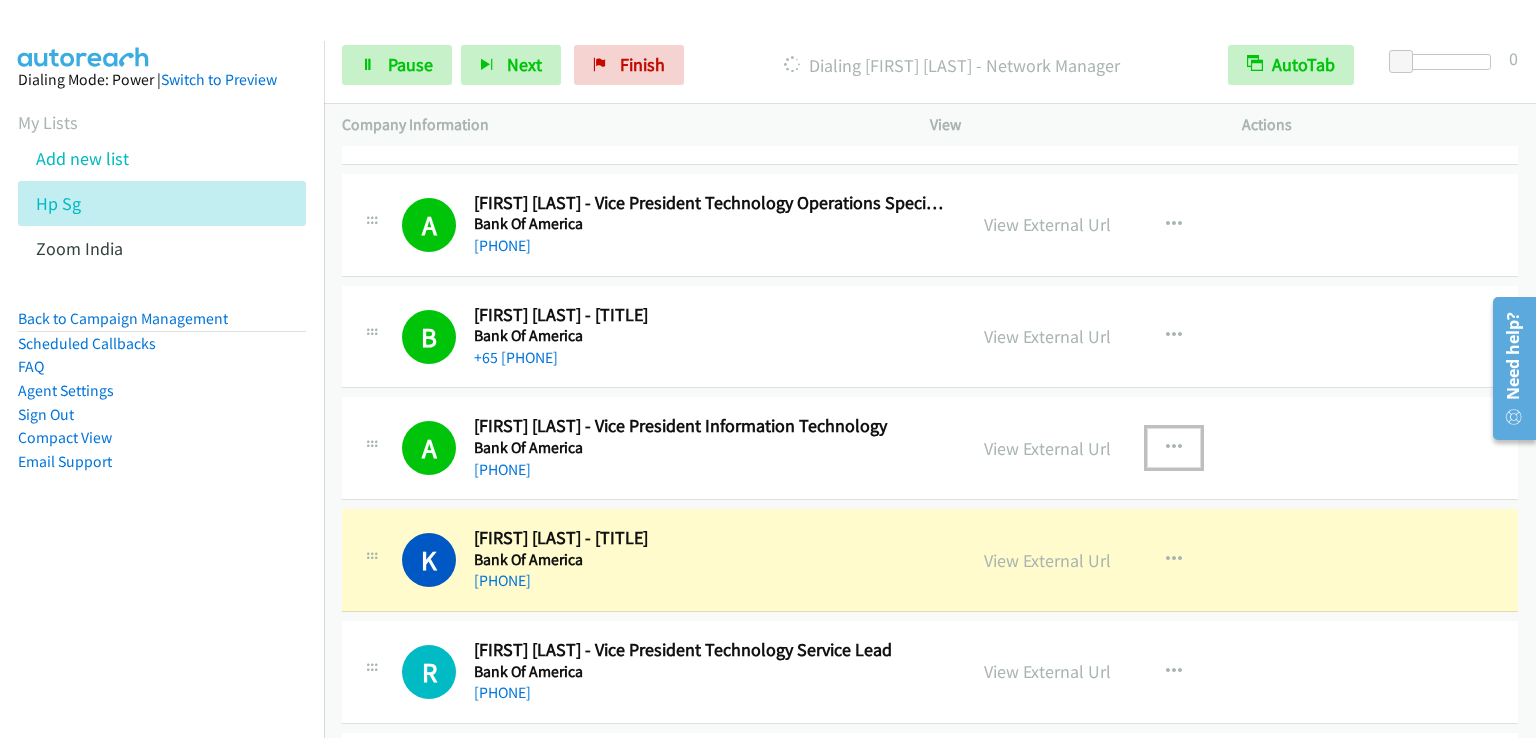 click at bounding box center [1174, 448] 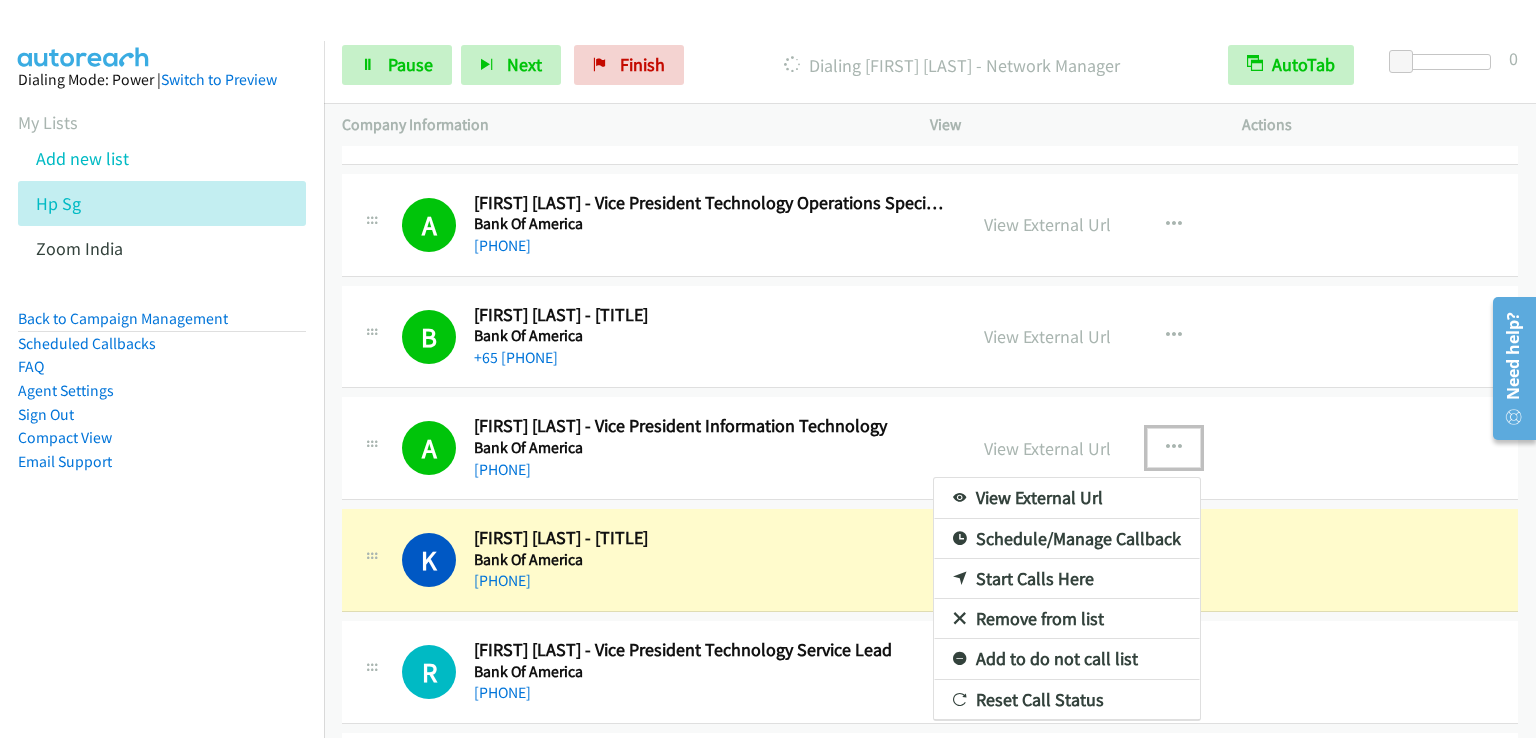 click on "Remove from list" at bounding box center (1067, 619) 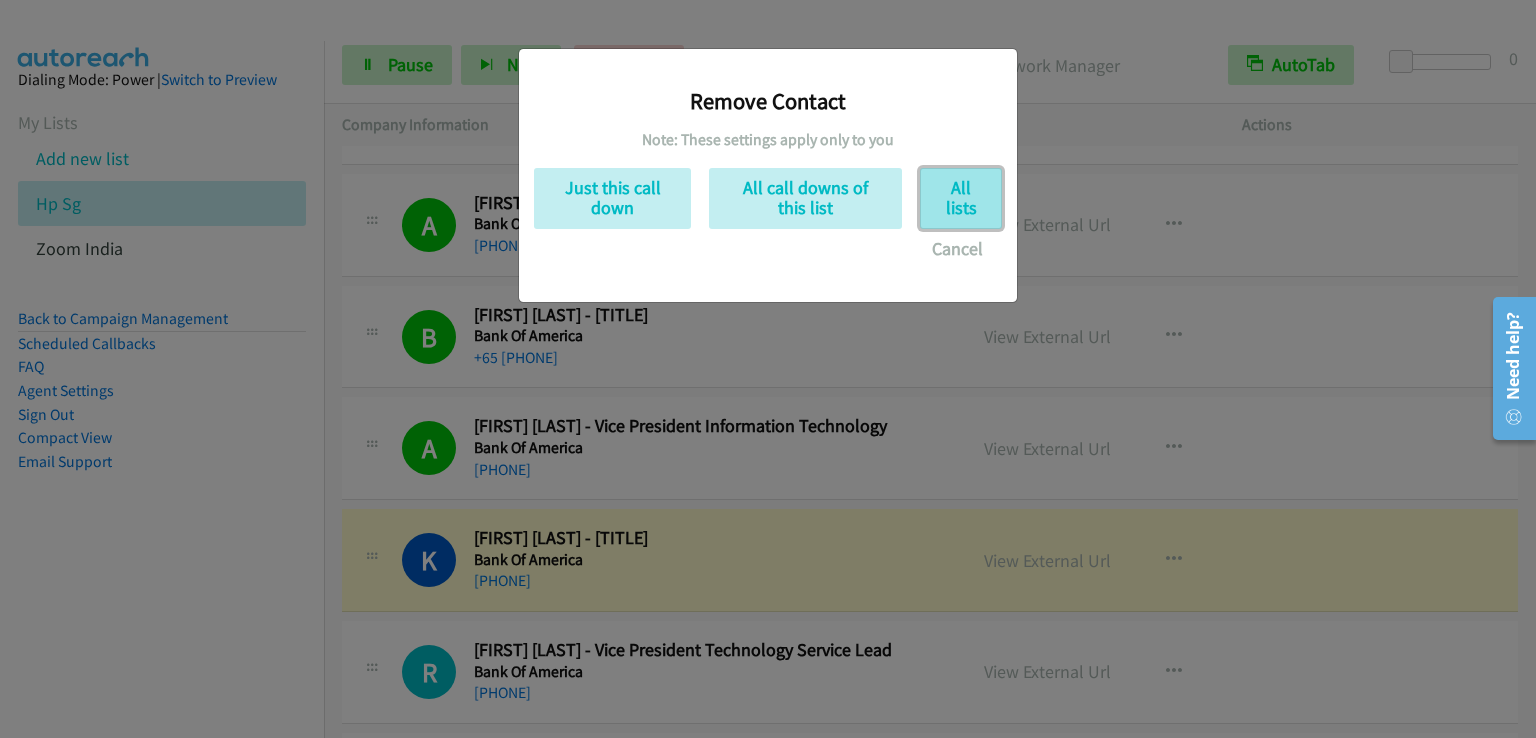 click on "All lists" at bounding box center [961, 198] 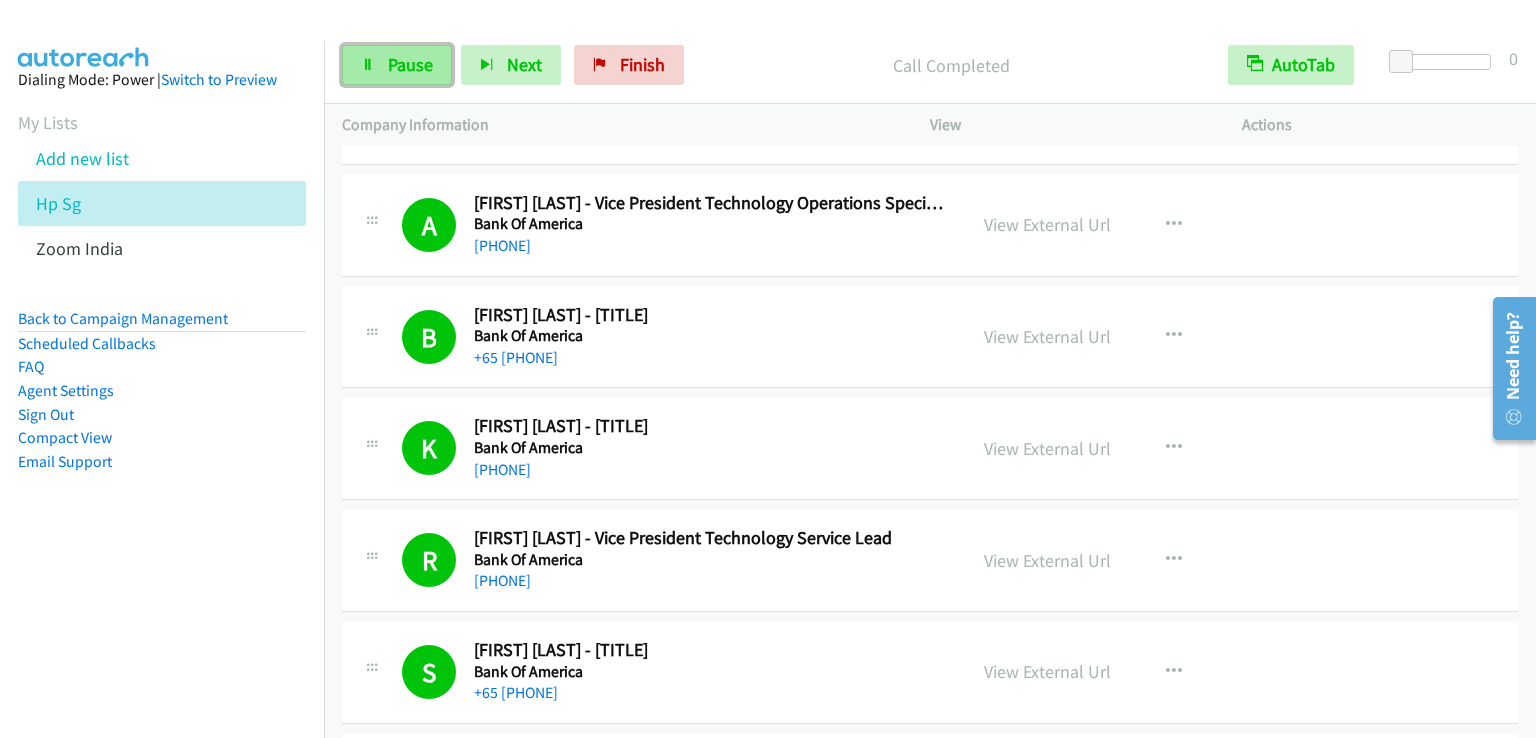 click on "Pause" at bounding box center [410, 64] 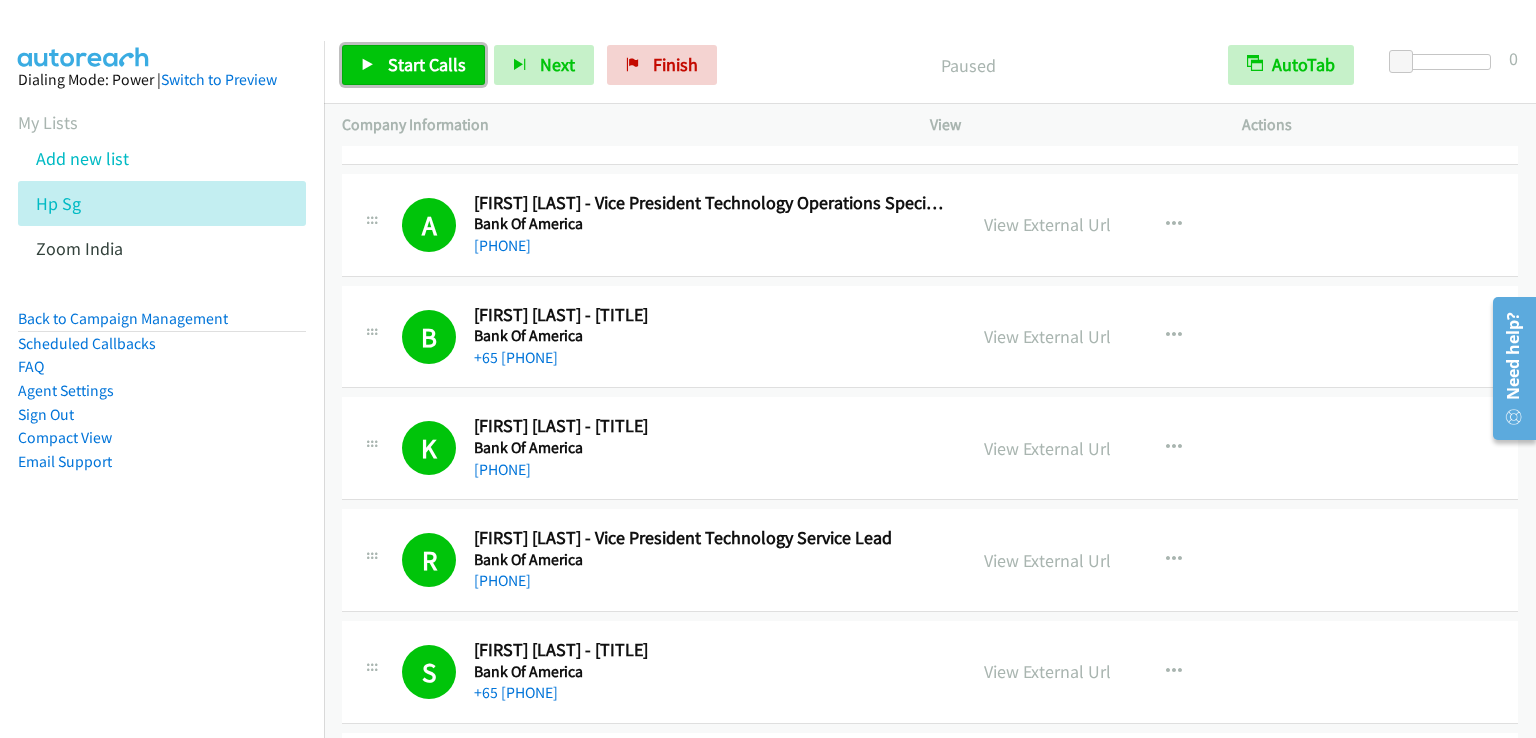 click on "Start Calls" at bounding box center [427, 64] 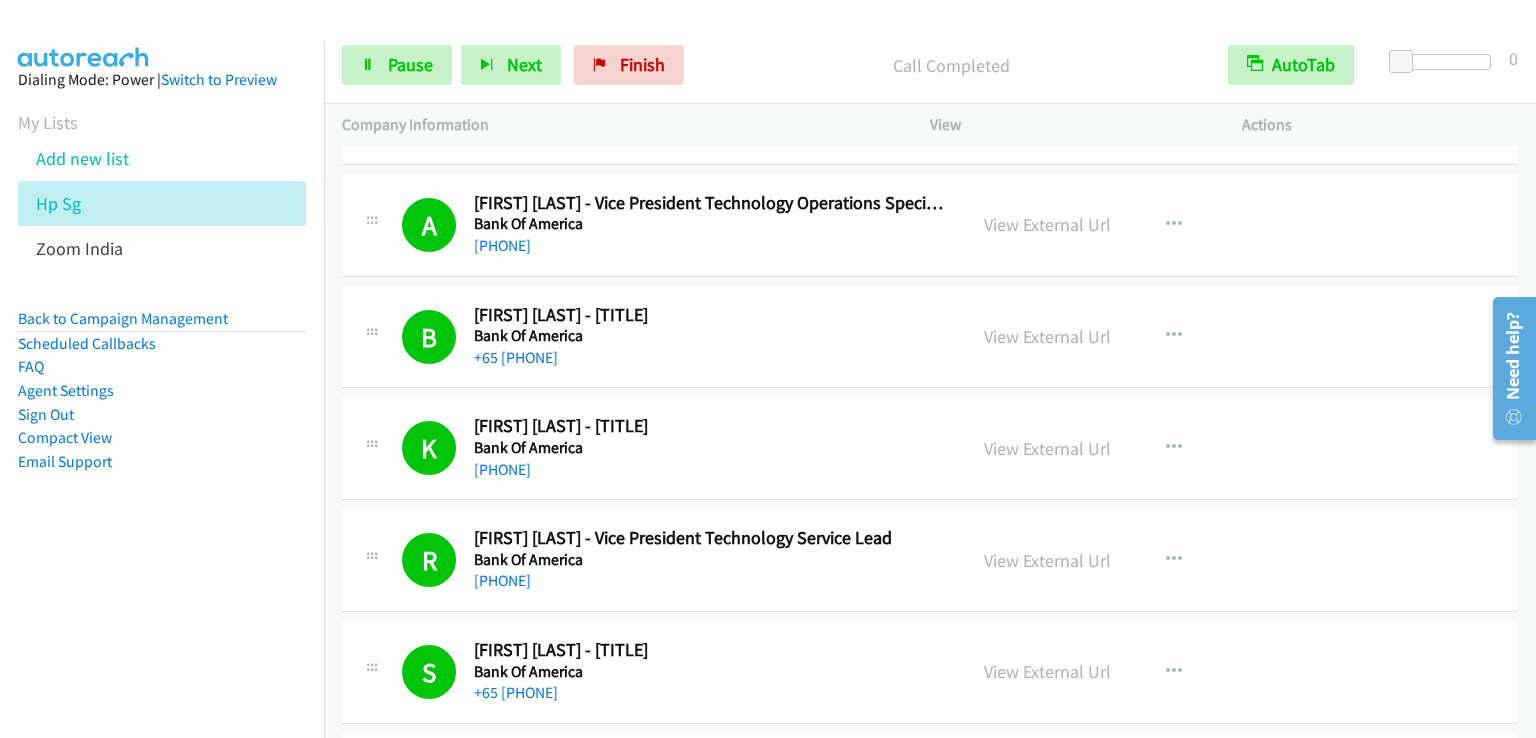 scroll, scrollTop: 24704, scrollLeft: 0, axis: vertical 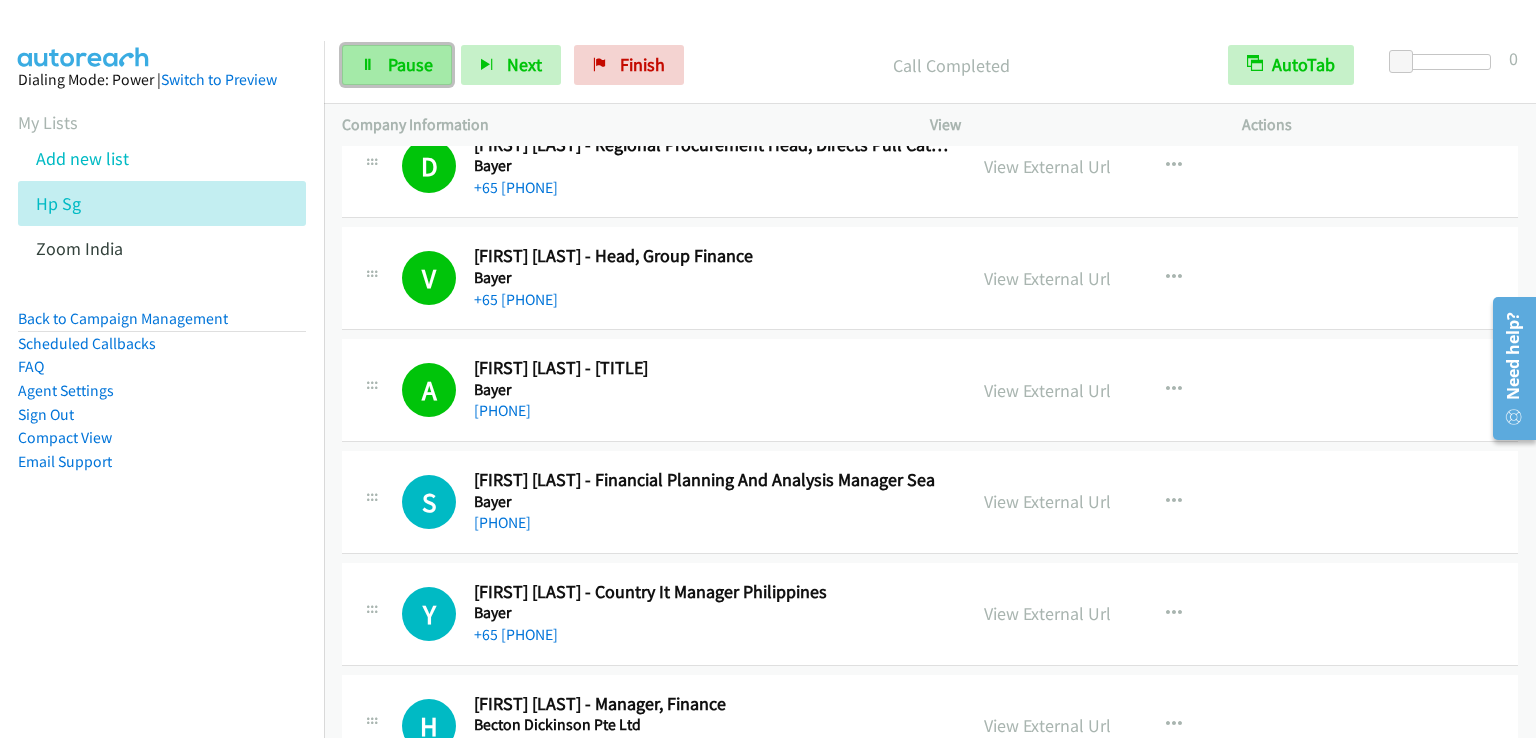 click on "Pause" at bounding box center (410, 64) 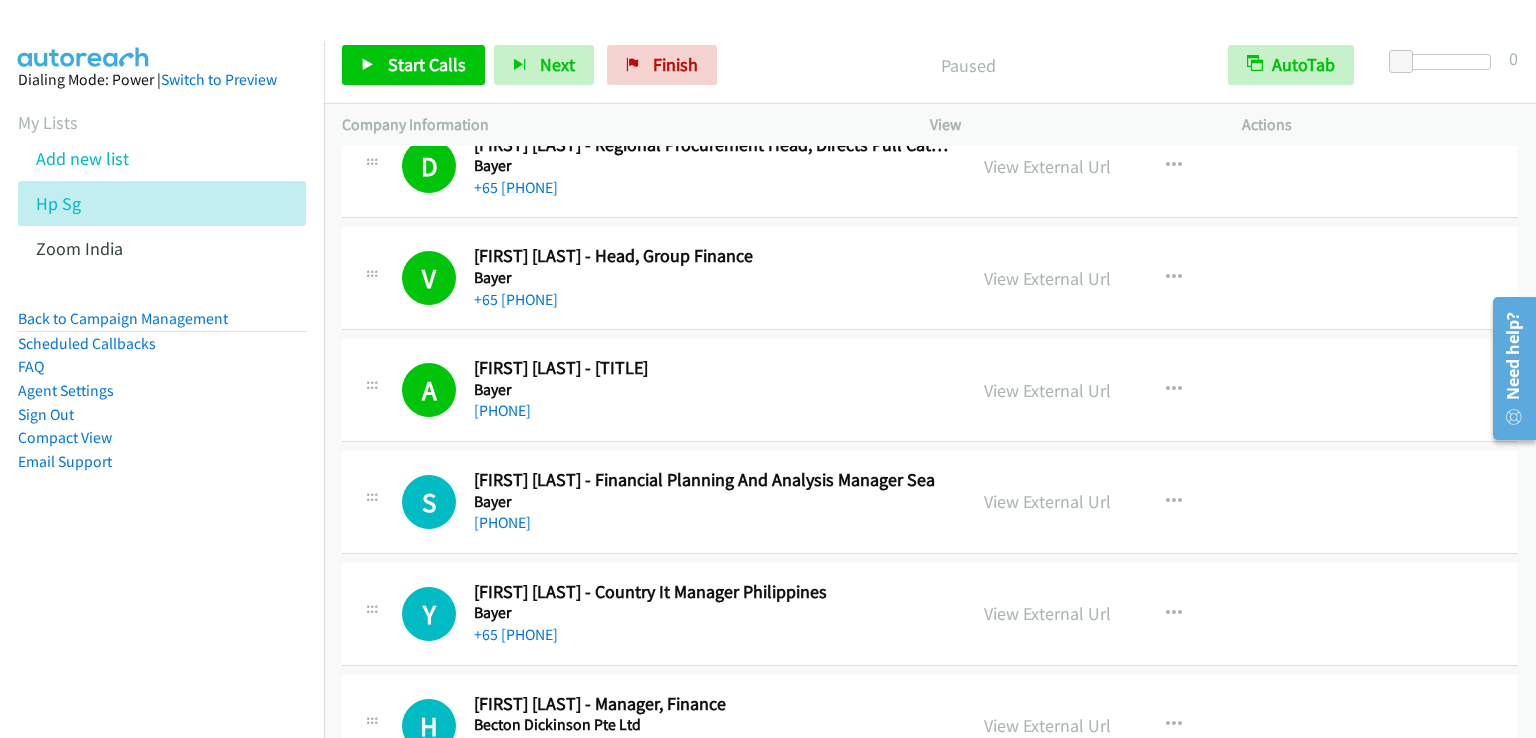 scroll, scrollTop: 28292, scrollLeft: 0, axis: vertical 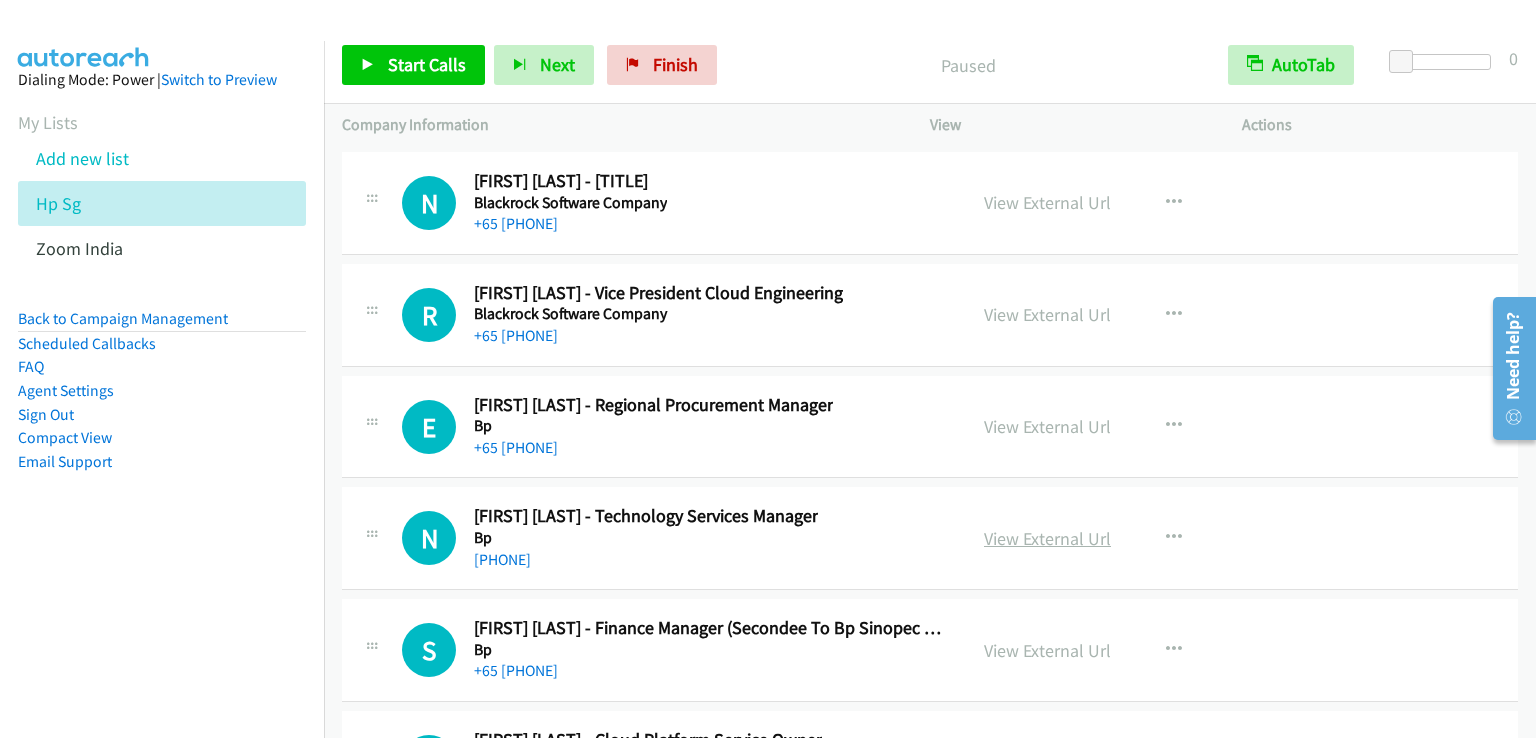 click on "View External Url" at bounding box center [1047, 538] 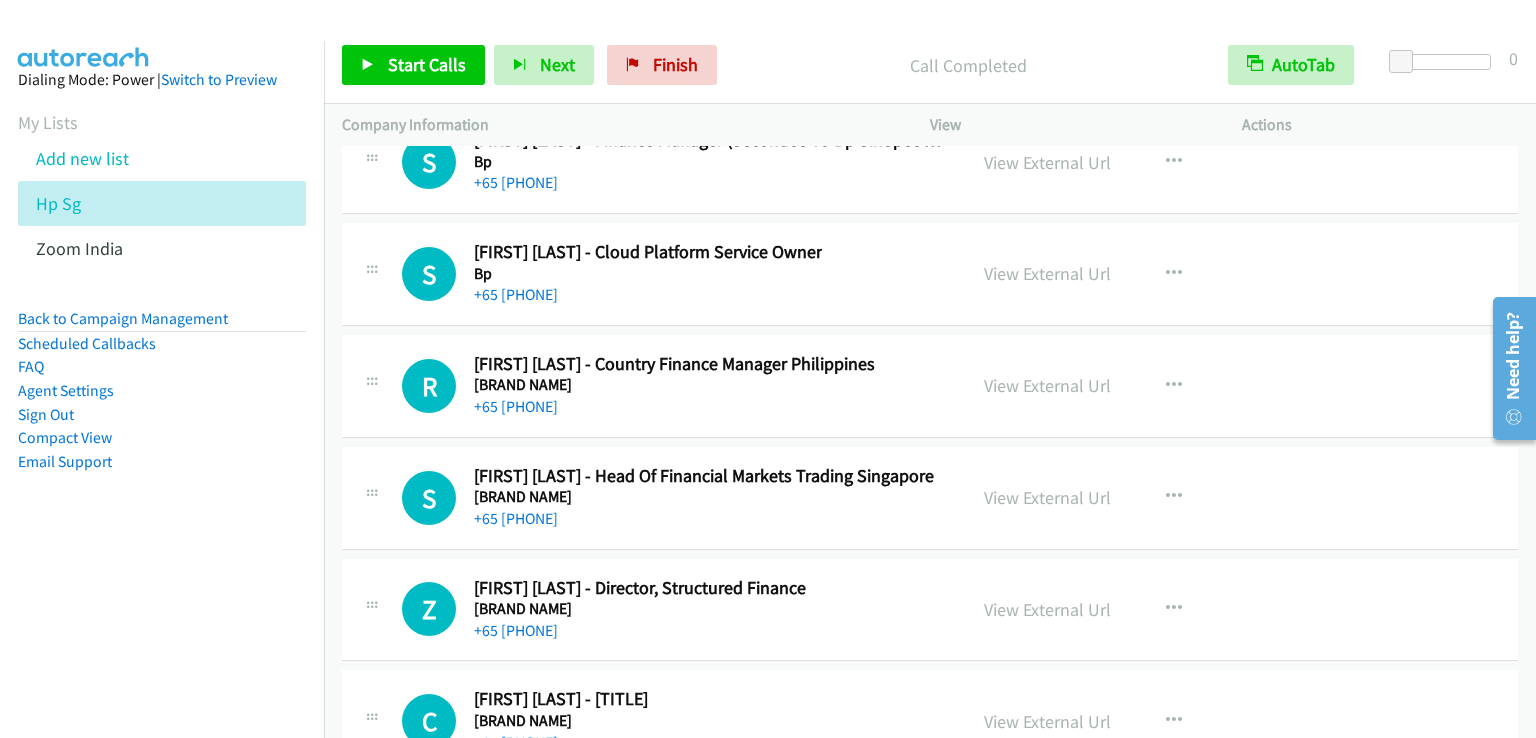 scroll, scrollTop: 28292, scrollLeft: 0, axis: vertical 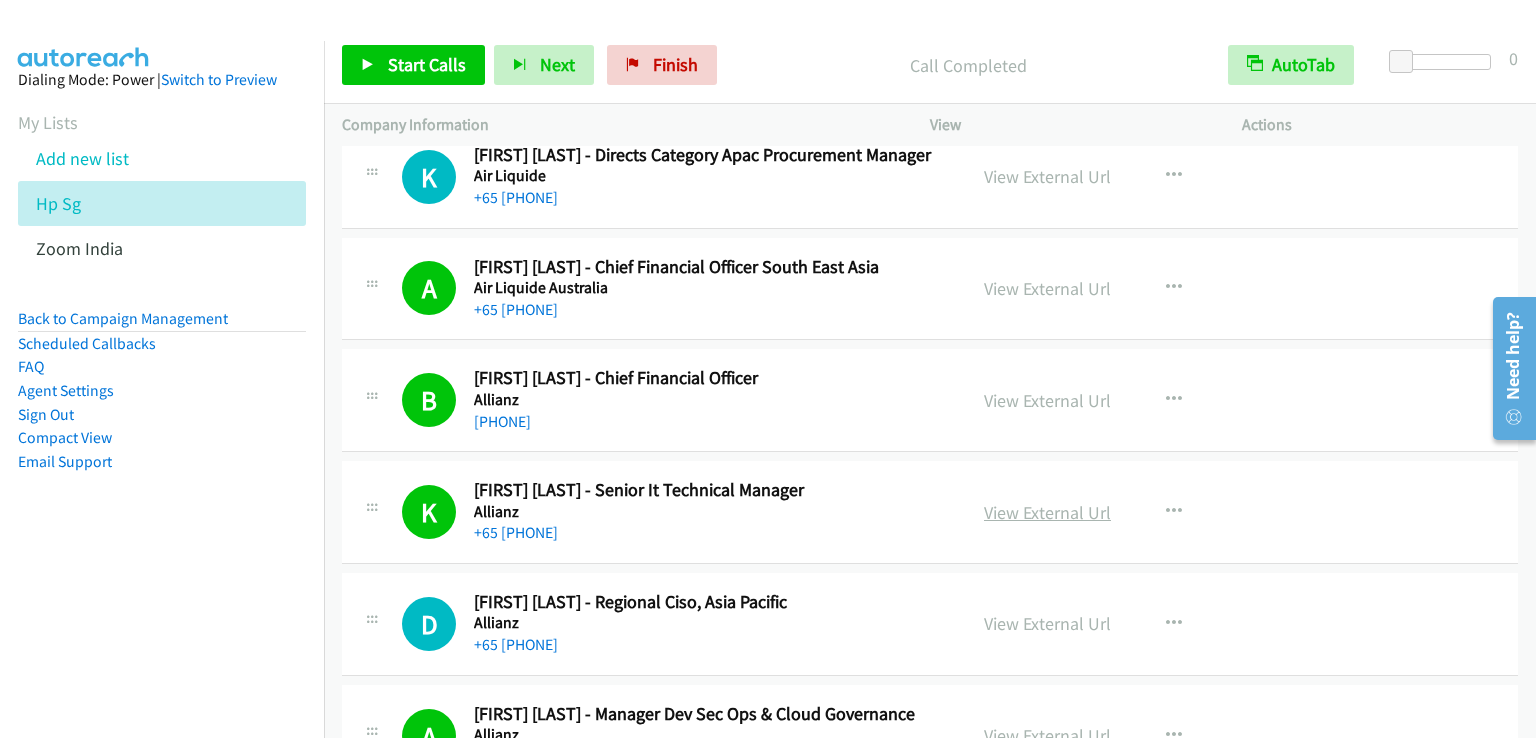 click on "View External Url" at bounding box center (1047, 512) 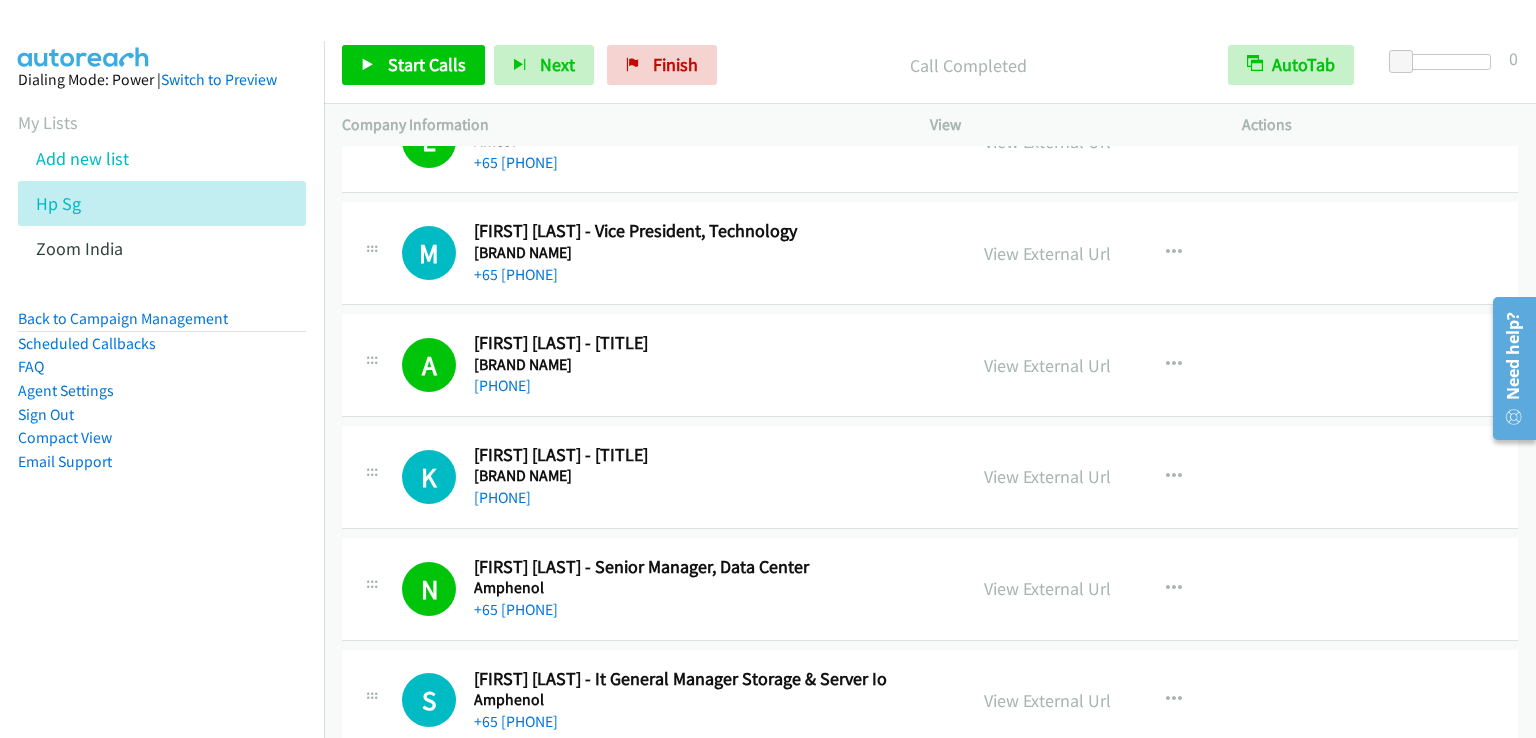 scroll, scrollTop: 14500, scrollLeft: 0, axis: vertical 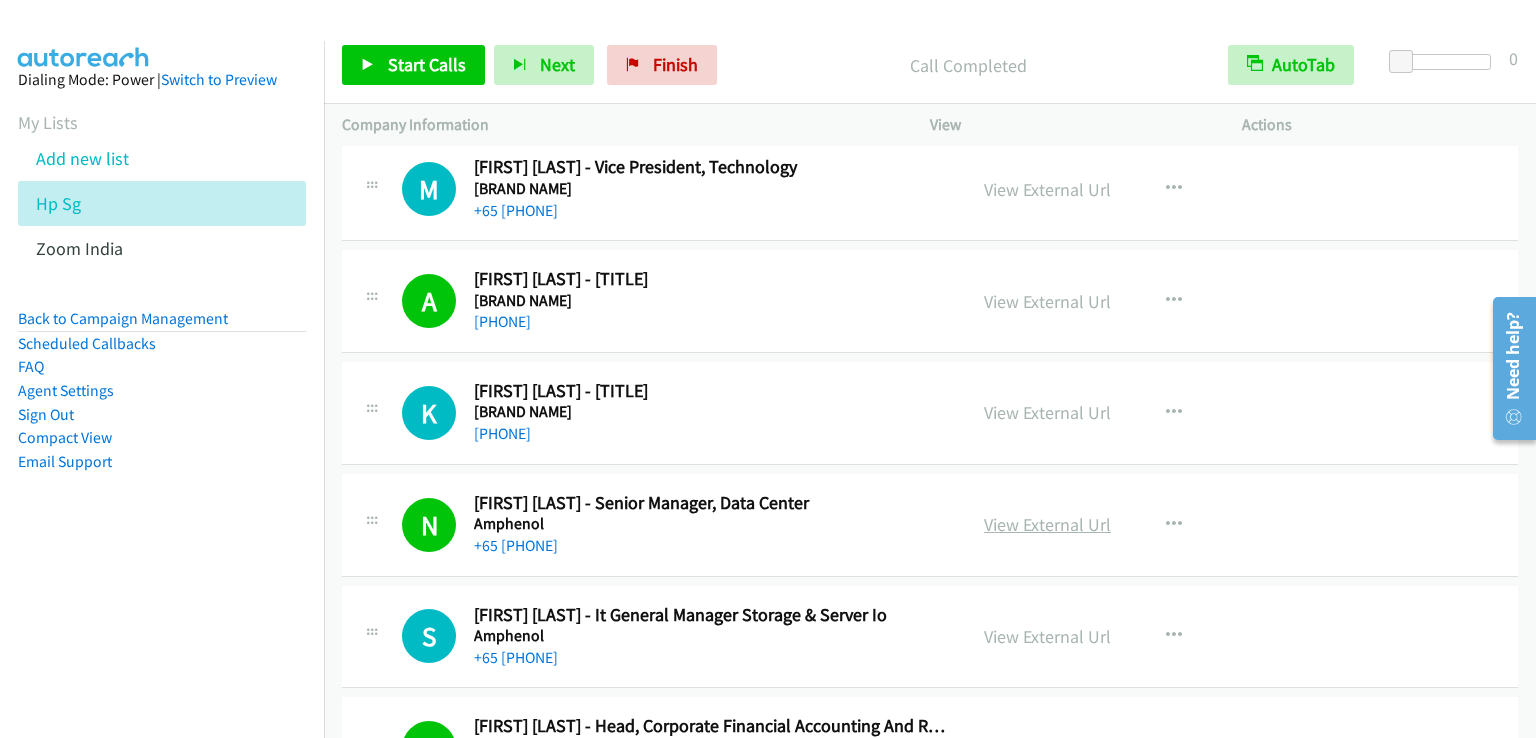 click on "View External Url" at bounding box center (1047, 524) 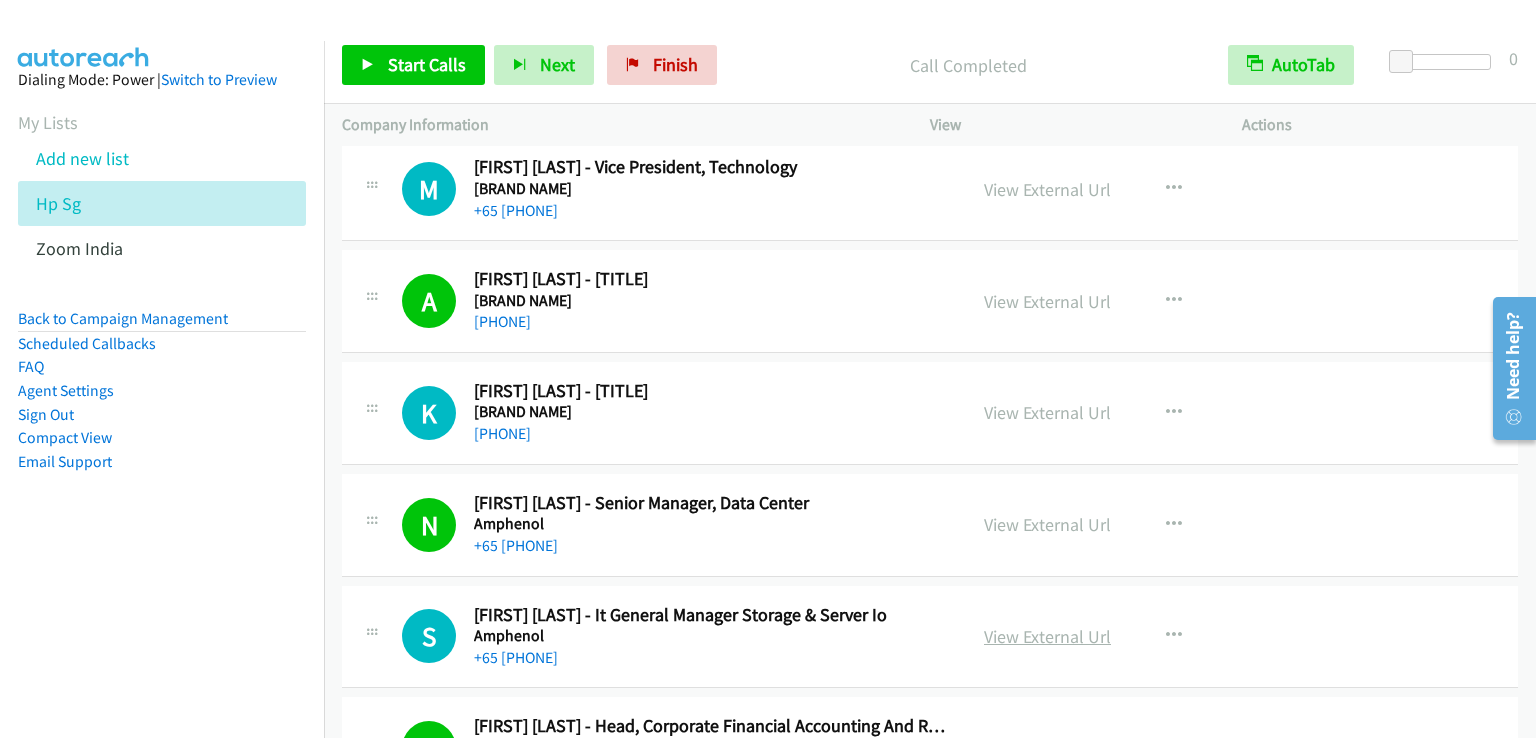 click on "View External Url" at bounding box center [1047, 636] 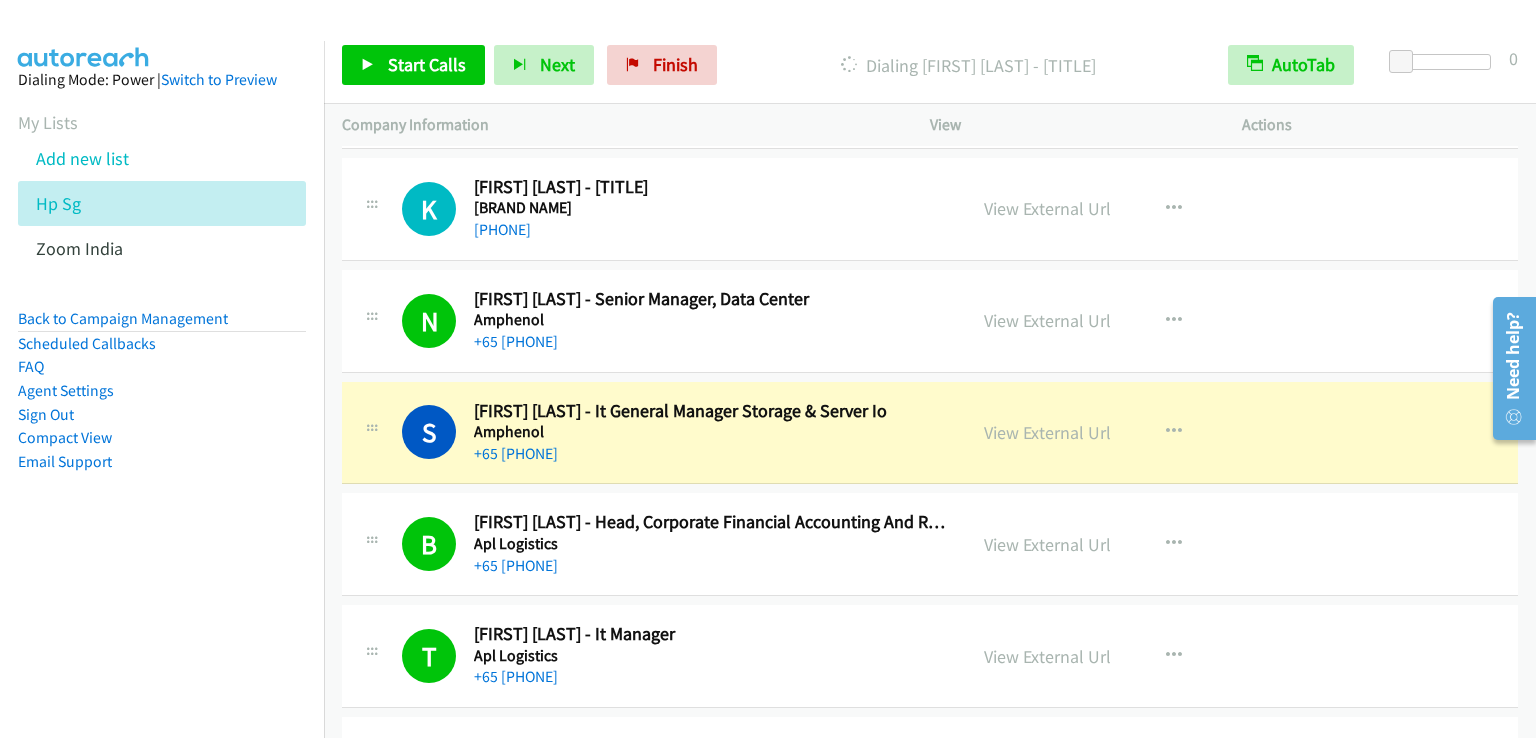 scroll, scrollTop: 14700, scrollLeft: 0, axis: vertical 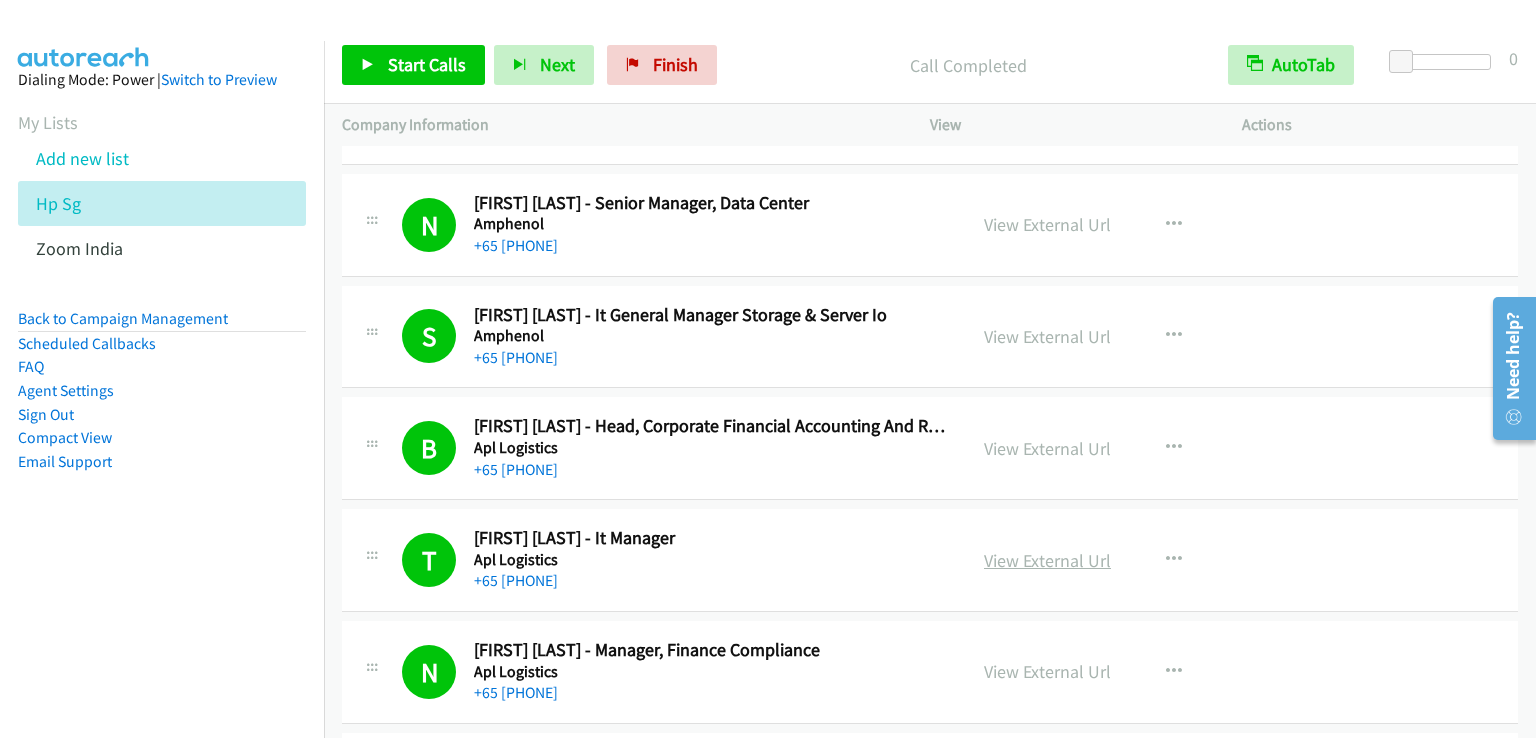 click on "View External Url" at bounding box center (1047, 560) 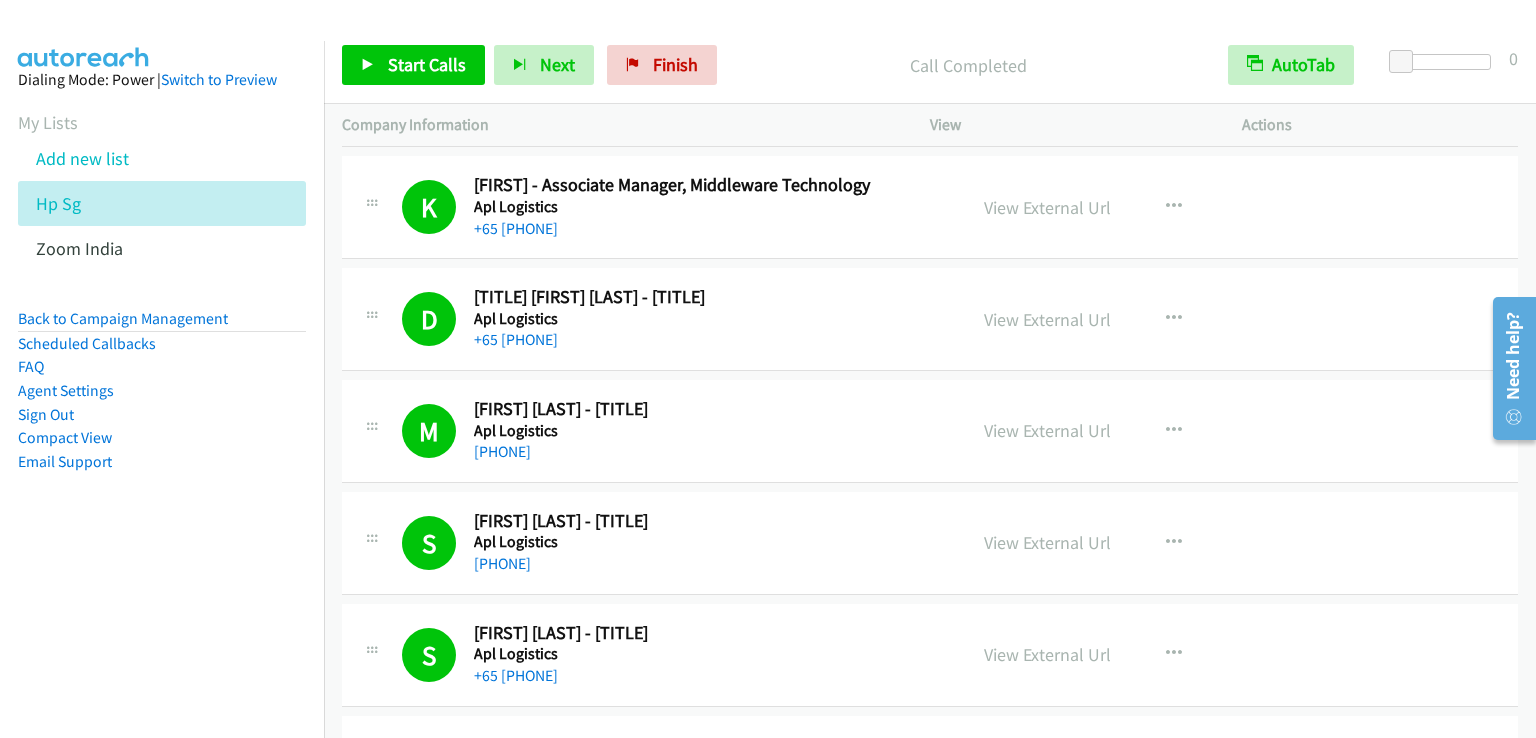 scroll, scrollTop: 15700, scrollLeft: 0, axis: vertical 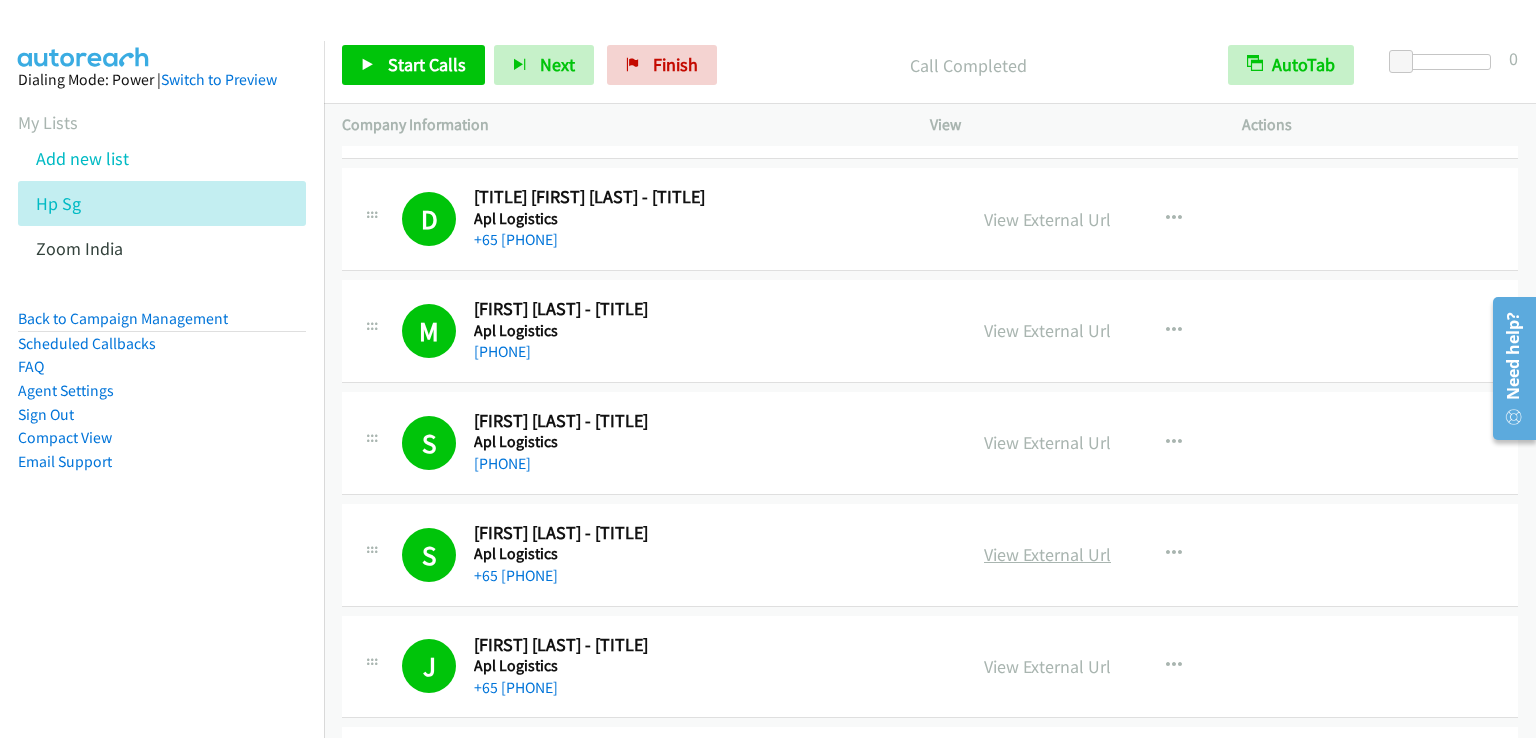 click on "View External Url" at bounding box center (1047, 554) 